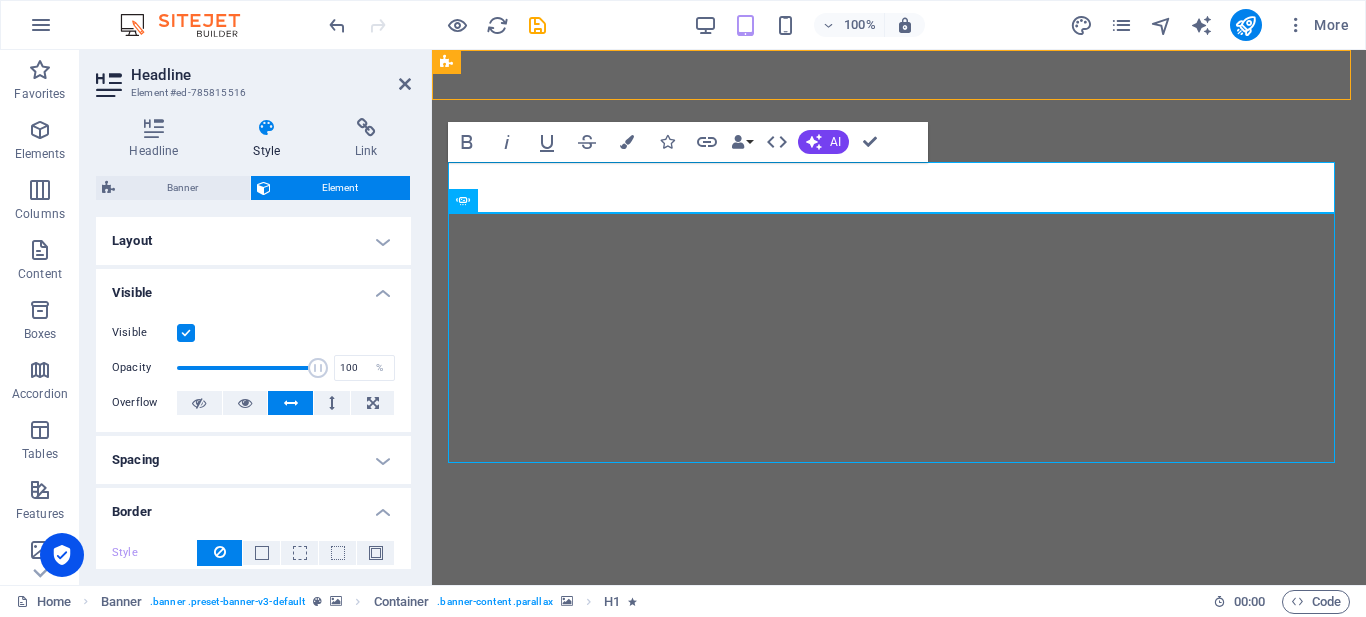 select on "px" 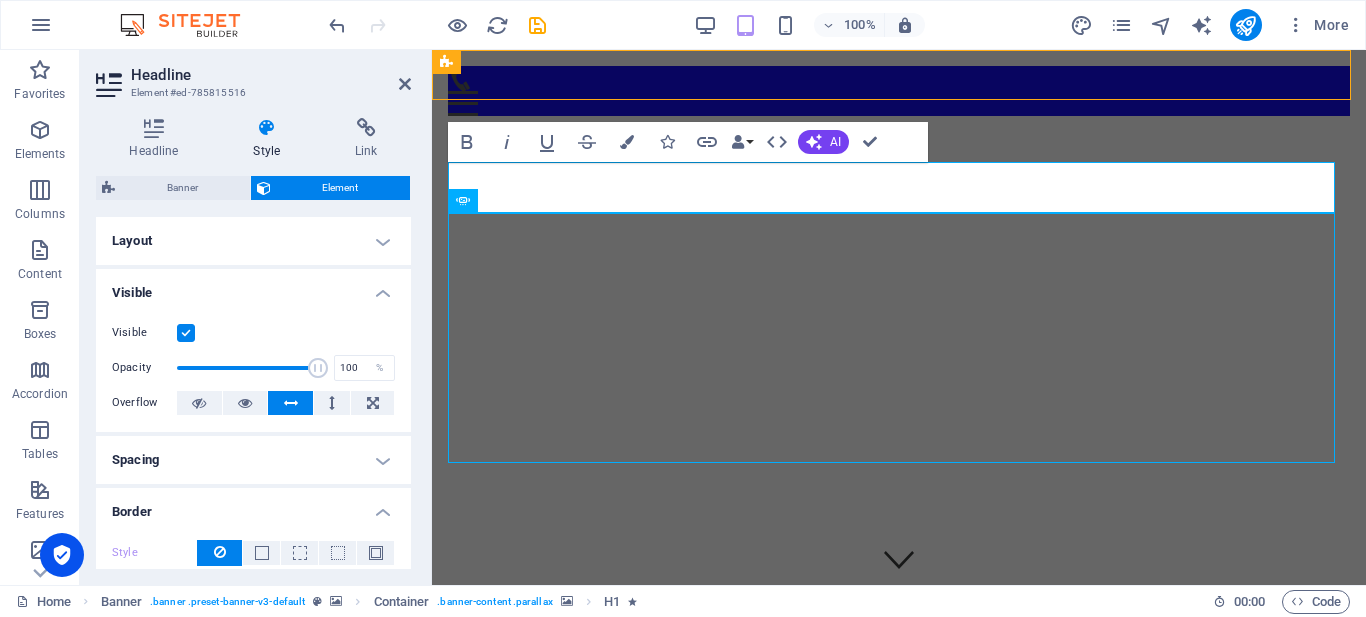 scroll, scrollTop: 0, scrollLeft: 0, axis: both 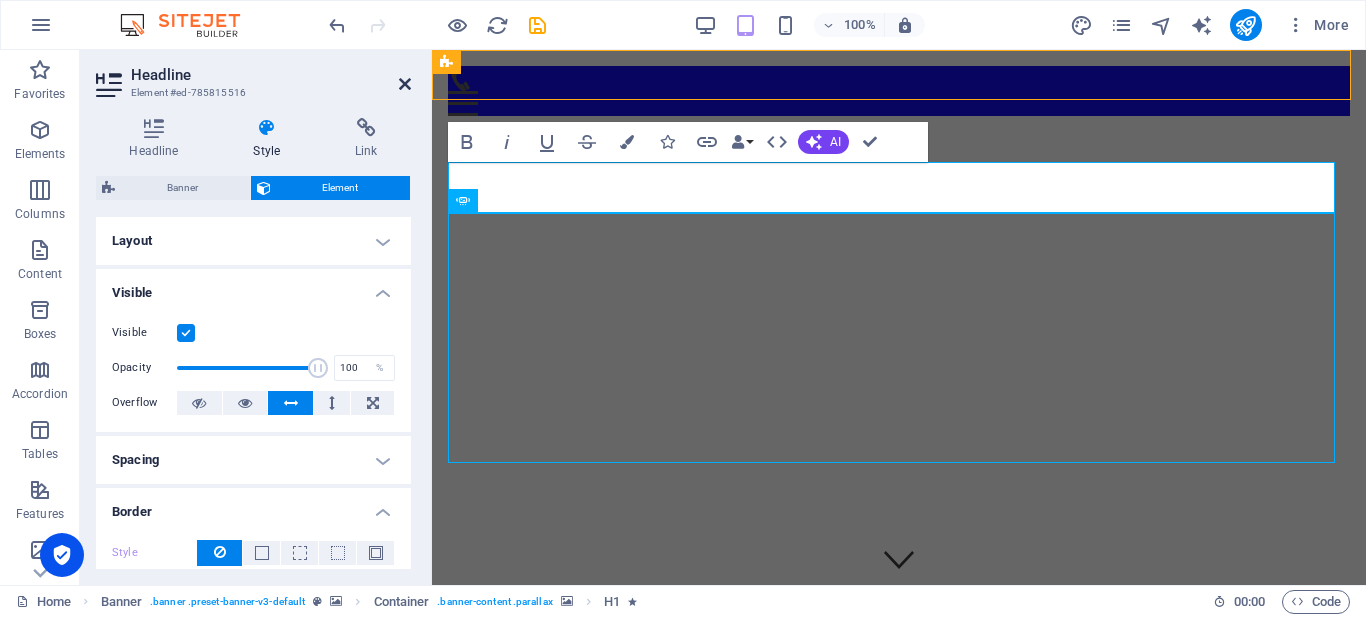 drag, startPoint x: 405, startPoint y: 76, endPoint x: 406, endPoint y: 221, distance: 145.00345 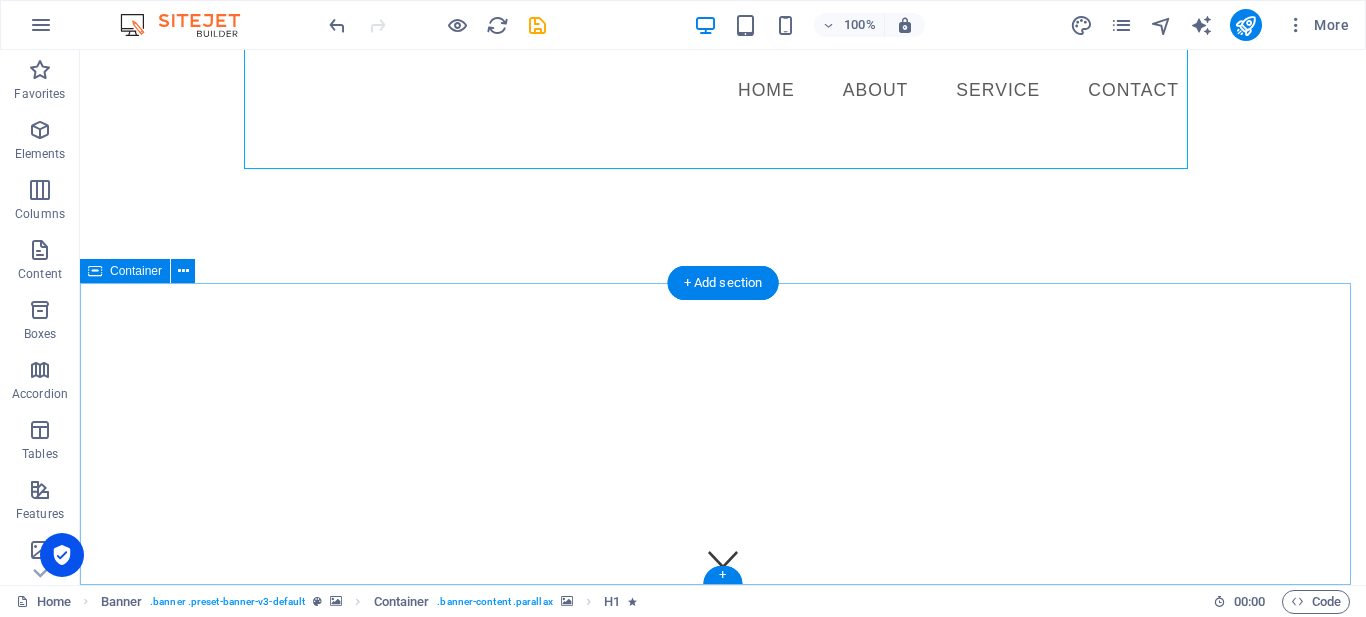 scroll, scrollTop: 330, scrollLeft: 0, axis: vertical 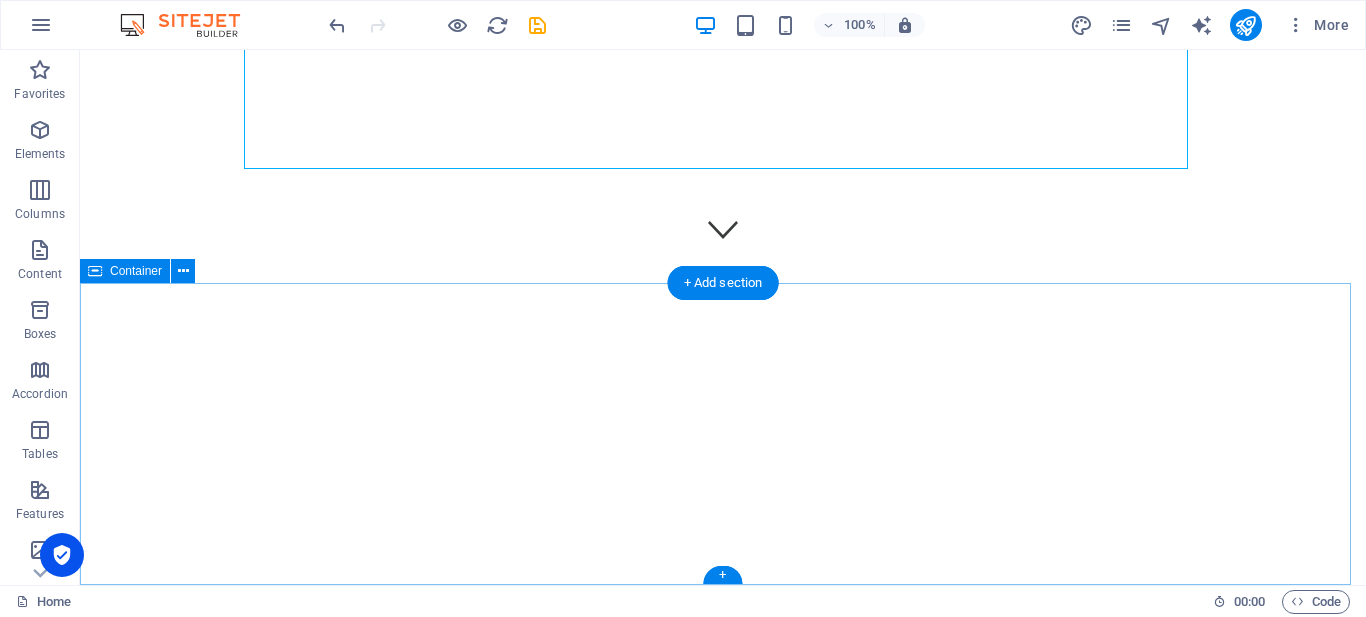 click on "Drop content here or  Add elements  Paste clipboard" at bounding box center (723, 1366) 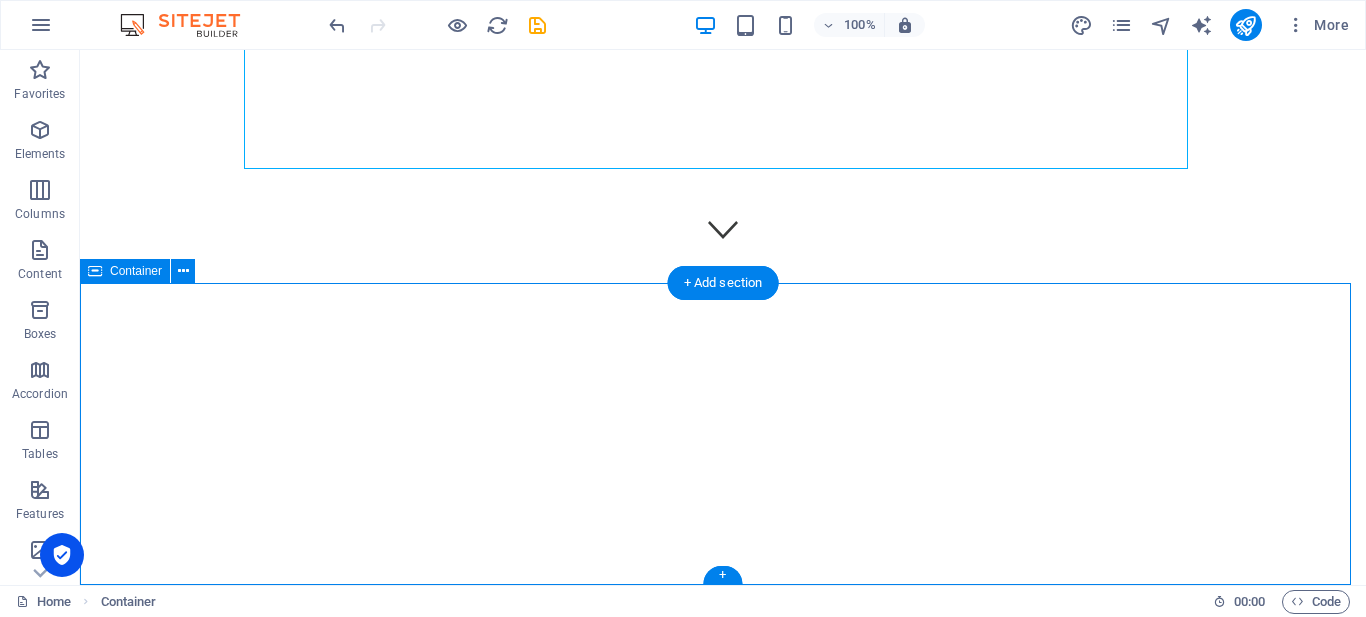 click on "Drop content here or  Add elements  Paste clipboard" at bounding box center [723, 1366] 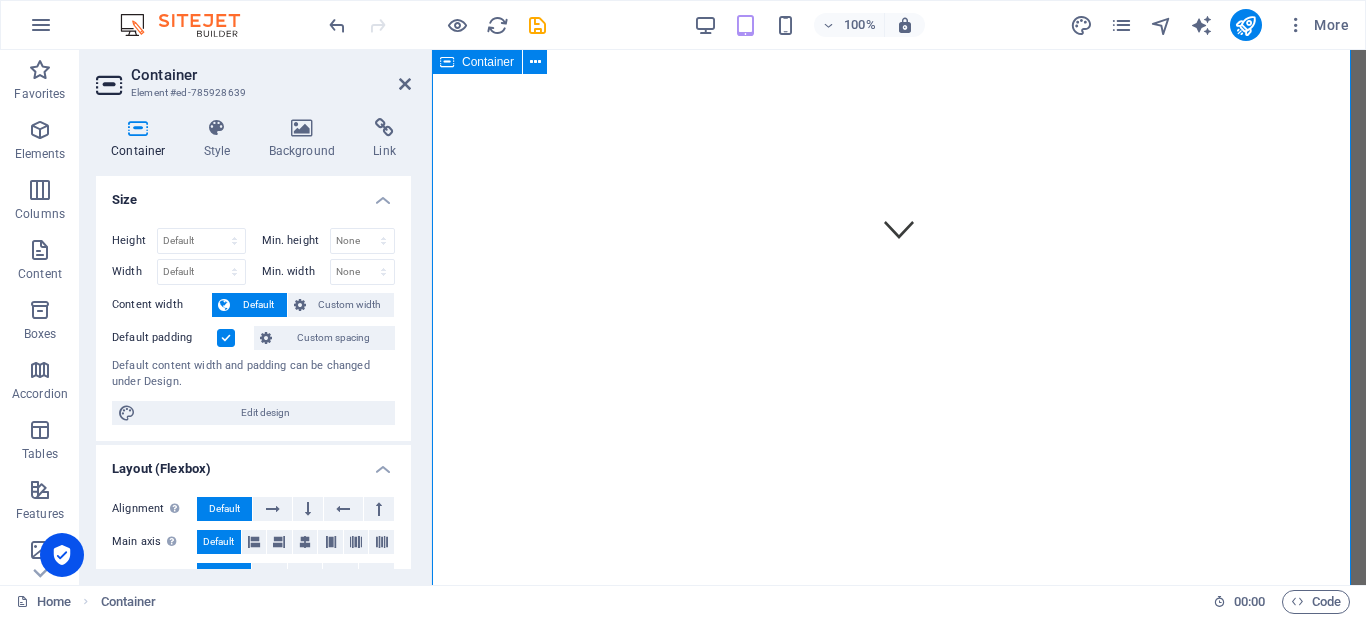 scroll, scrollTop: 975, scrollLeft: 0, axis: vertical 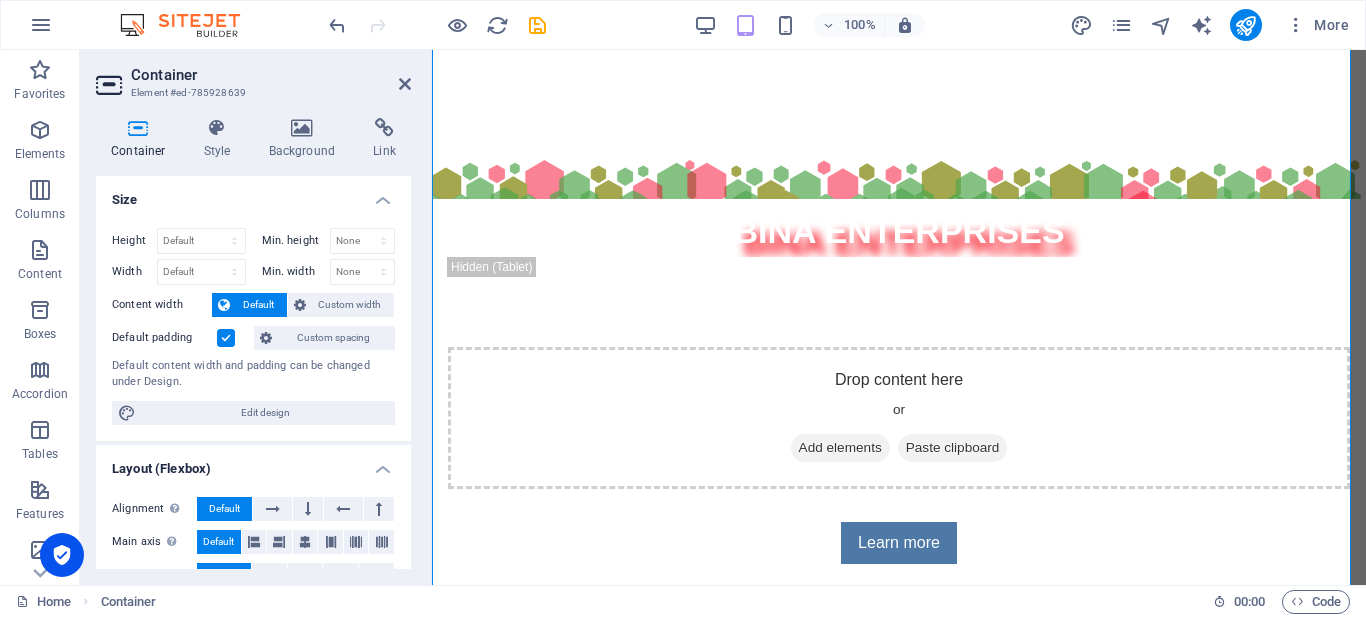 click on "Container Element #ed-785928639
Container Style Background Link Size Height Default px rem % vh vw Min. height None px rem % vh vw Width Default px rem % em vh vw Min. width None px rem % vh vw Content width Default Custom width Width Default px rem % em vh vw Min. width None px rem % vh vw Default padding Custom spacing Default content width and padding can be changed under Design. Edit design Layout (Flexbox) Alignment Determines the flex direction. Default Main axis Determine how elements should behave along the main axis inside this container (justify content). Default Side axis Control the vertical direction of the element inside of the container (align items). Default Wrap Default On Off Fill Controls the distances and direction of elements on the y-axis across several lines (align content). Default Accessibility ARIA helps assistive technologies (like screen readers) to understand the role, state, and behavior of web elements Role The ARIA role defines the purpose of an element.  None" at bounding box center [256, 317] 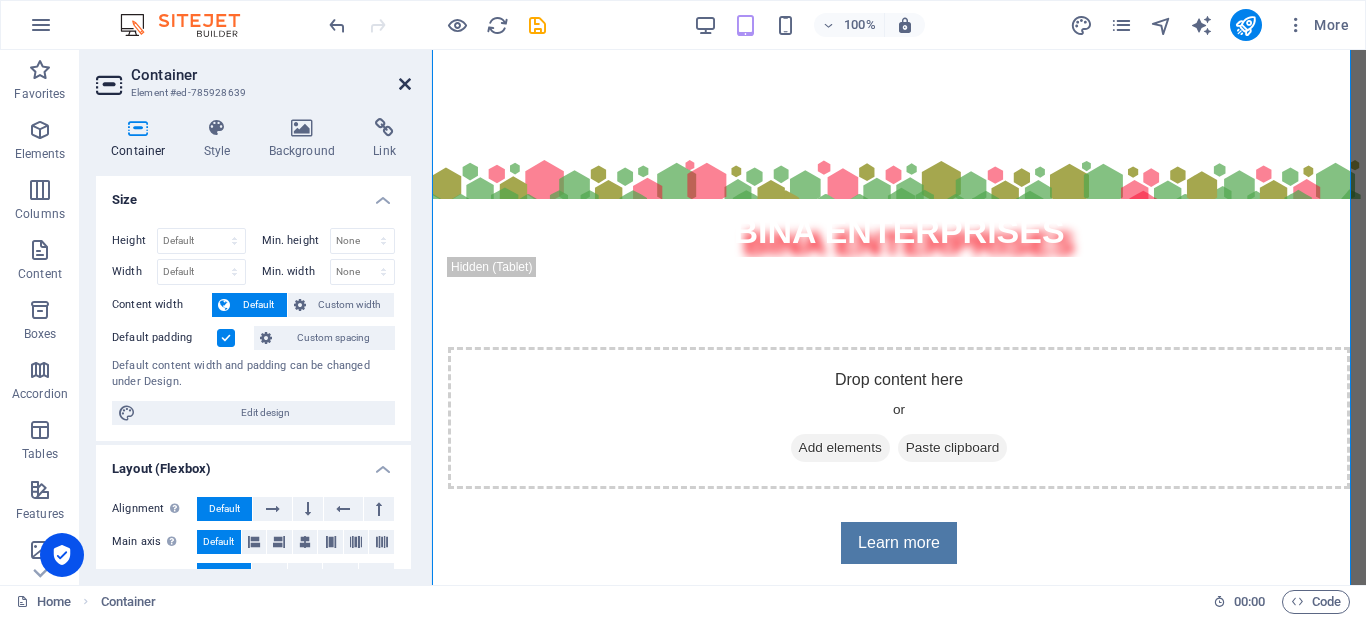 click at bounding box center (405, 84) 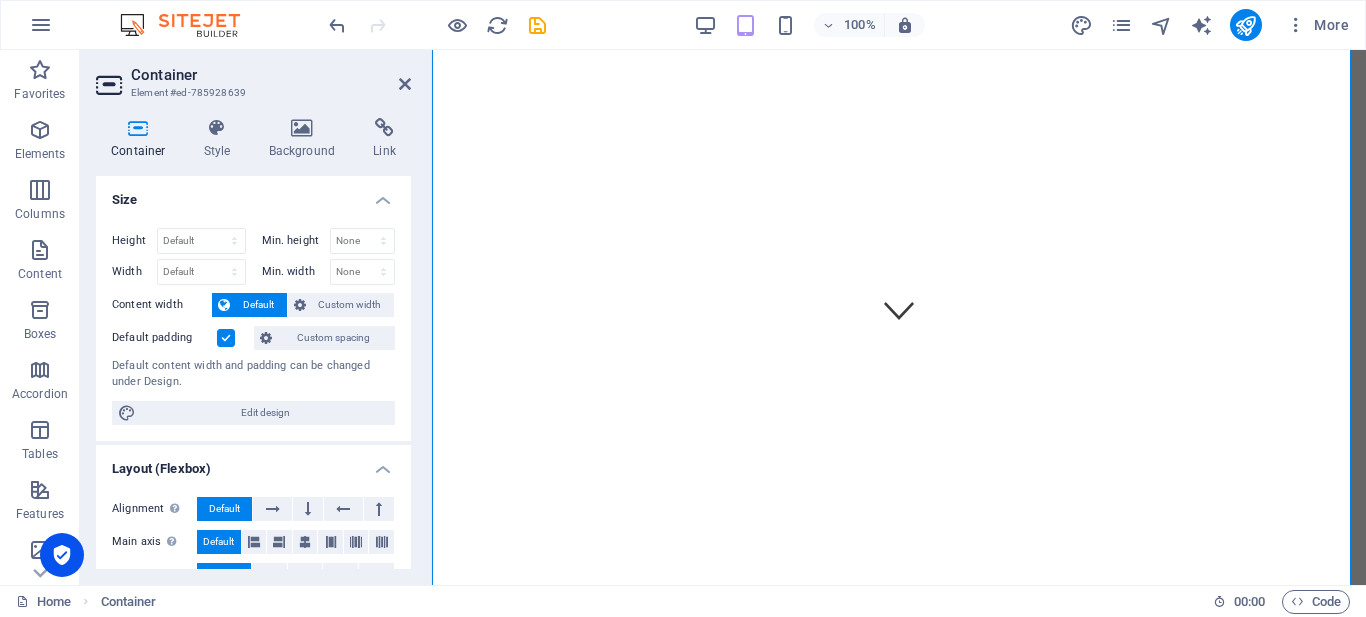 click on "Add elements" at bounding box center [840, 1124] 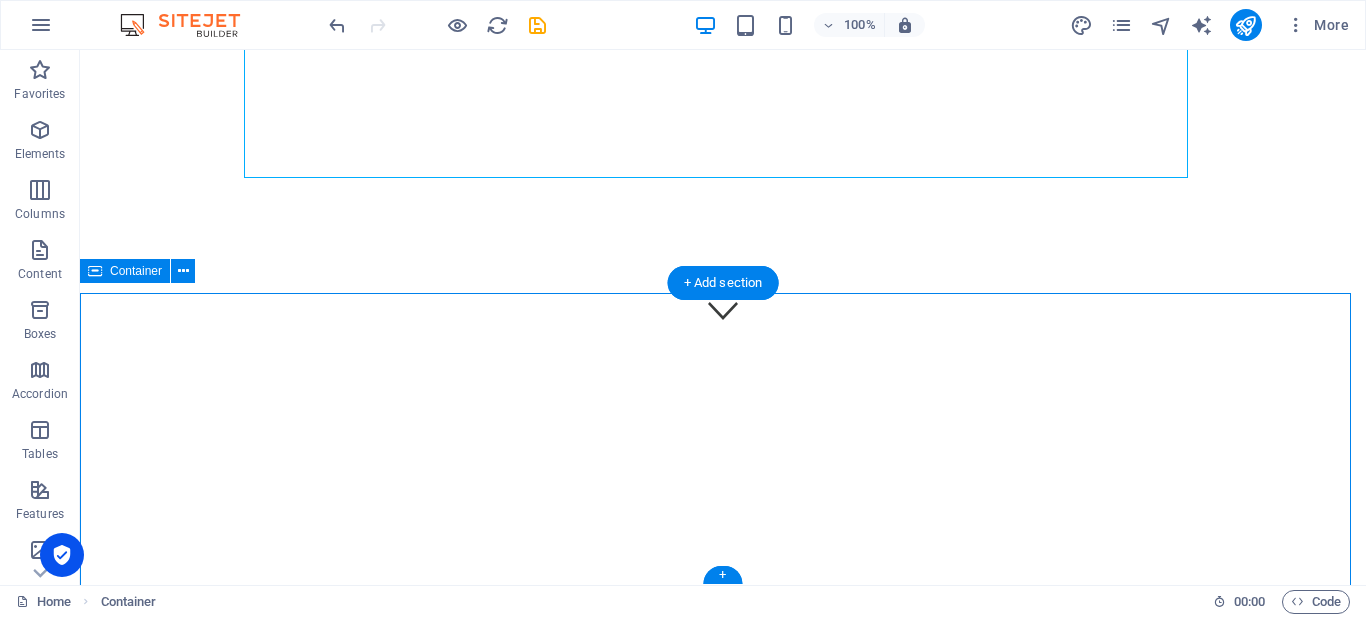 scroll, scrollTop: 330, scrollLeft: 0, axis: vertical 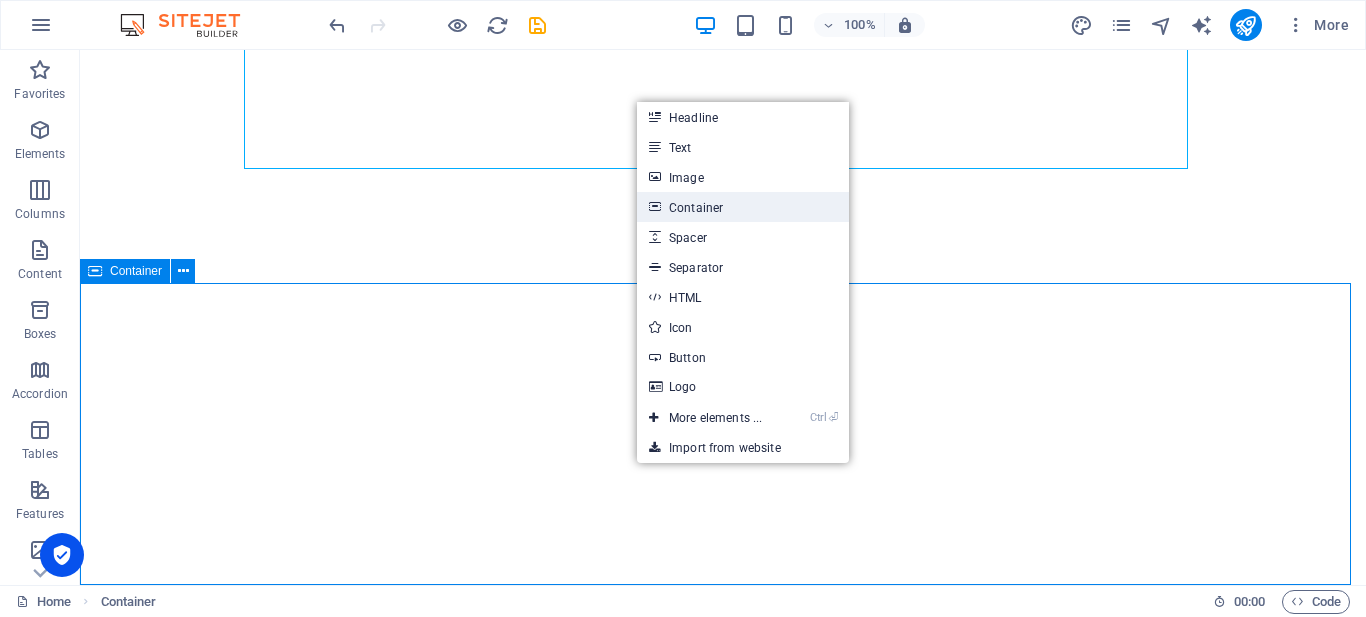 click on "Container" at bounding box center [743, 207] 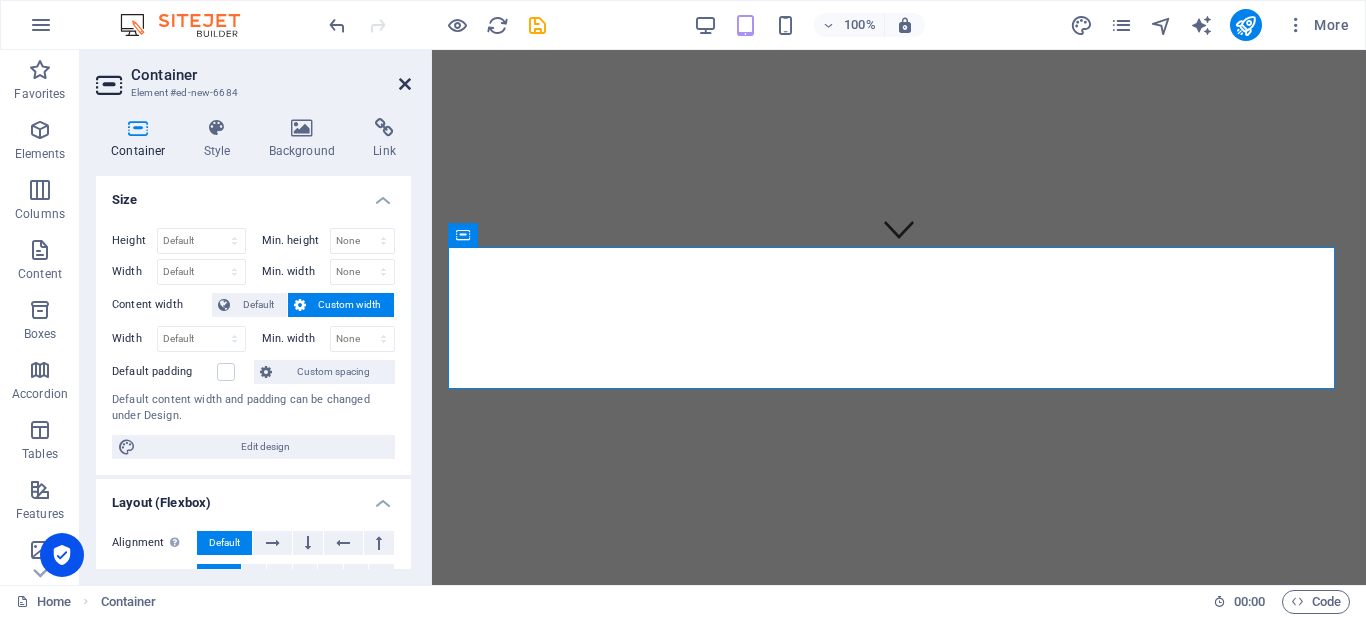 click at bounding box center [405, 84] 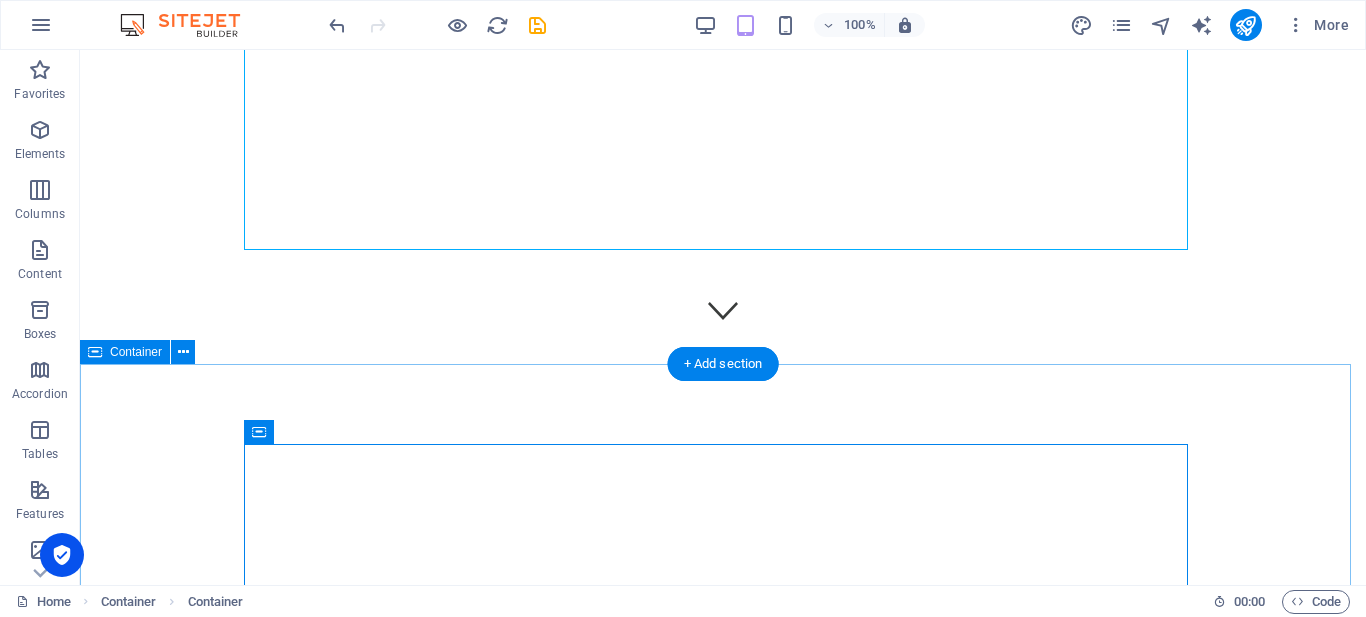 scroll, scrollTop: 330, scrollLeft: 0, axis: vertical 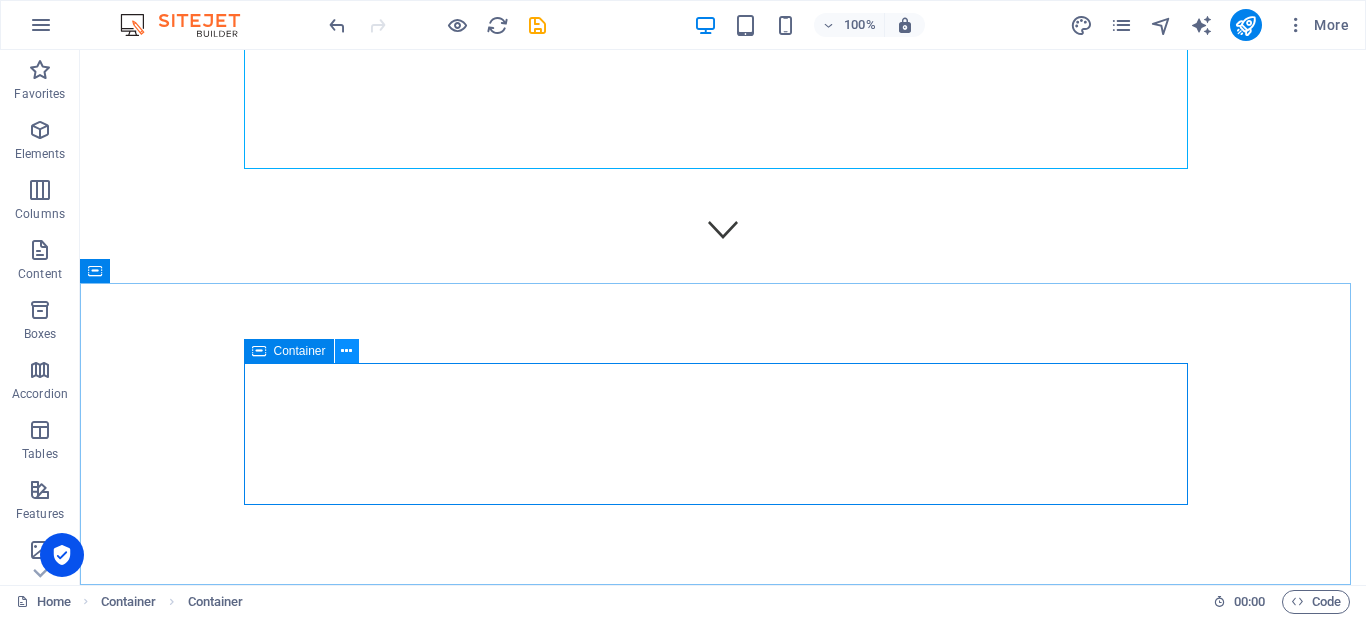 click at bounding box center (346, 351) 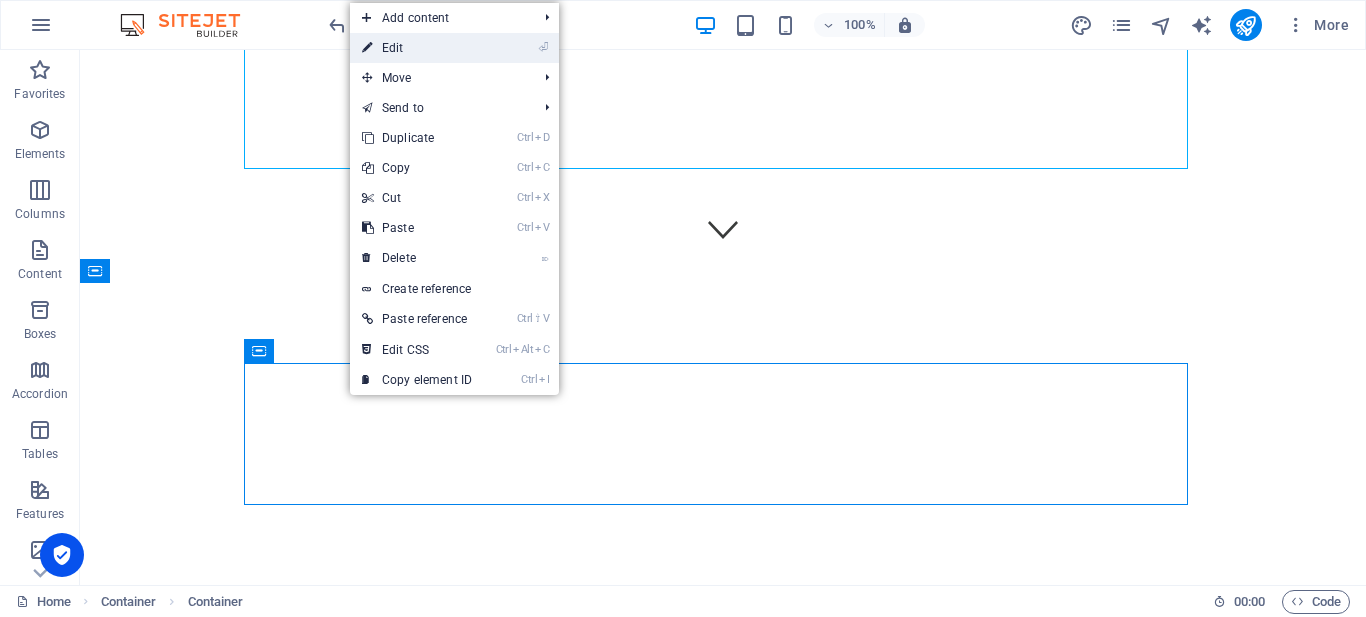 click on "⏎  Edit" at bounding box center (417, 48) 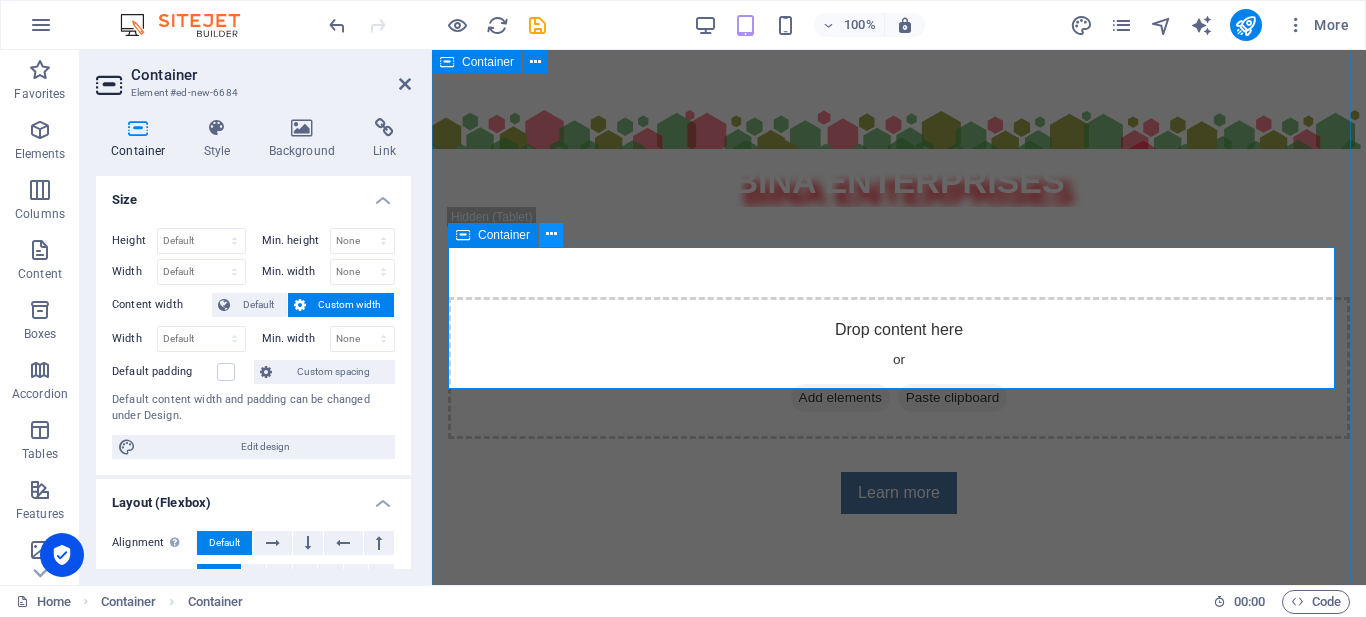 click at bounding box center [551, 234] 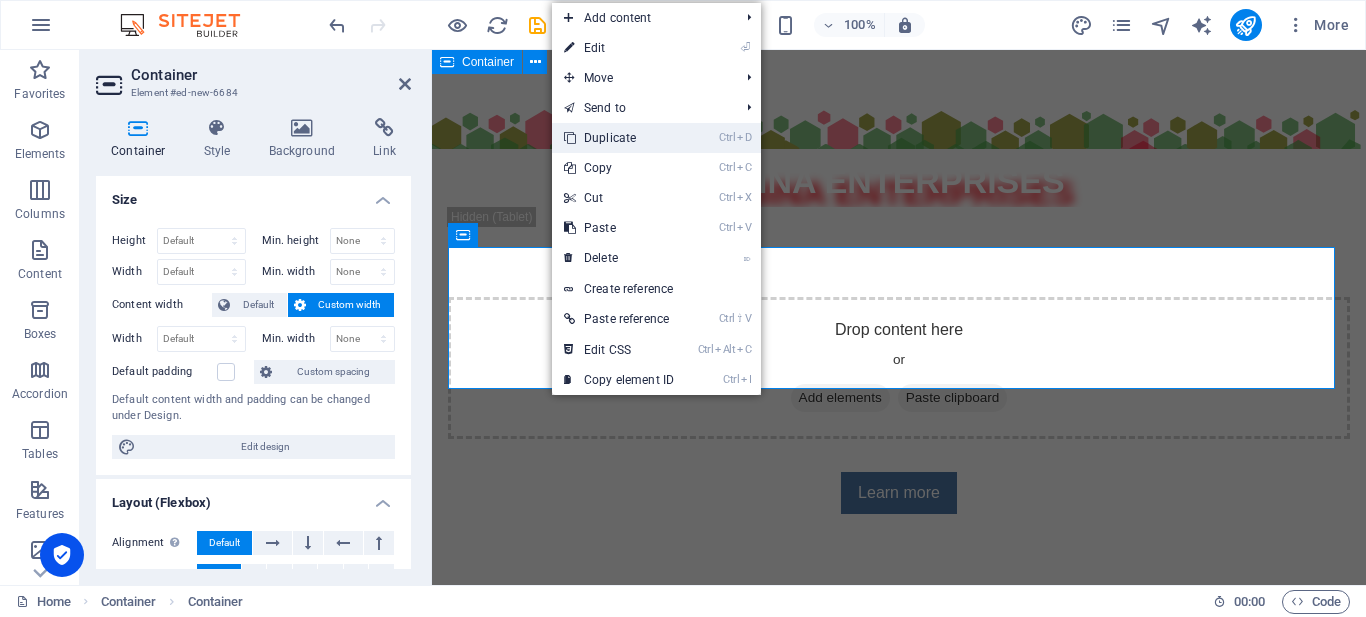 click on "Ctrl D  Duplicate" at bounding box center (619, 138) 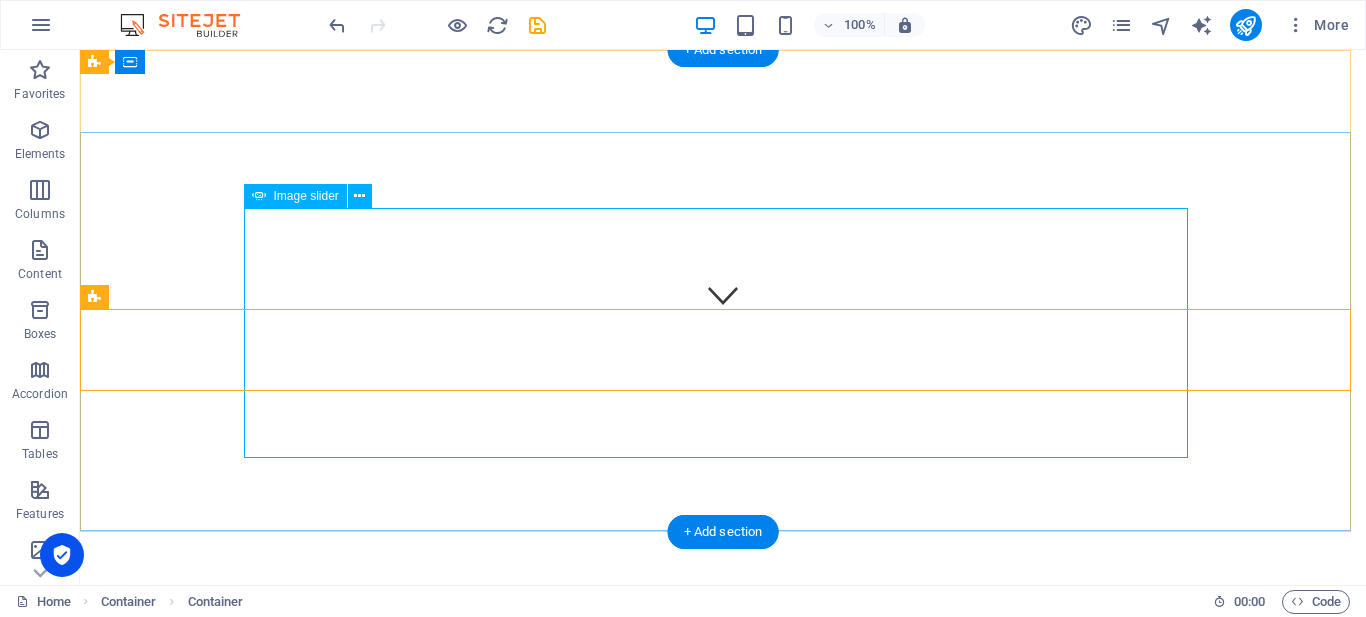 scroll, scrollTop: 0, scrollLeft: 0, axis: both 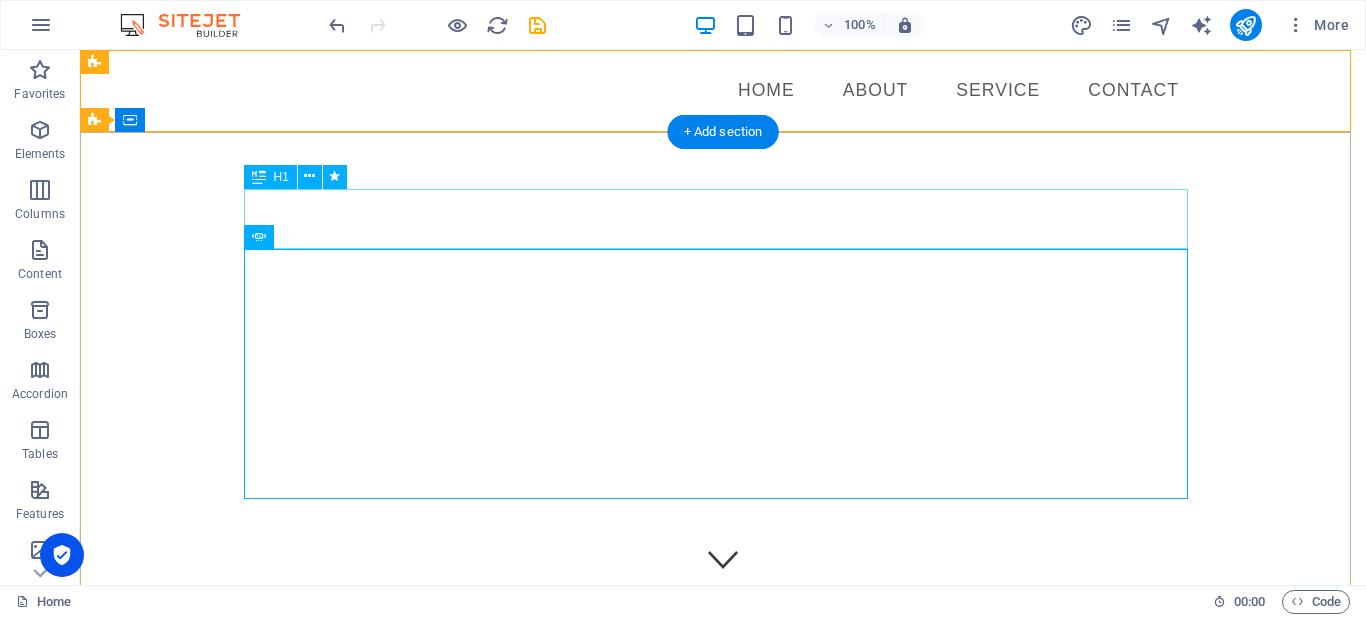 click on "BINA ENTERPRISES" at bounding box center (723, 1153) 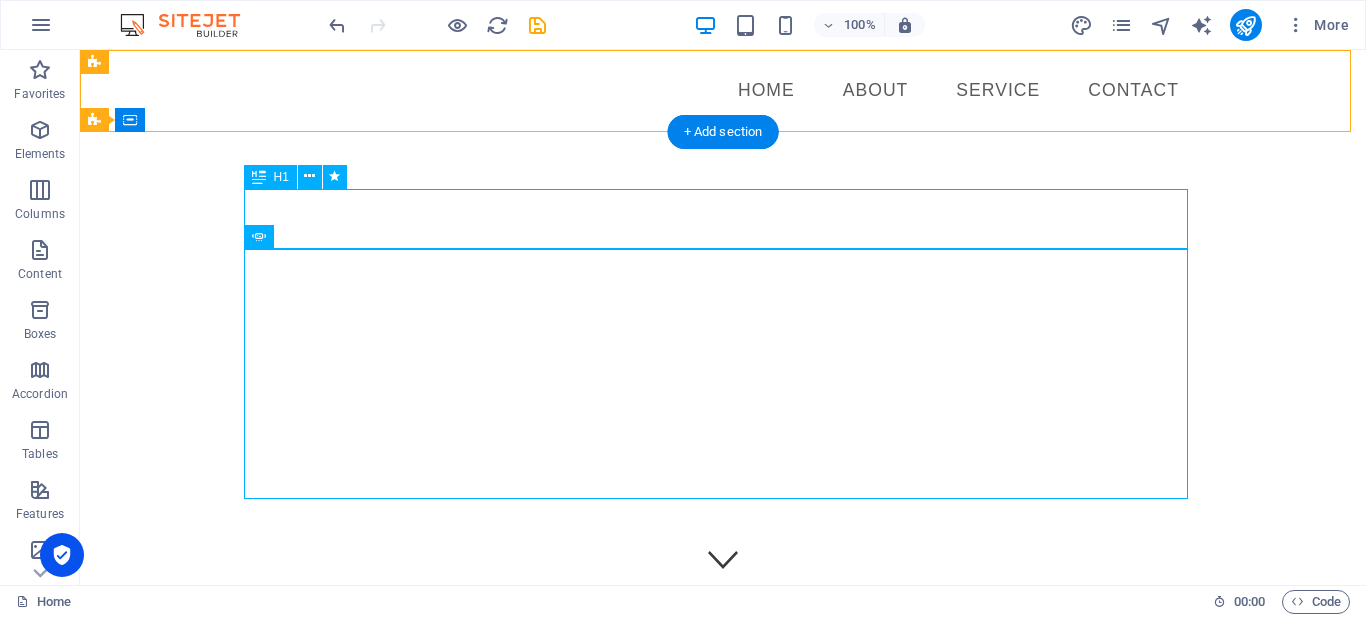 click on "BINA ENTERPRISES" at bounding box center [723, 1153] 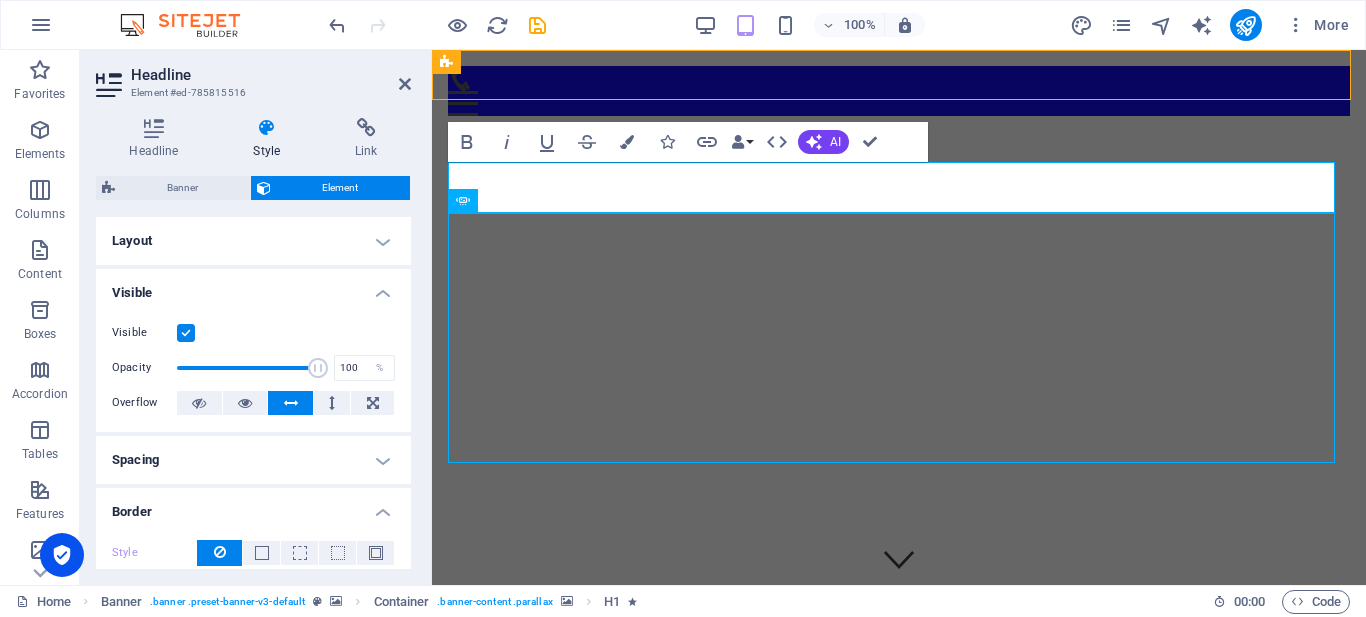 click on "Style" at bounding box center [271, 139] 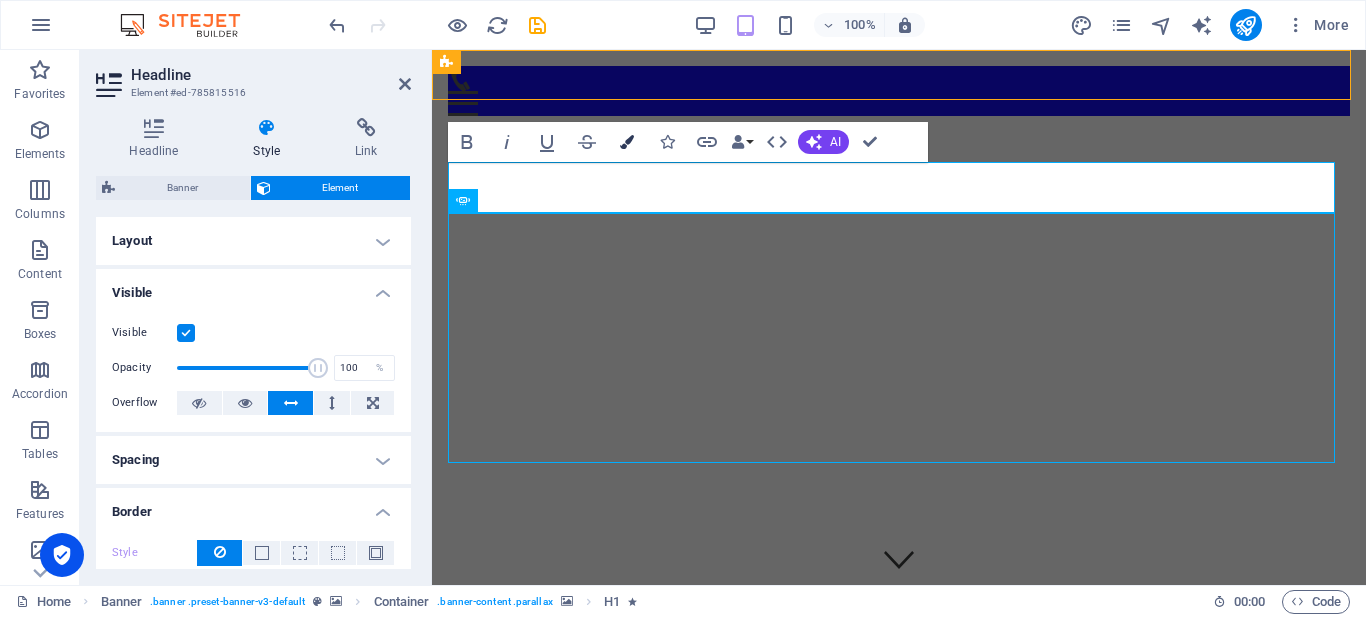 click at bounding box center (627, 142) 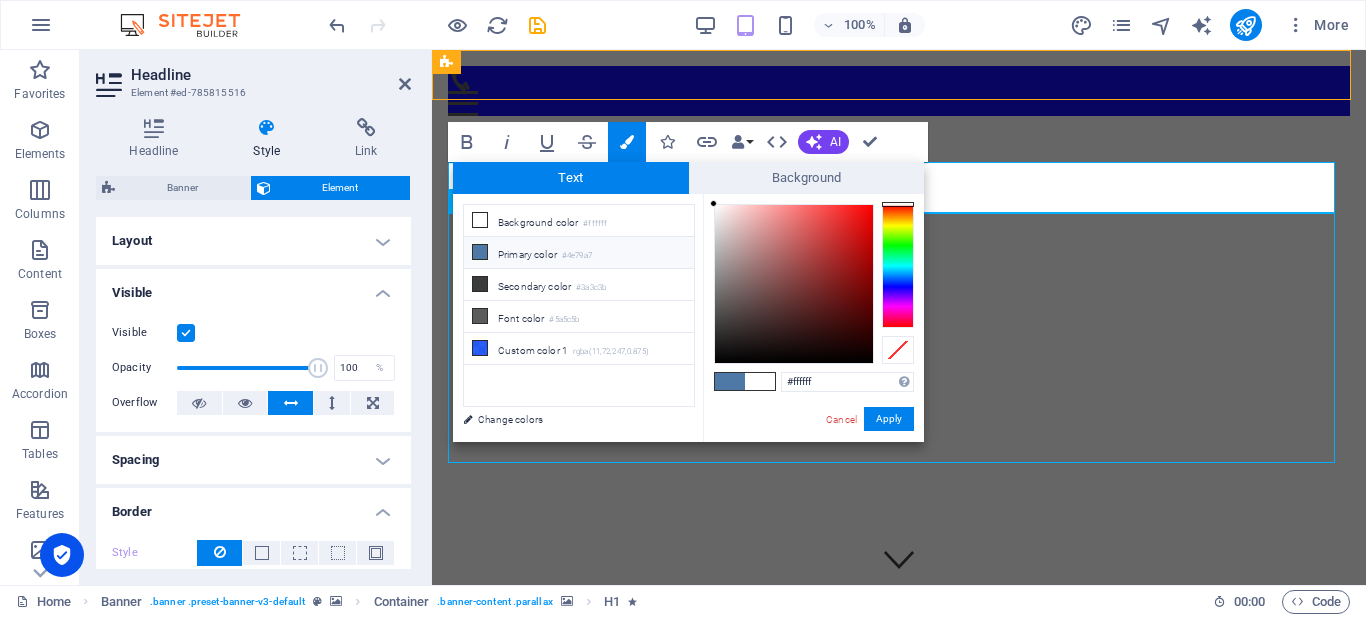 click at bounding box center [898, 266] 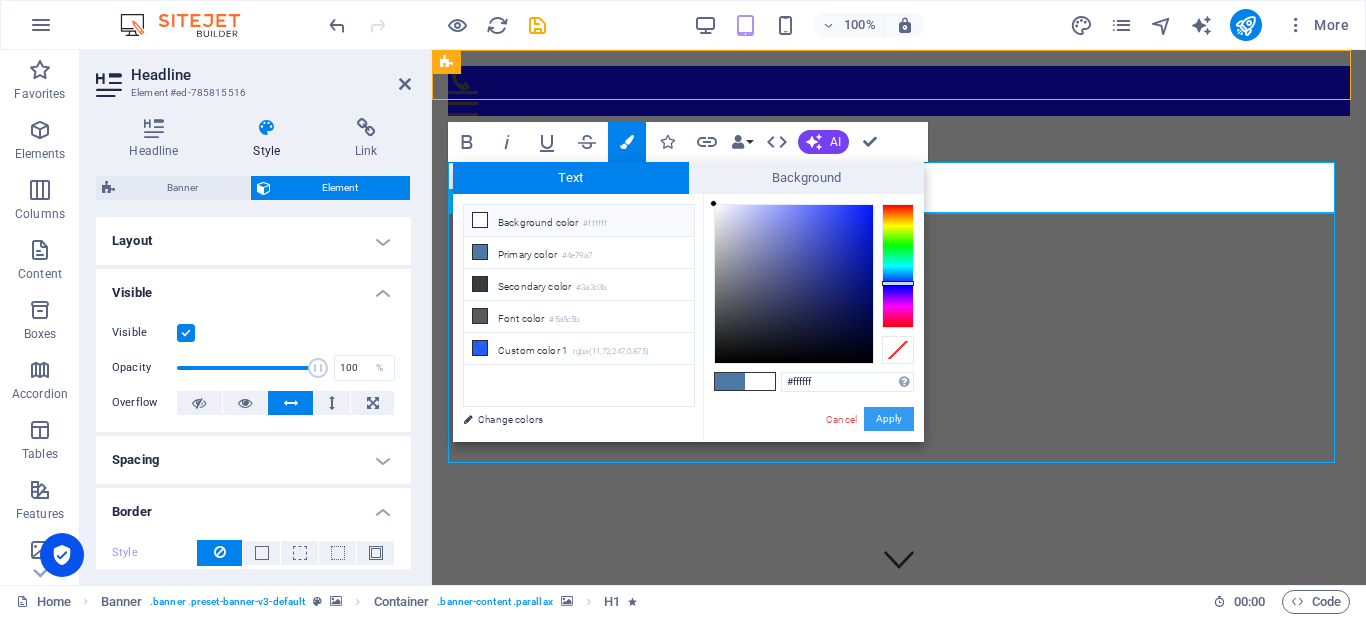 click on "Apply" at bounding box center (889, 419) 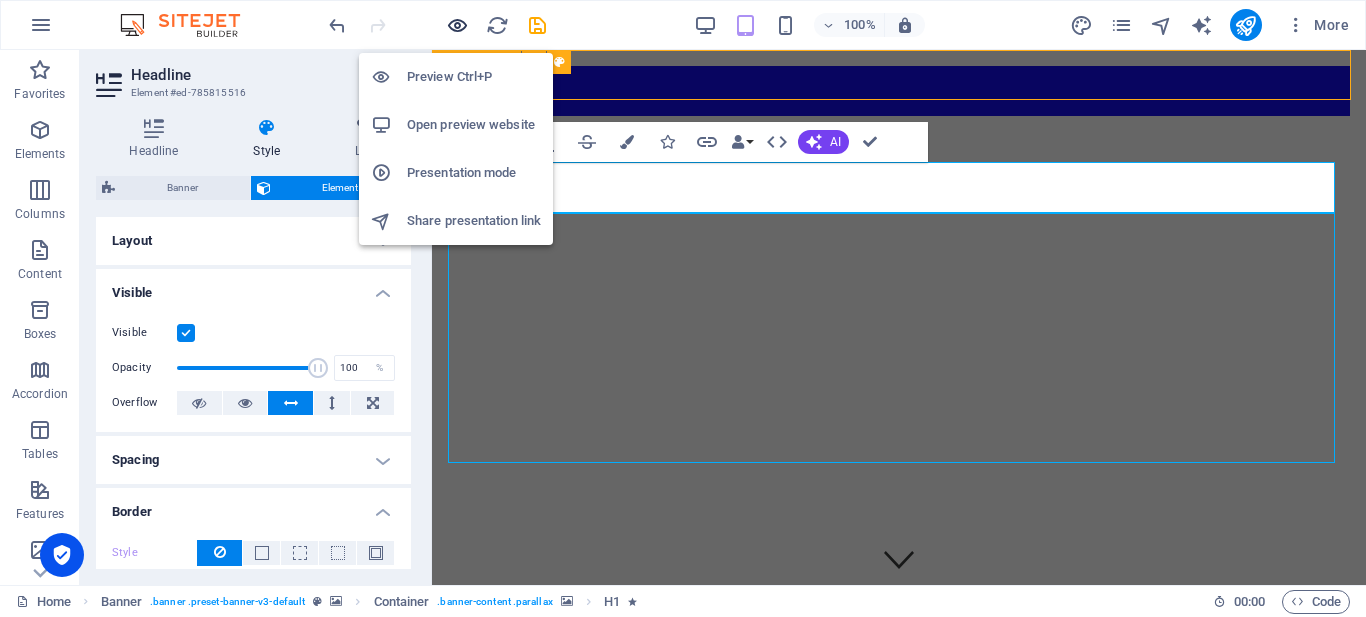 click at bounding box center [457, 25] 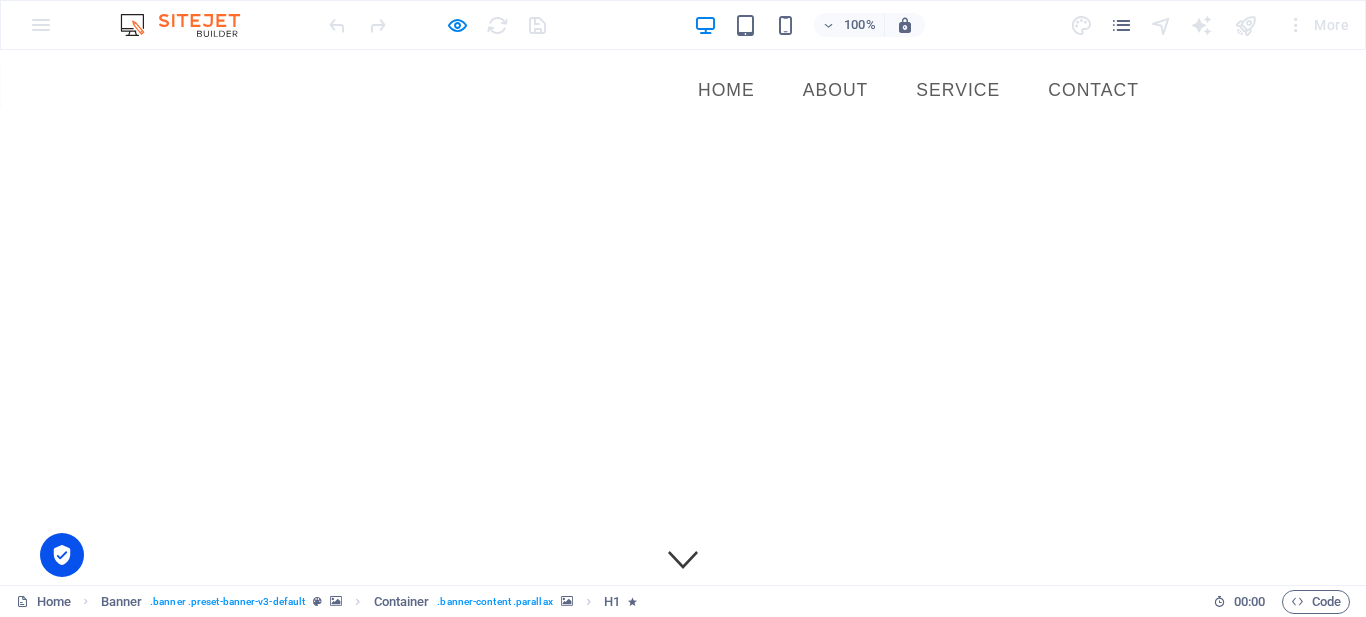 click on "BINA ENTERPRISES" at bounding box center [683, 1211] 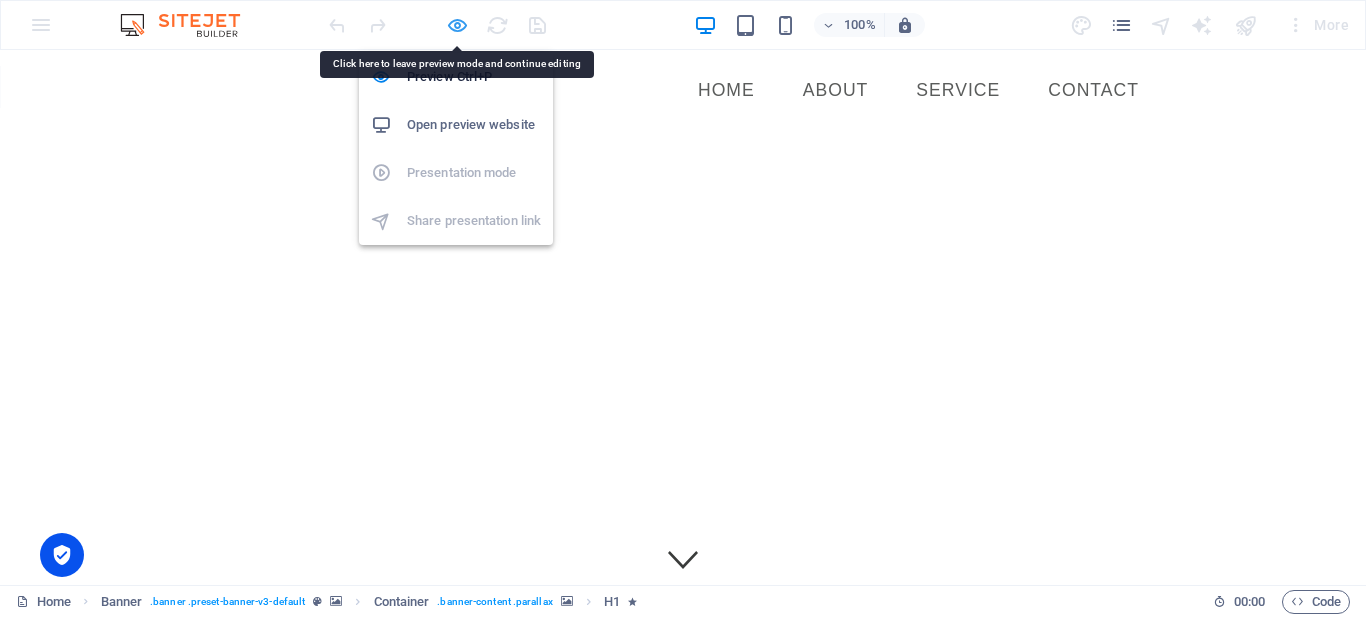 click at bounding box center [457, 25] 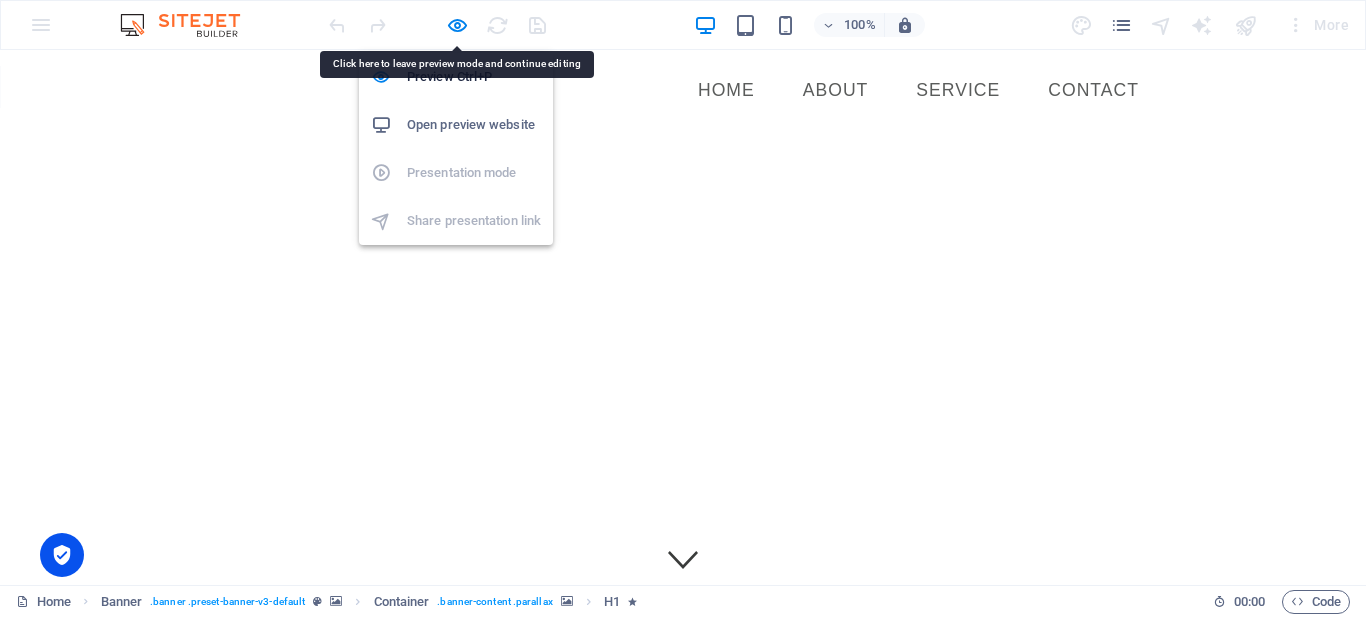 select on "px" 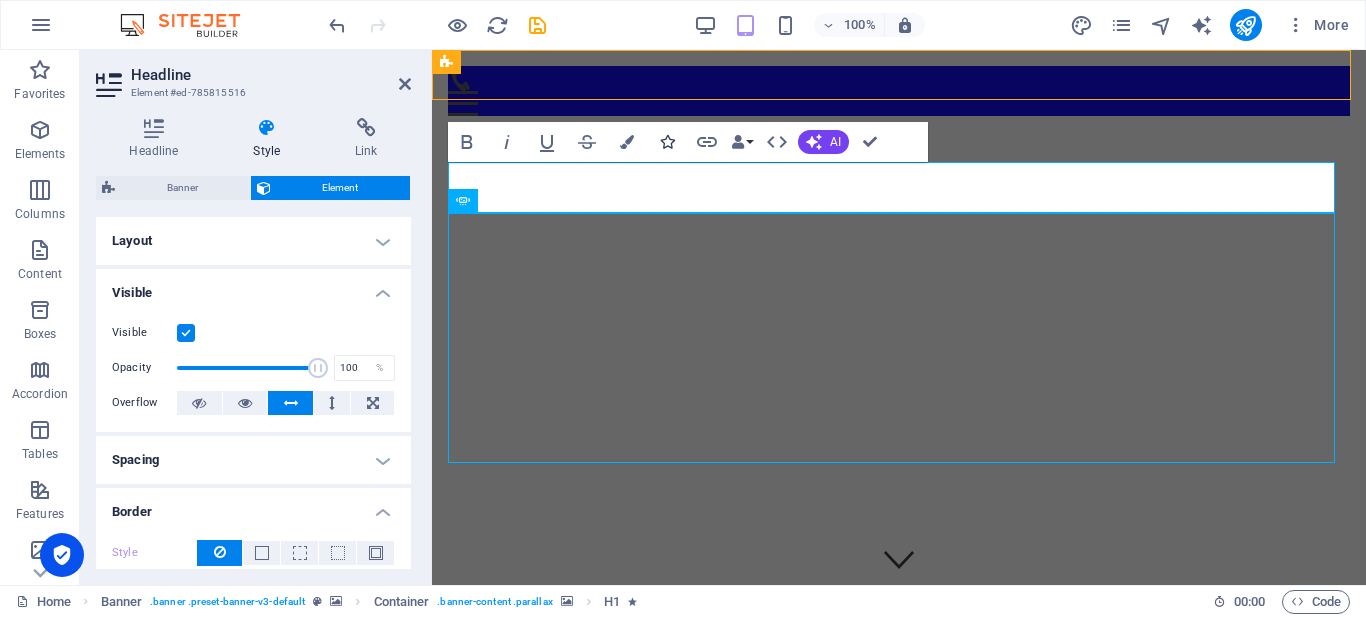 click at bounding box center [667, 142] 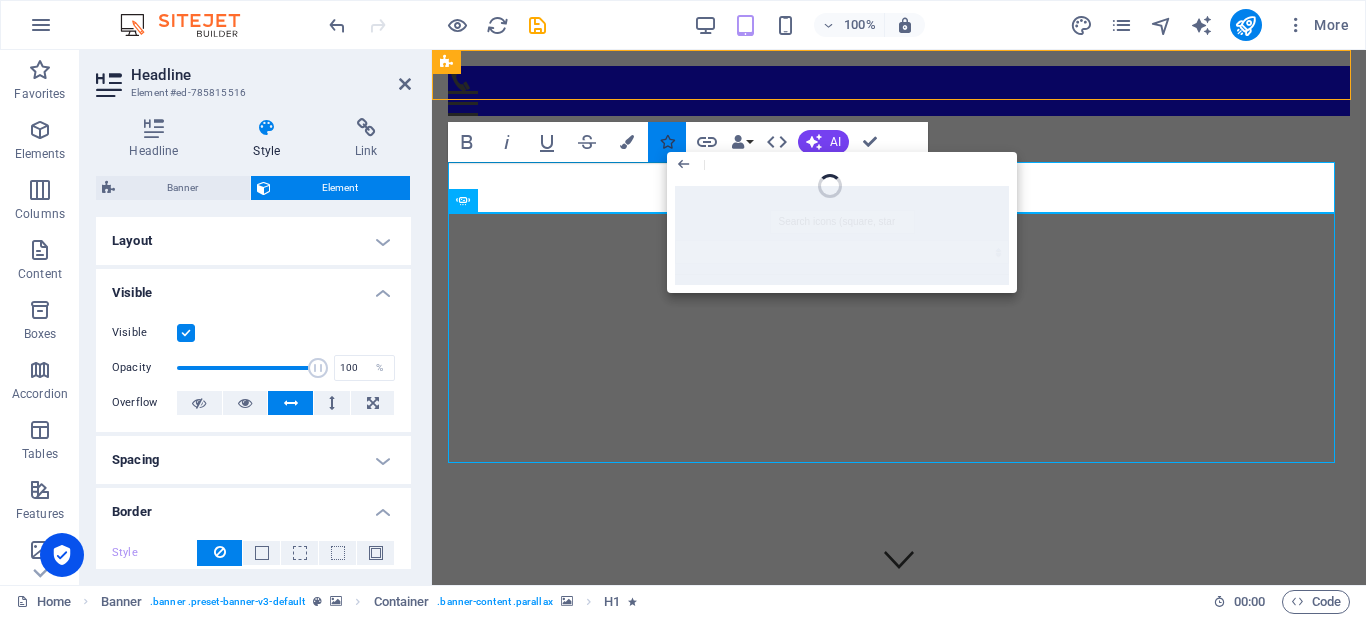 click at bounding box center (667, 142) 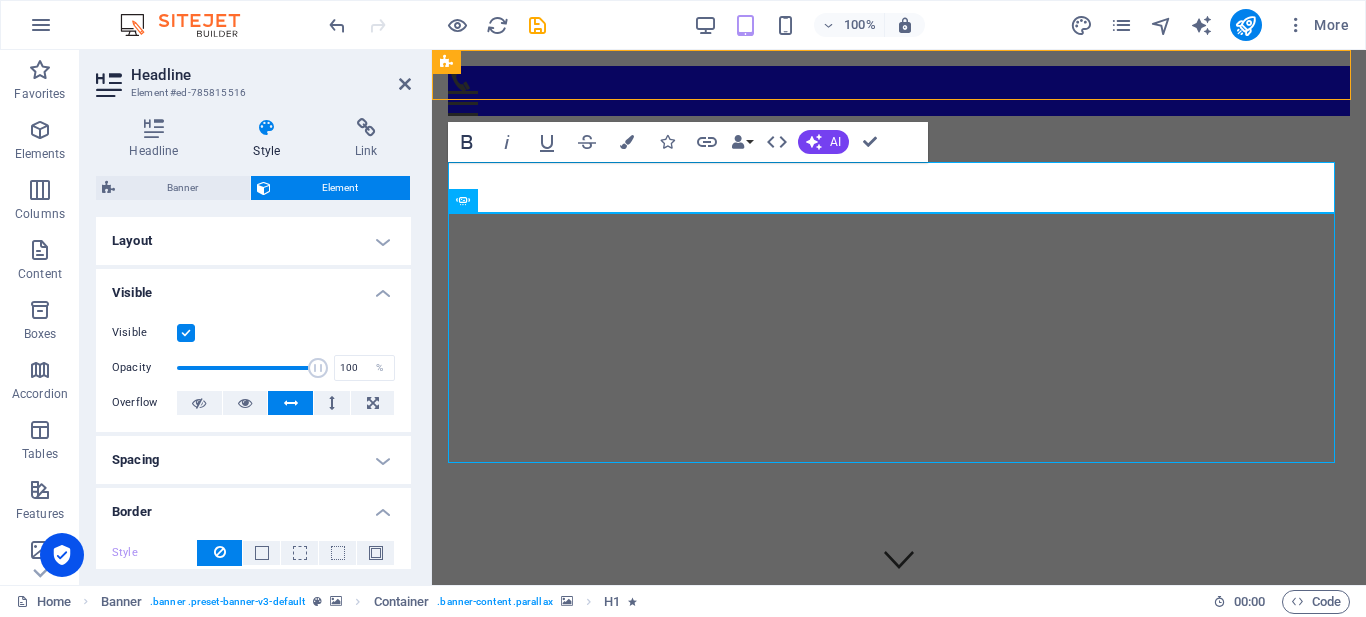 click 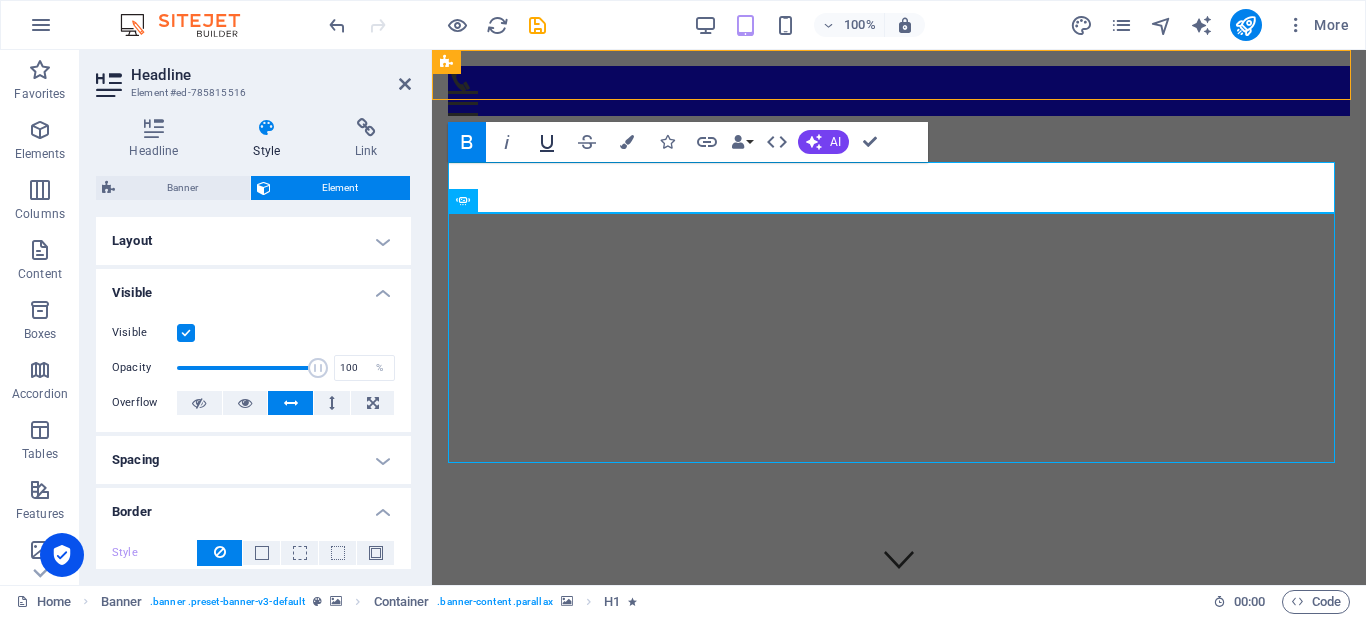 click 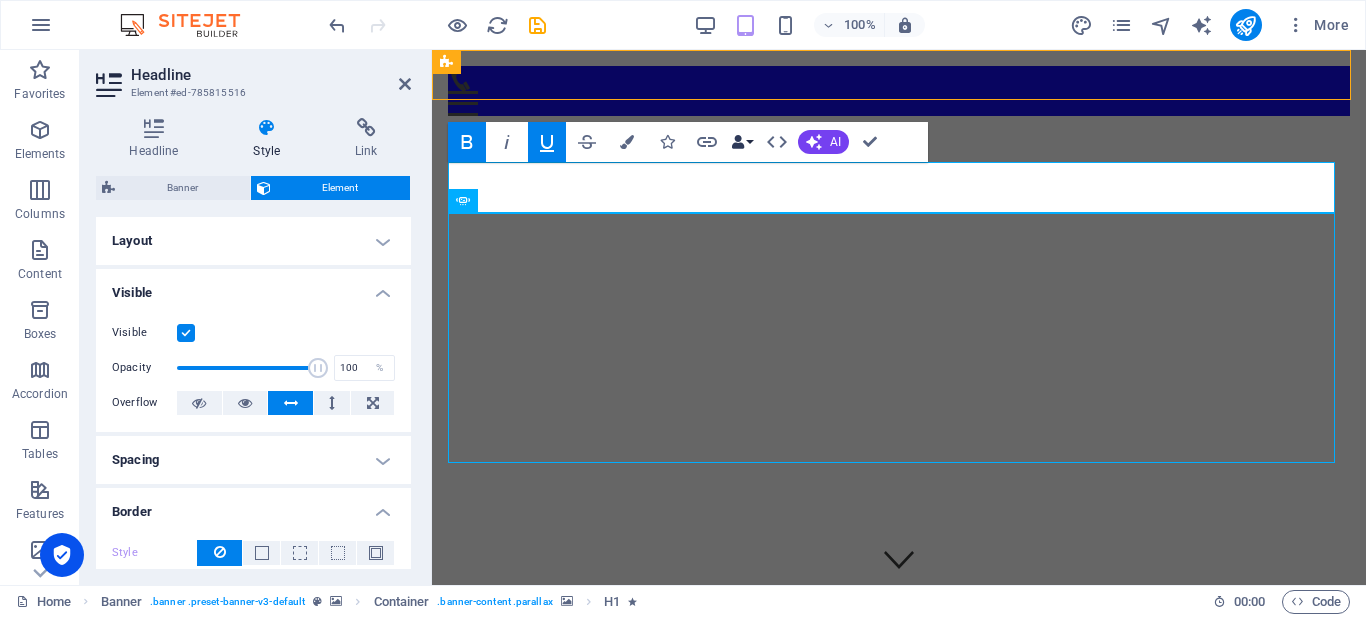 click on "Data Bindings" at bounding box center (742, 142) 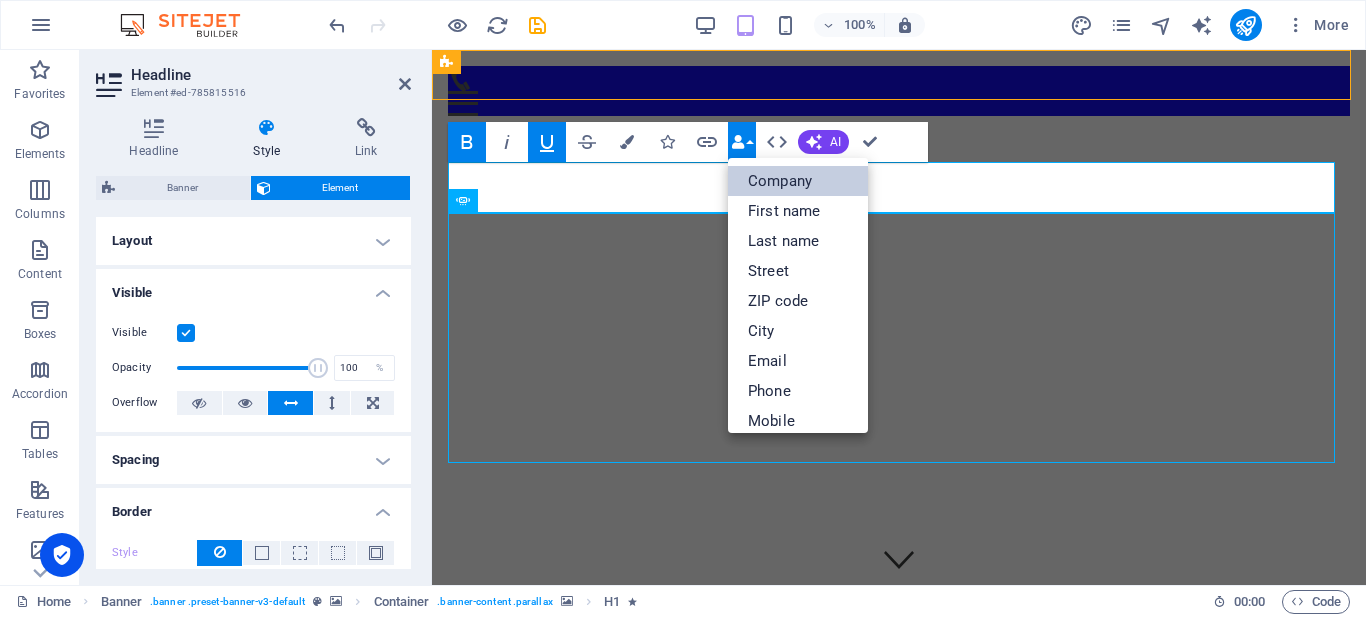click on "Company" at bounding box center (798, 181) 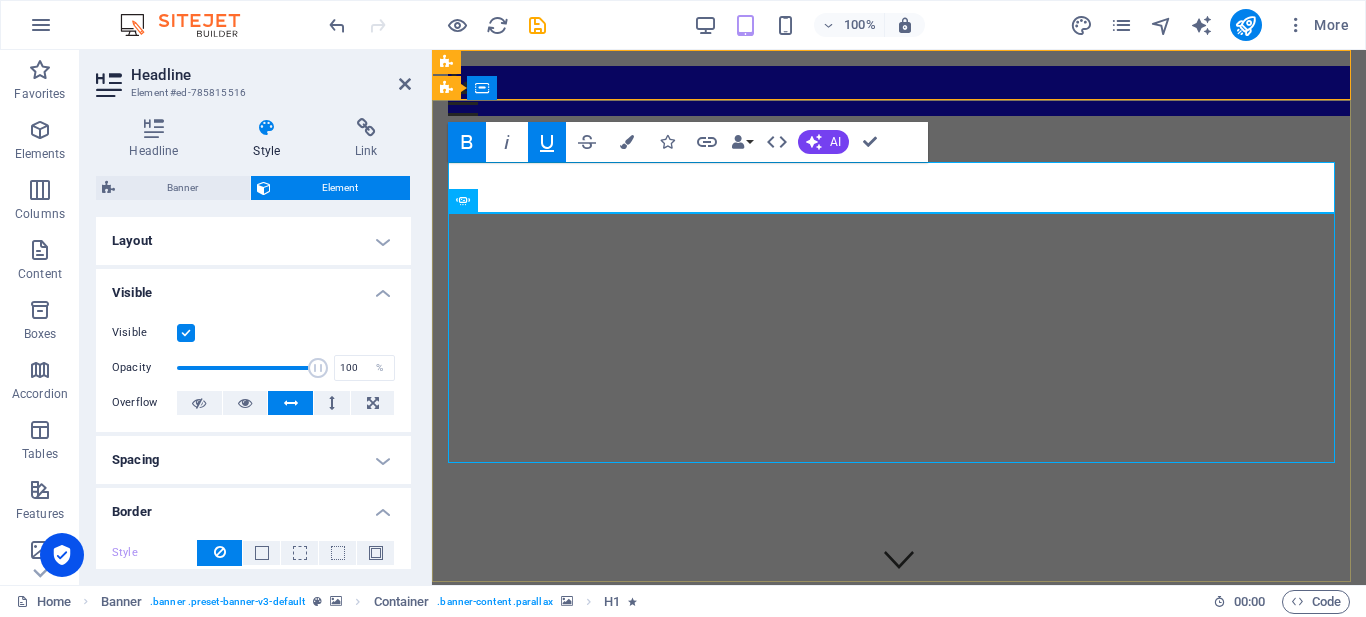 click on "[DOMAIN_NAME]" 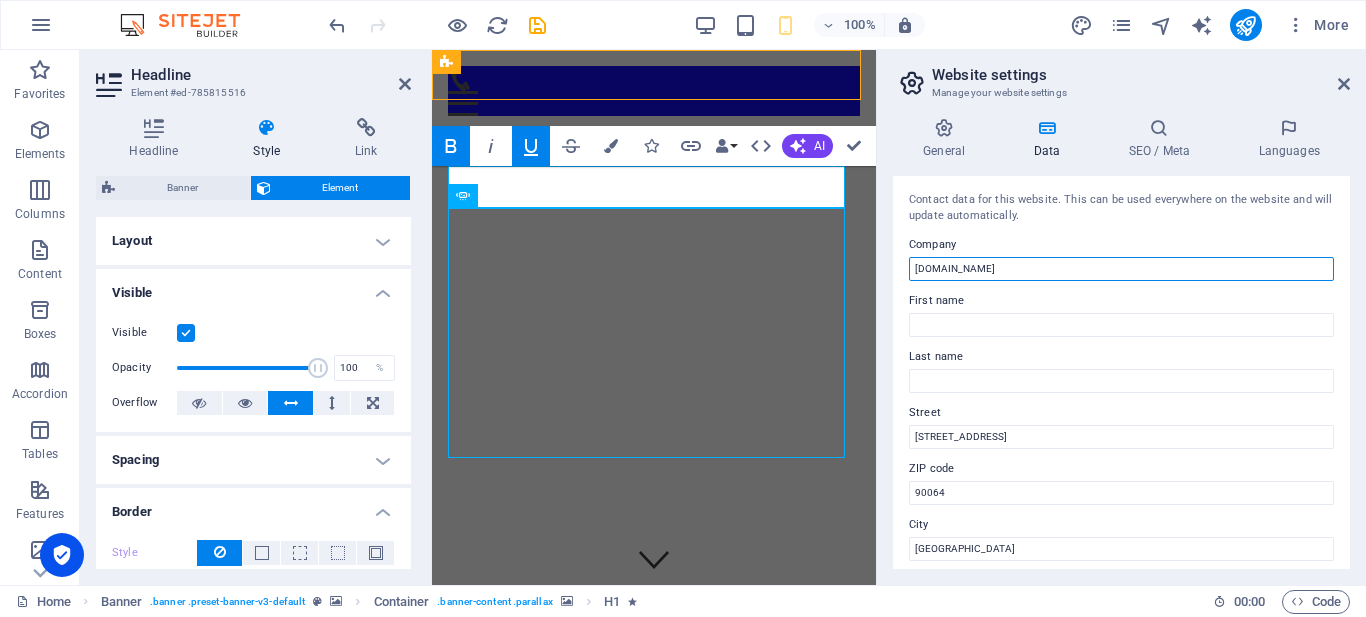 drag, startPoint x: 1402, startPoint y: 325, endPoint x: 823, endPoint y: 297, distance: 579.67664 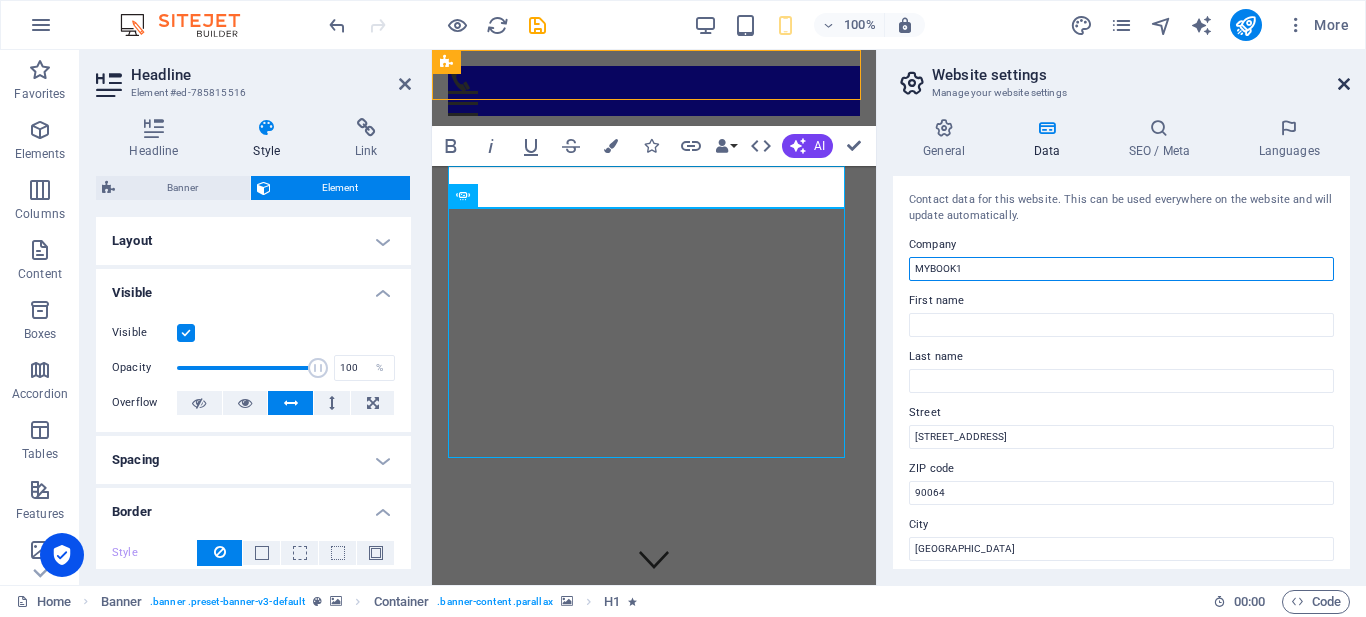 type on "MYBOOK1" 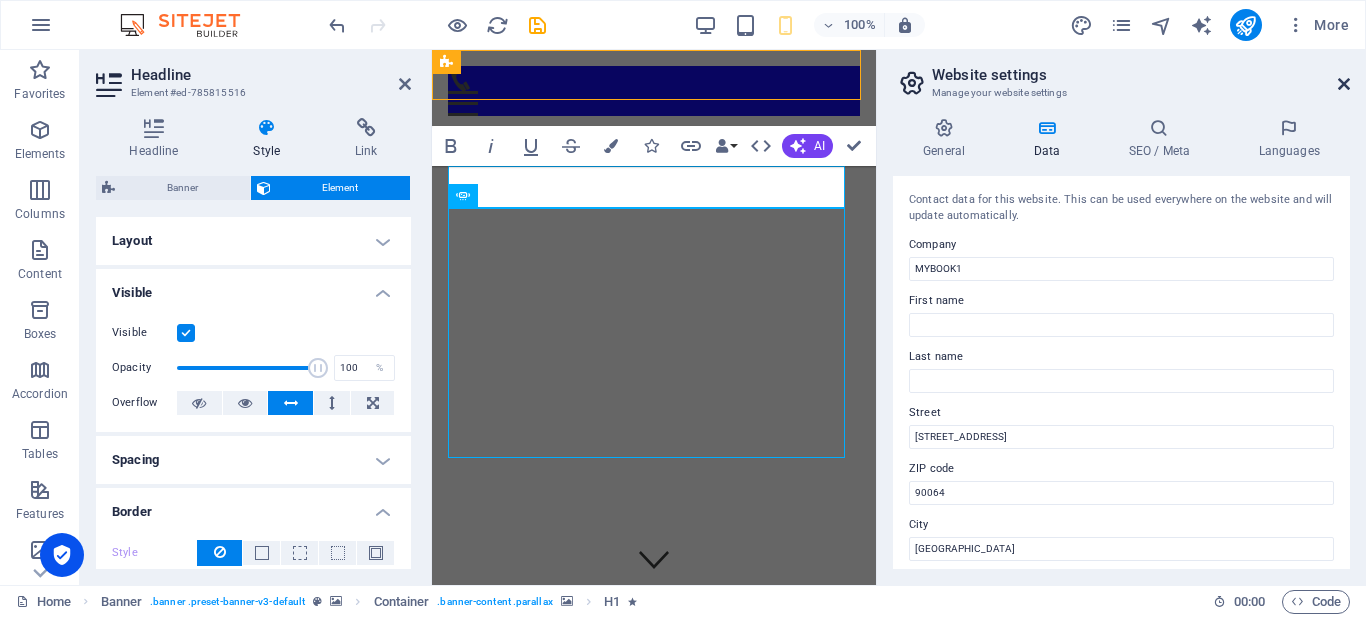 drag, startPoint x: 1343, startPoint y: 81, endPoint x: 298, endPoint y: 153, distance: 1047.4774 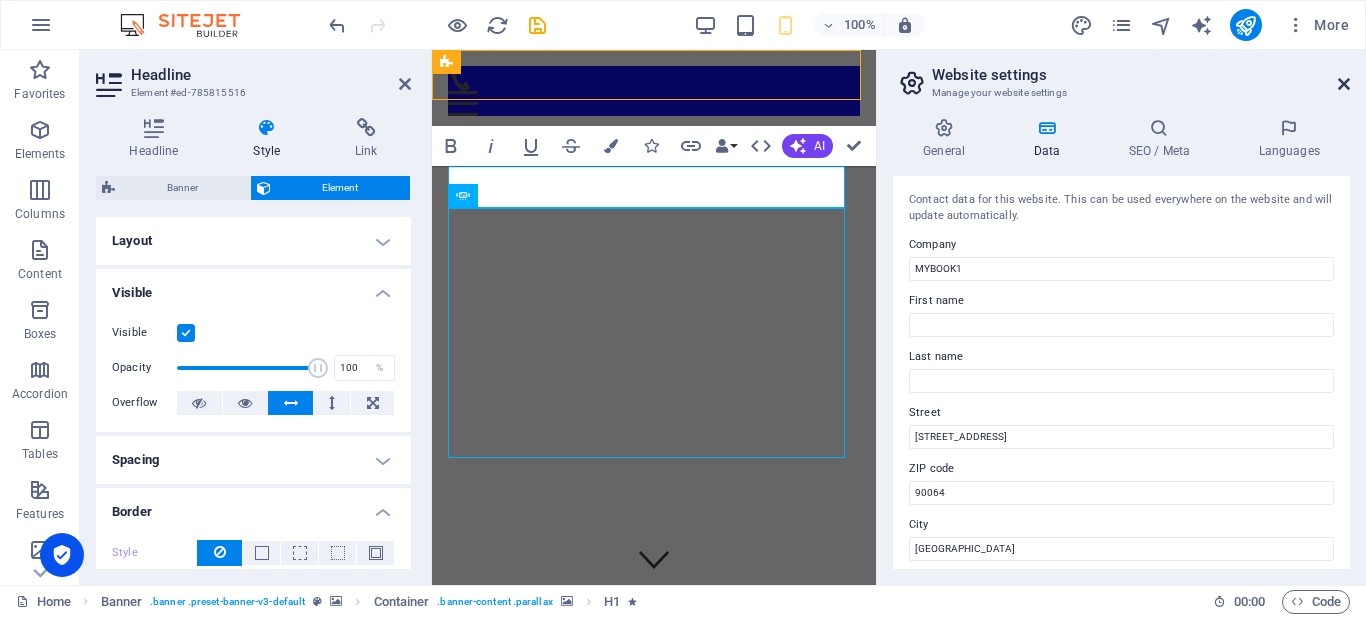 click at bounding box center [1344, 84] 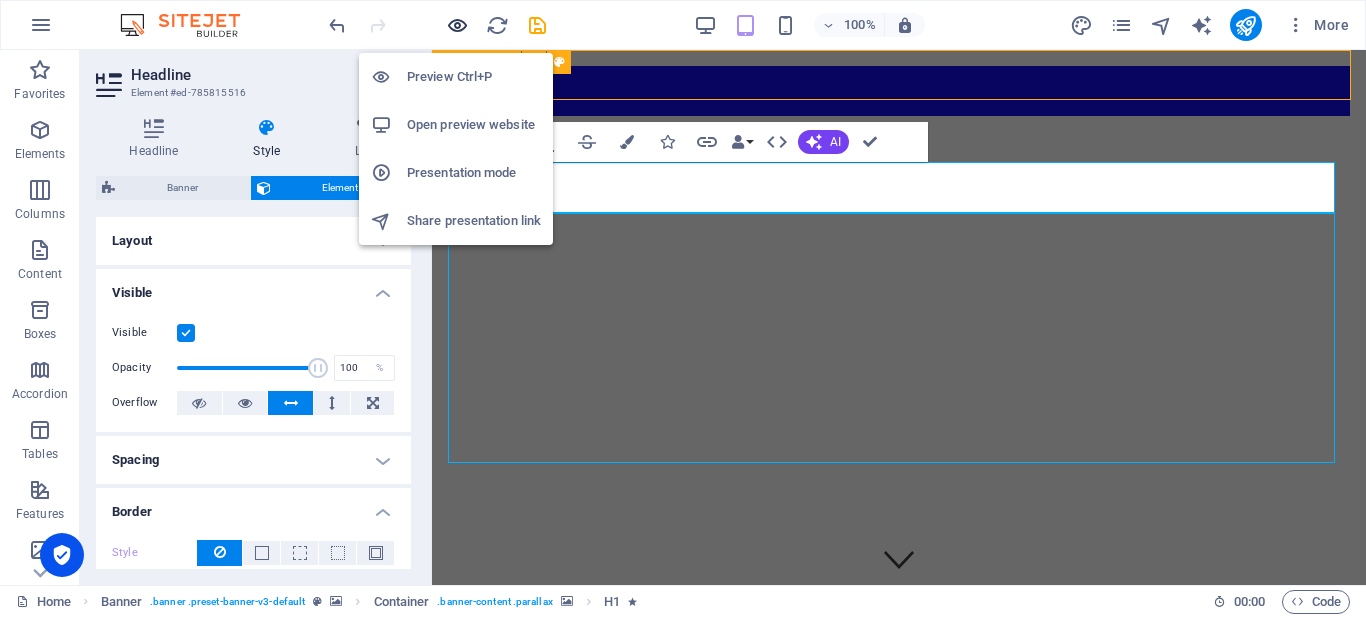 click at bounding box center (457, 25) 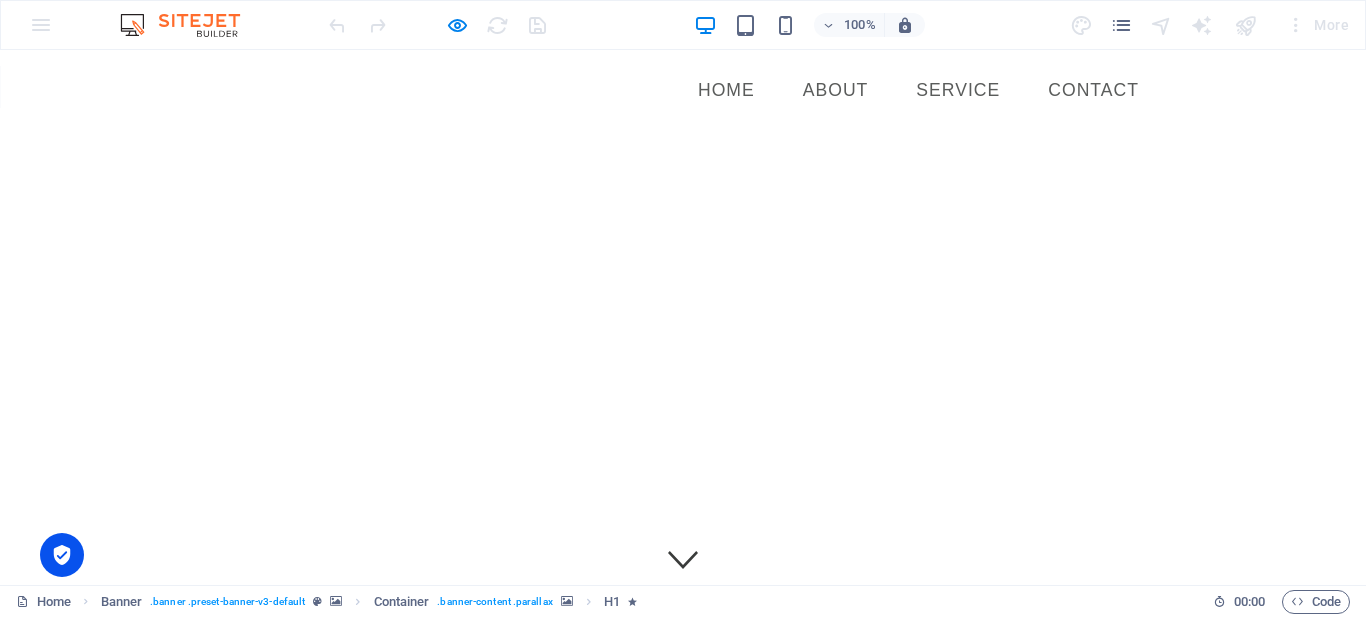 click on "MYBOOK1" at bounding box center [683, 1211] 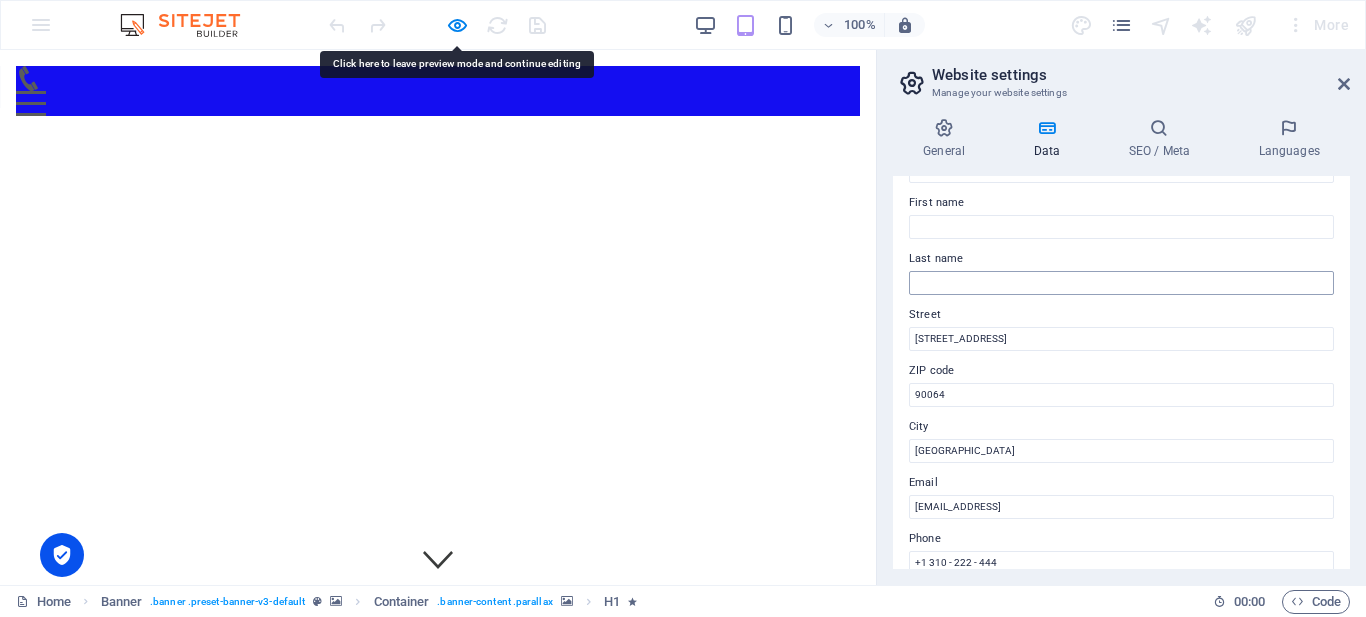 scroll, scrollTop: 200, scrollLeft: 0, axis: vertical 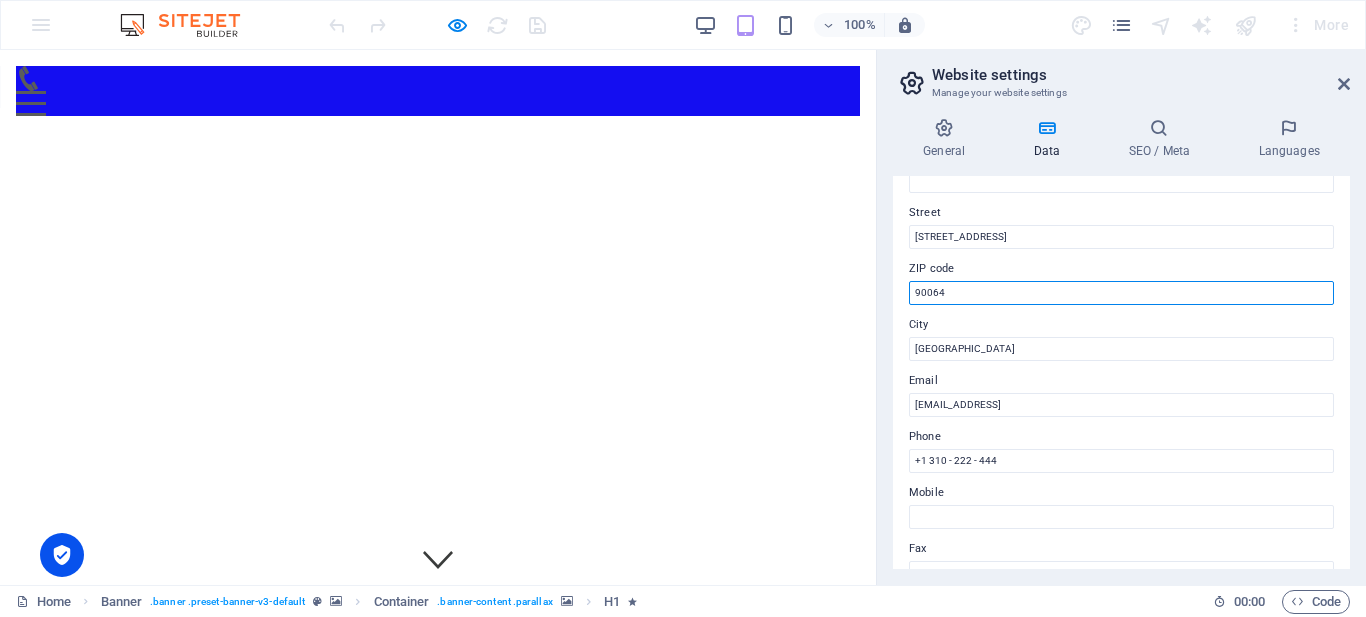 drag, startPoint x: 982, startPoint y: 343, endPoint x: 856, endPoint y: 304, distance: 131.89769 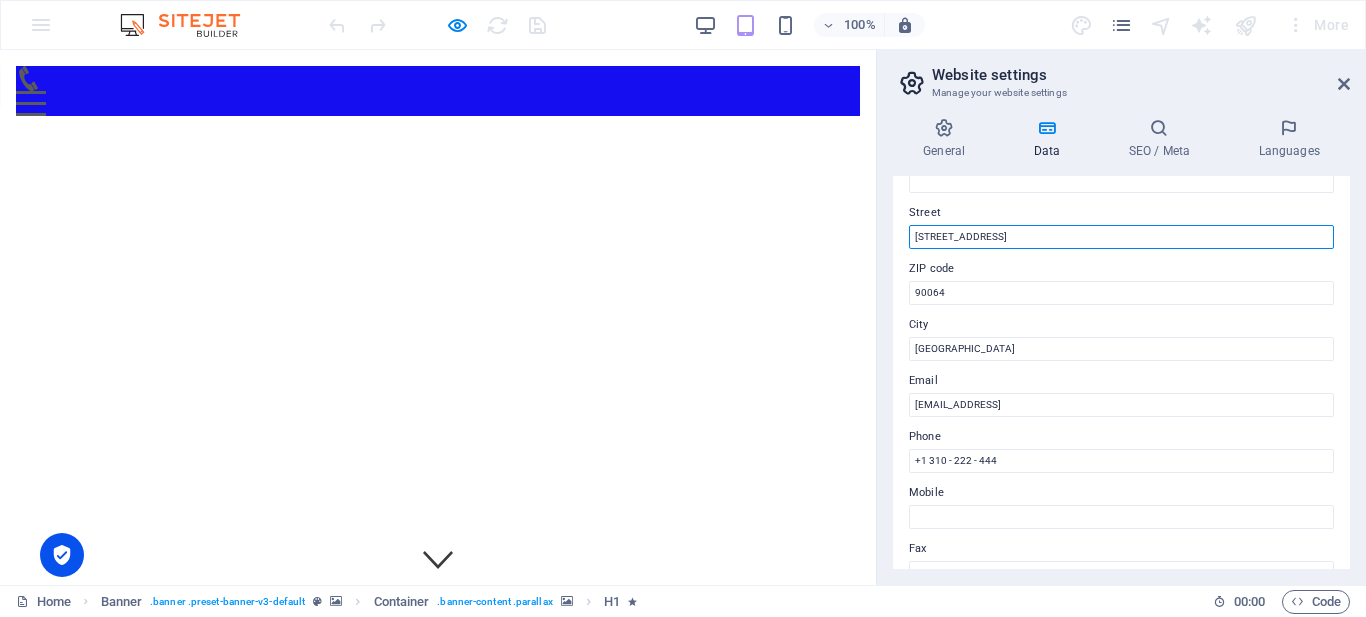 drag, startPoint x: 1035, startPoint y: 284, endPoint x: 864, endPoint y: 269, distance: 171.65663 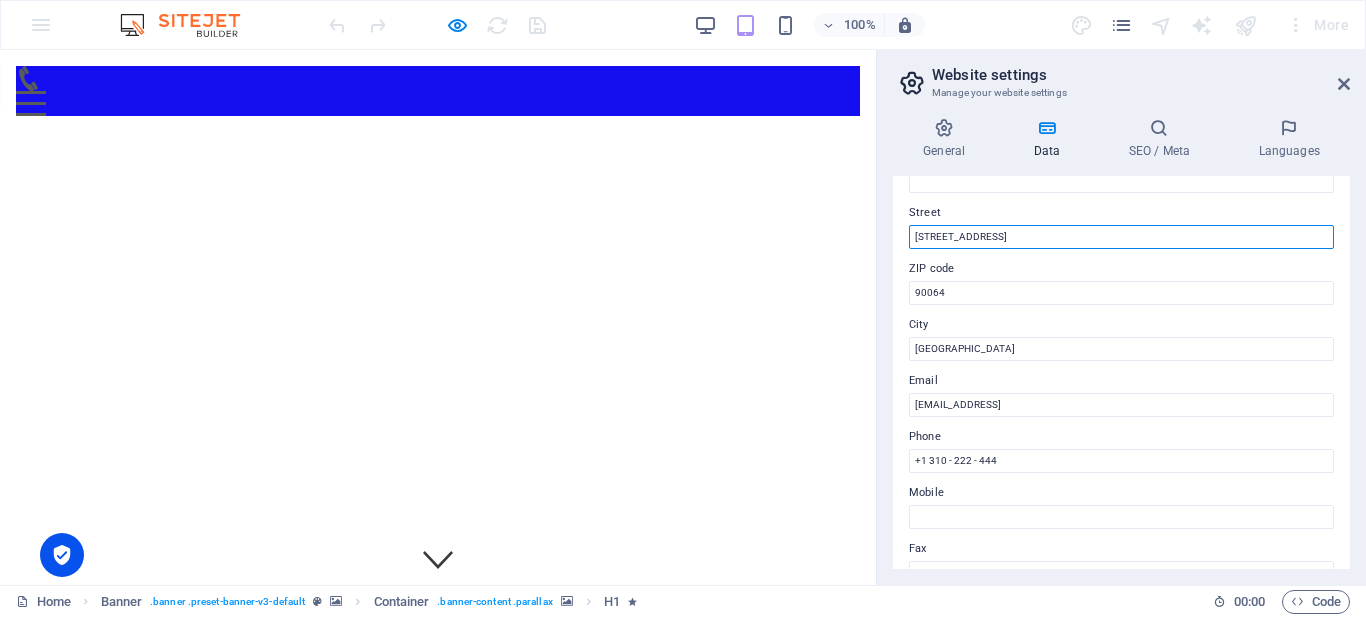 type on "d" 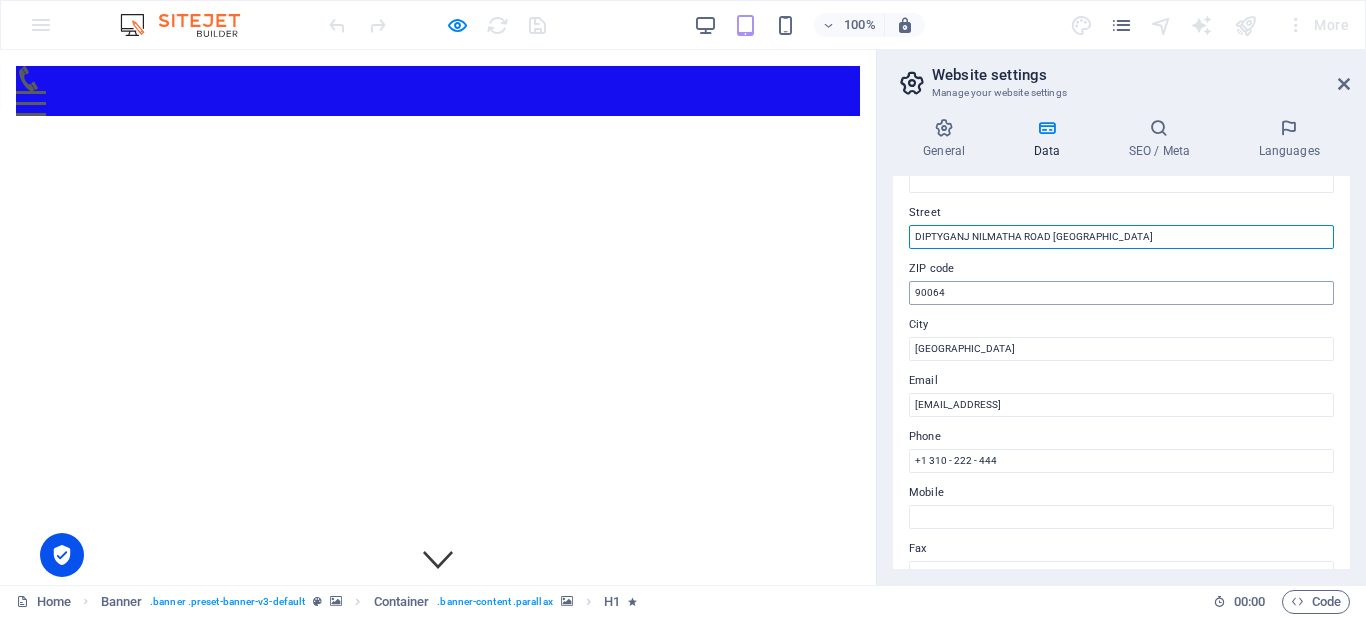 type on "DIPTYGANJ NILMATHA ROAD [GEOGRAPHIC_DATA]" 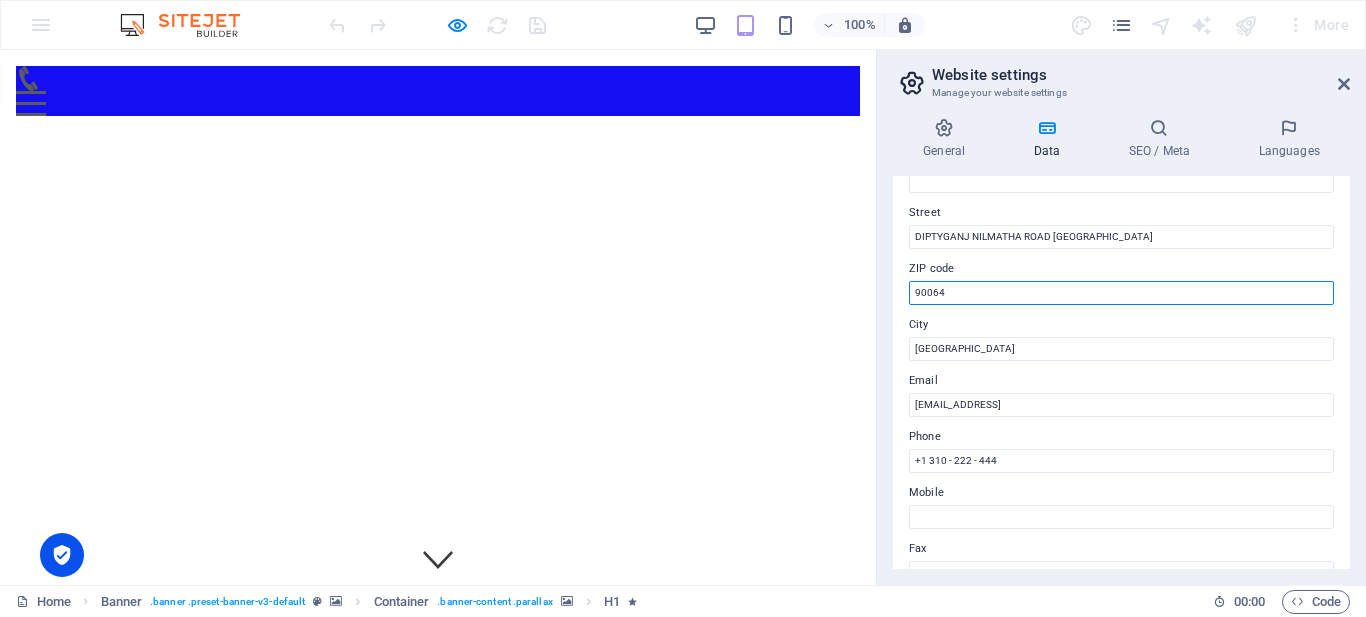 drag, startPoint x: 991, startPoint y: 340, endPoint x: 830, endPoint y: 302, distance: 165.42369 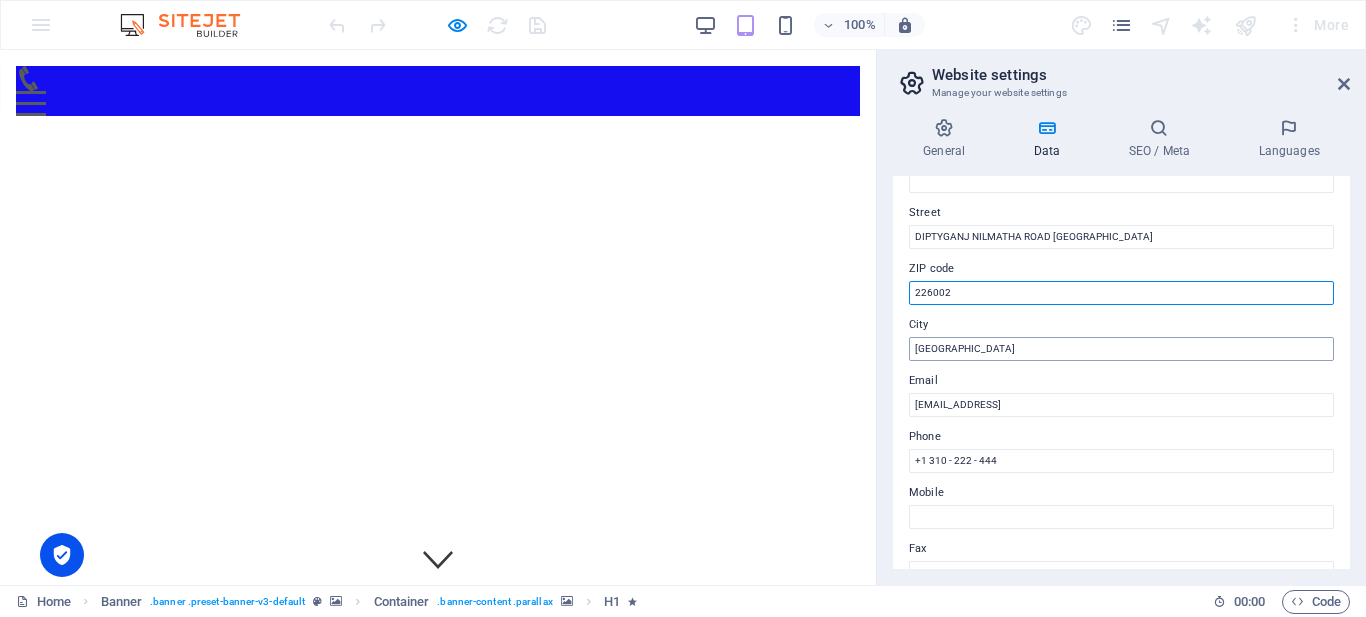 type on "226002" 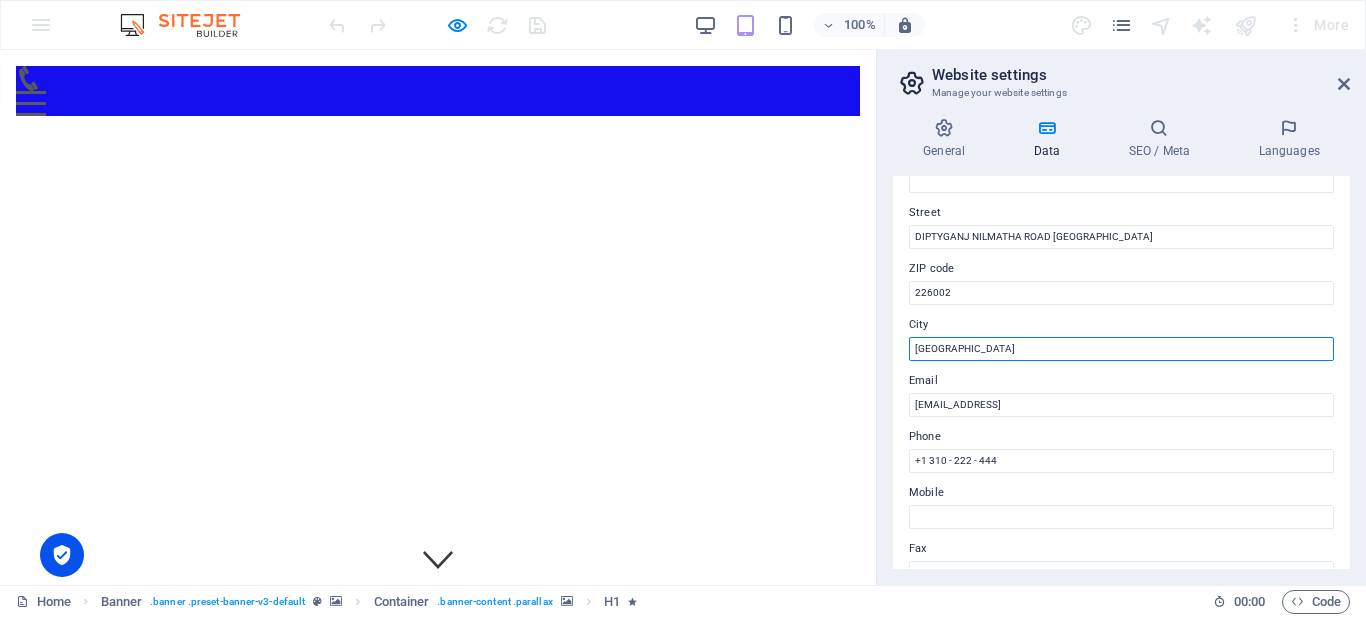 drag, startPoint x: 983, startPoint y: 353, endPoint x: 890, endPoint y: 362, distance: 93.43447 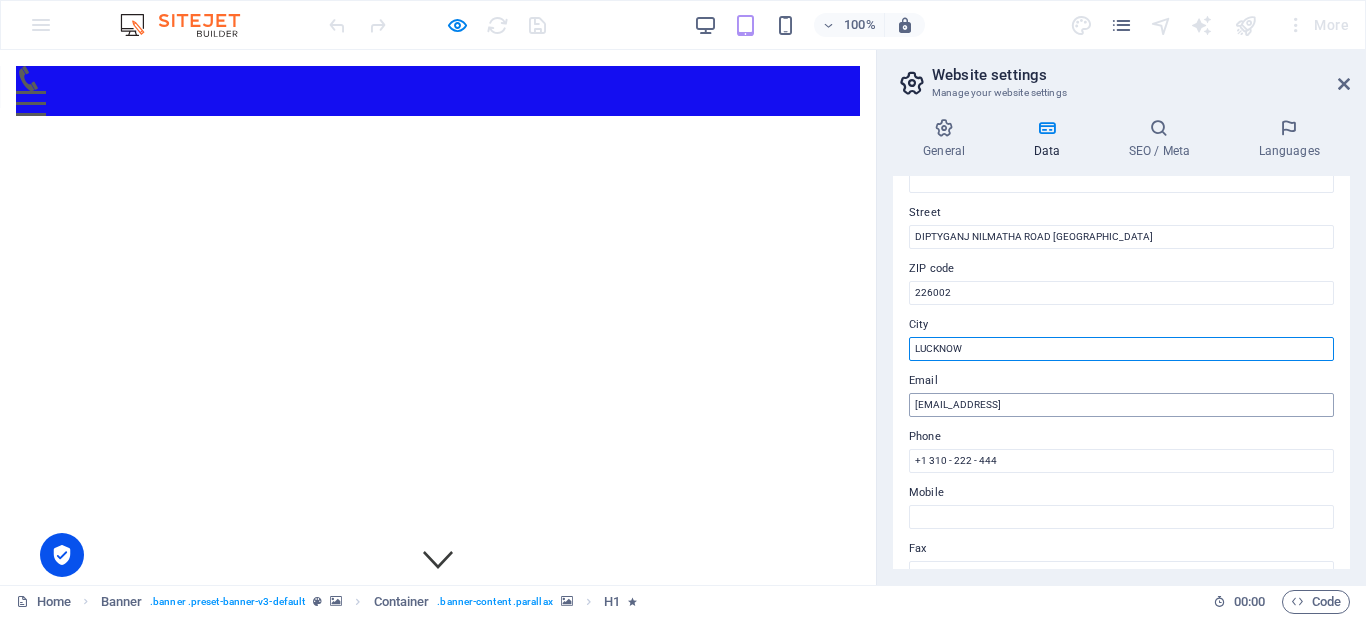 type on "LUCKNOW" 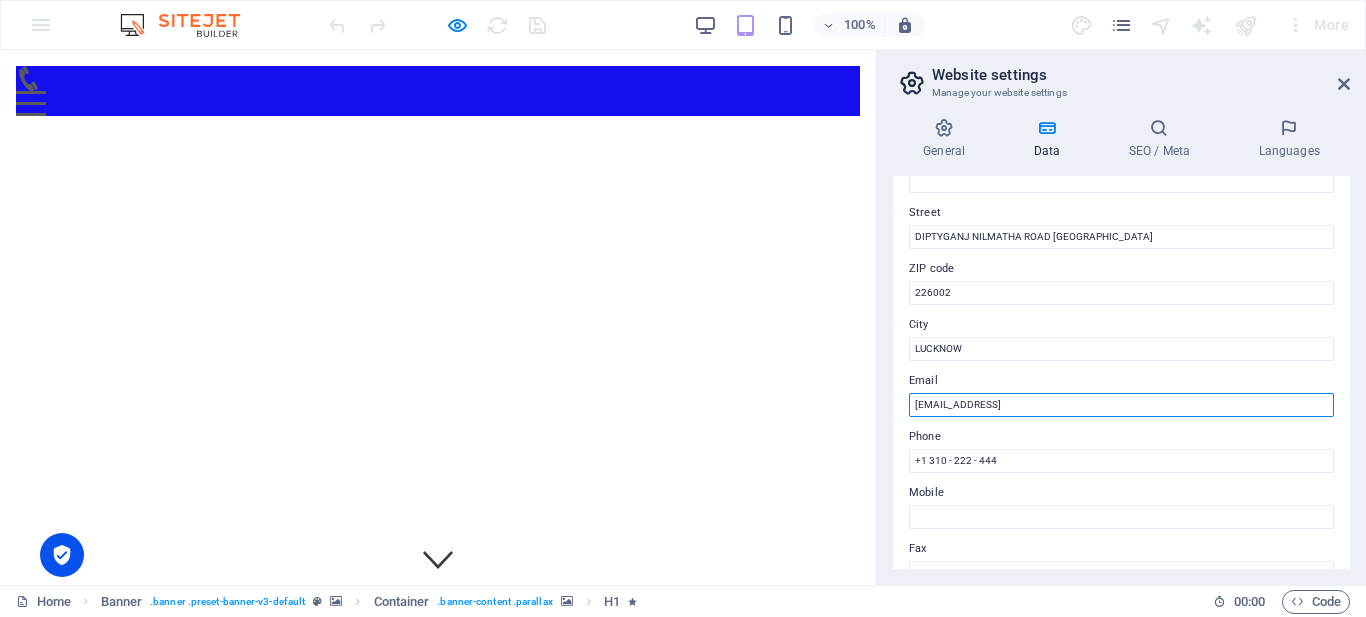 drag, startPoint x: 1165, startPoint y: 412, endPoint x: 893, endPoint y: 418, distance: 272.06616 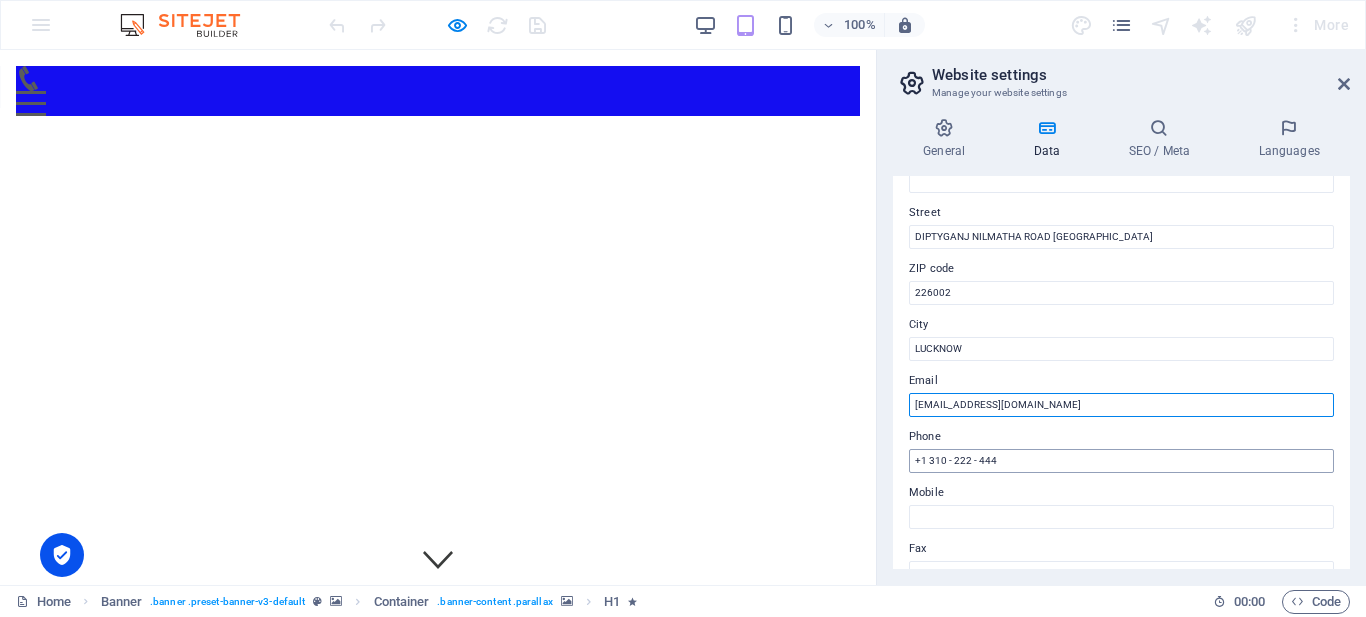 type on "[EMAIL_ADDRESS][DOMAIN_NAME]" 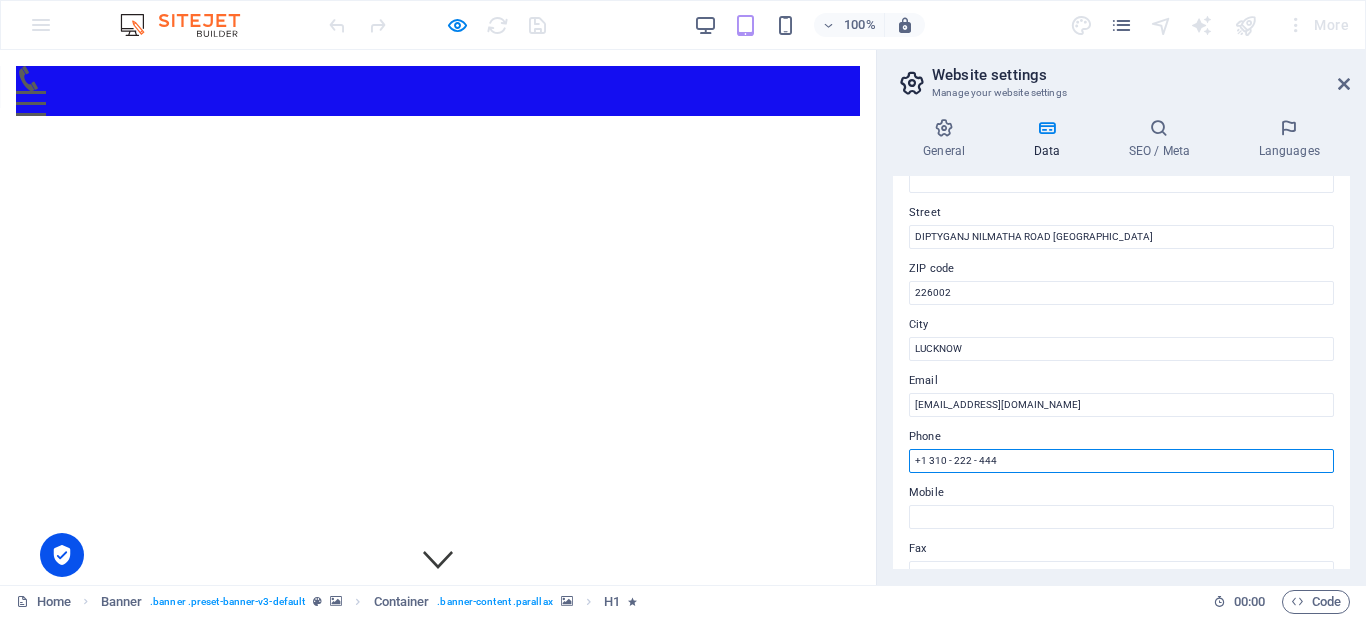 drag, startPoint x: 1014, startPoint y: 512, endPoint x: 825, endPoint y: 467, distance: 194.2833 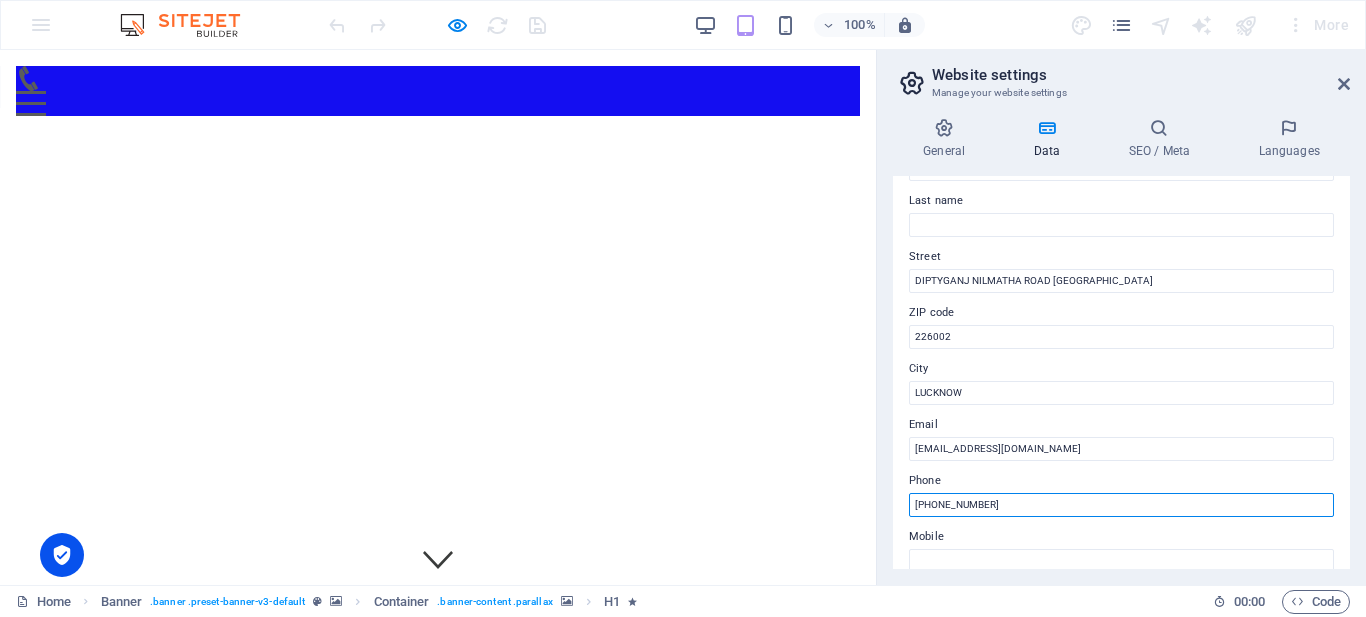 scroll, scrollTop: 0, scrollLeft: 0, axis: both 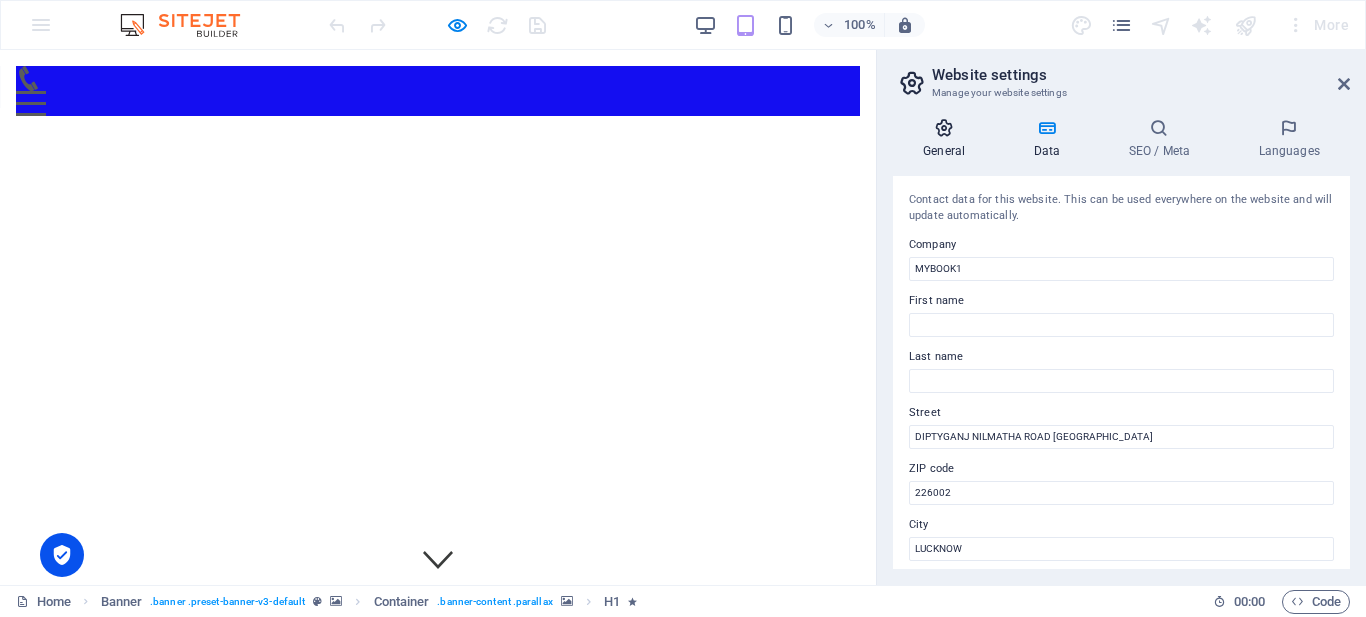 type on "[PHONE_NUMBER]" 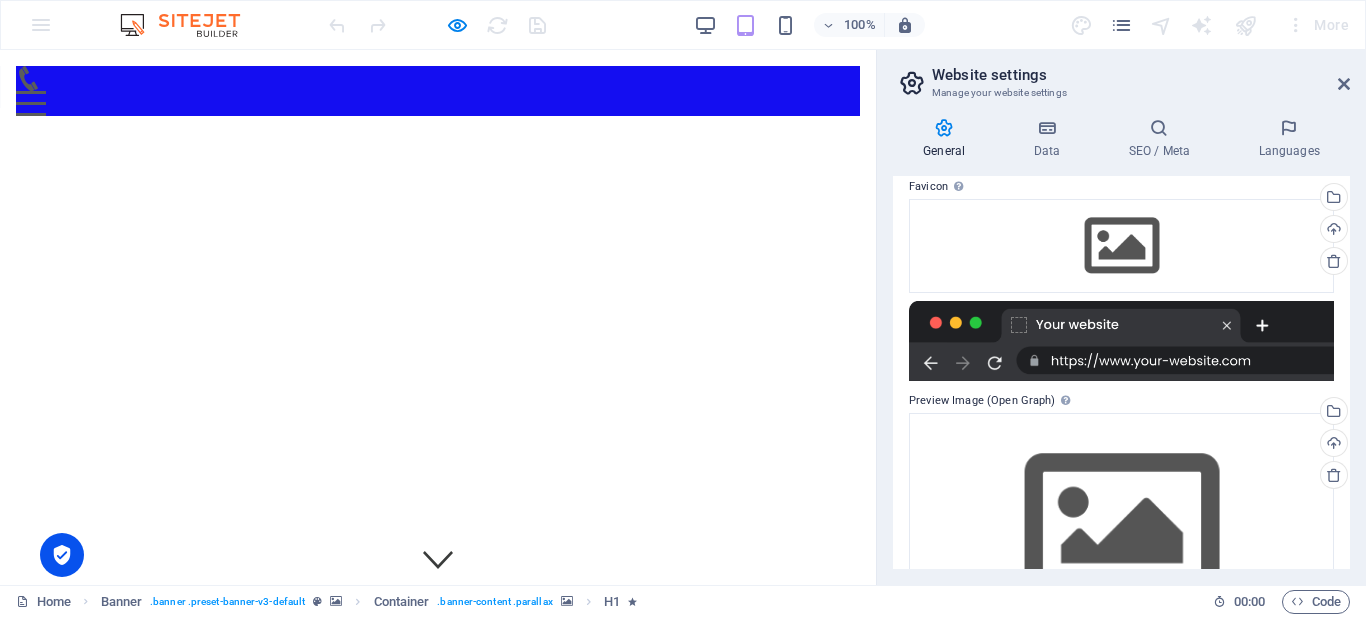 scroll, scrollTop: 200, scrollLeft: 0, axis: vertical 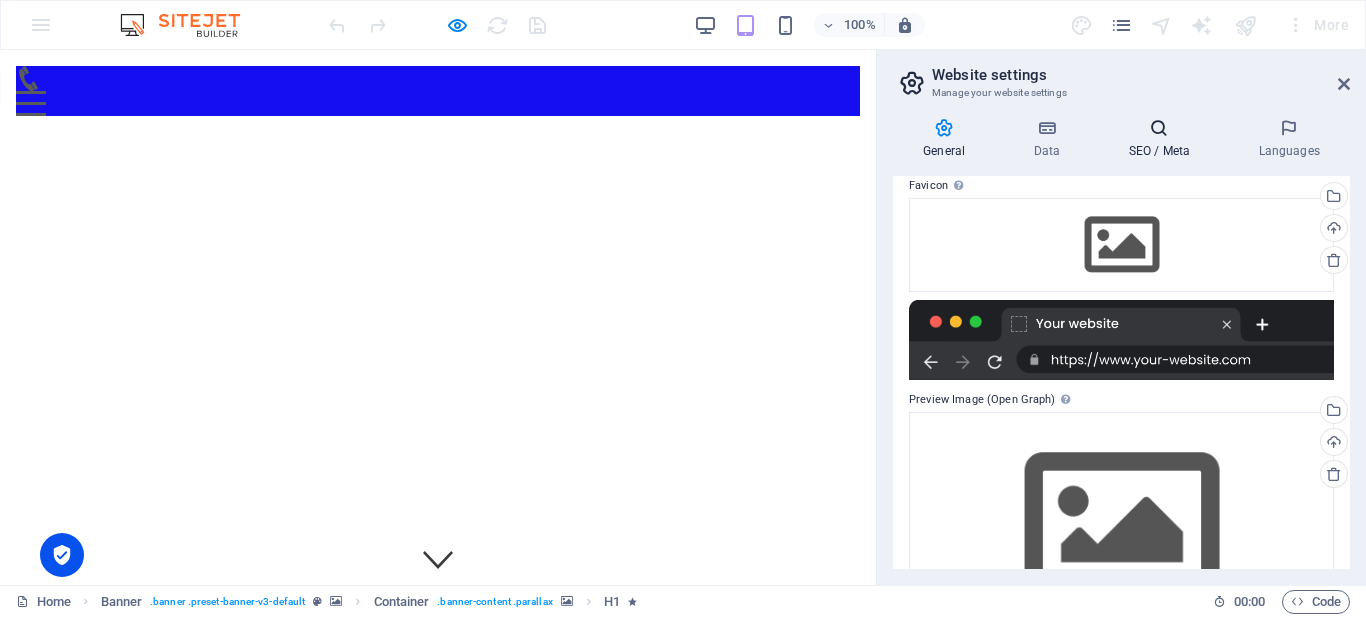 click on "SEO / Meta" at bounding box center [1163, 139] 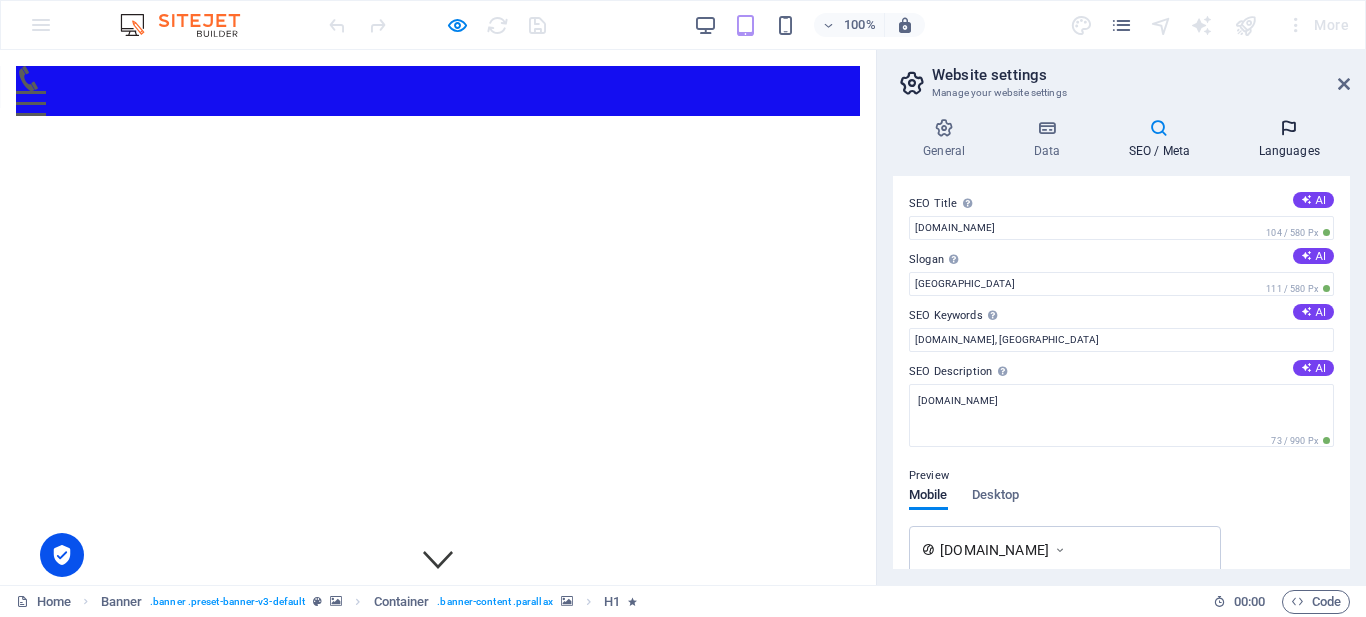 click at bounding box center [1289, 128] 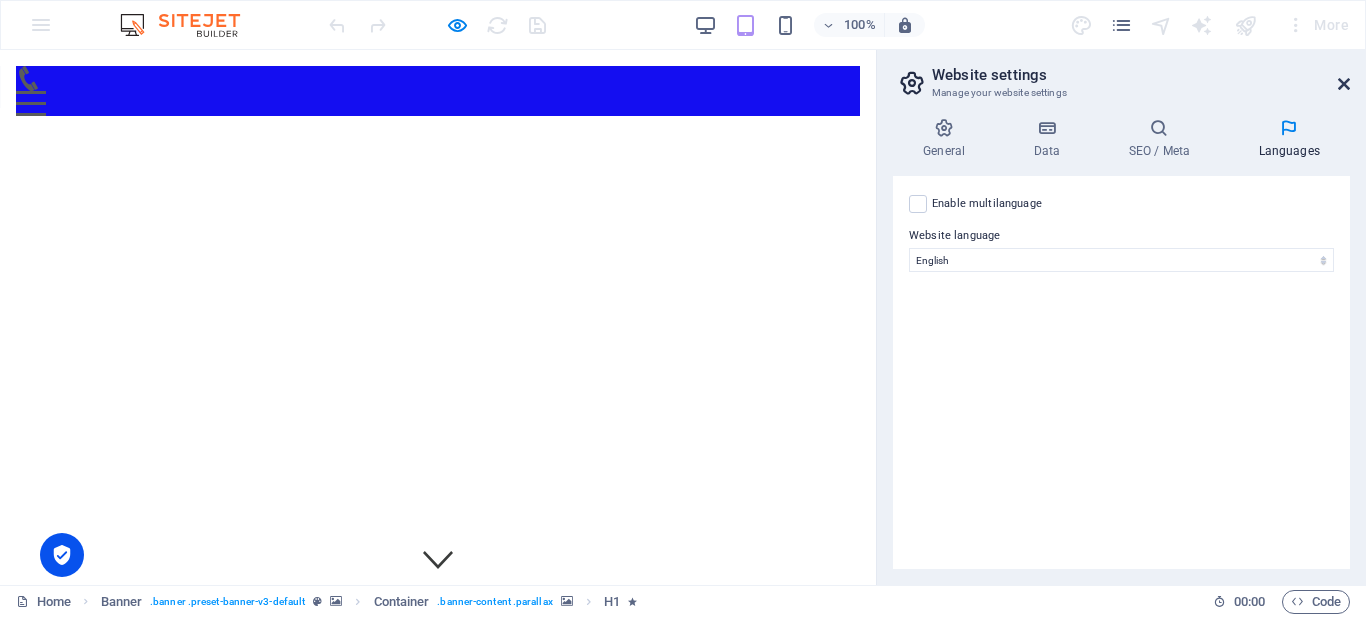 drag, startPoint x: 1343, startPoint y: 88, endPoint x: 667, endPoint y: 175, distance: 681.5754 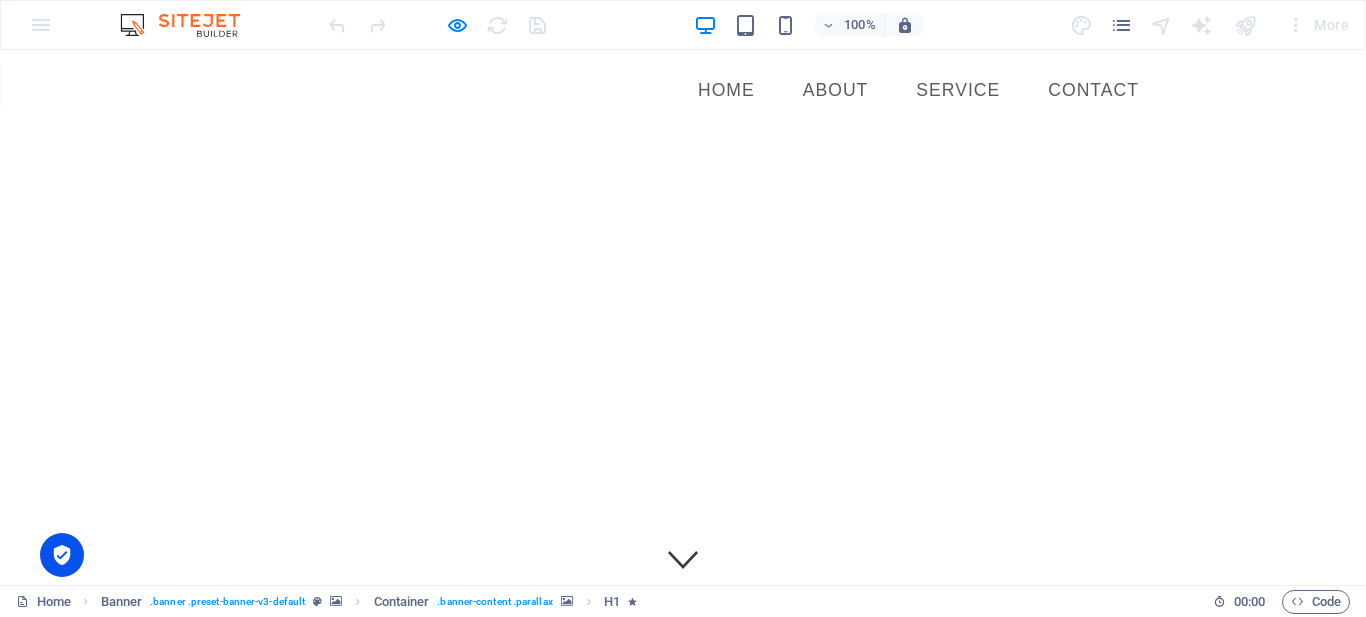 click on "MYBOOK1" at bounding box center [683, 1211] 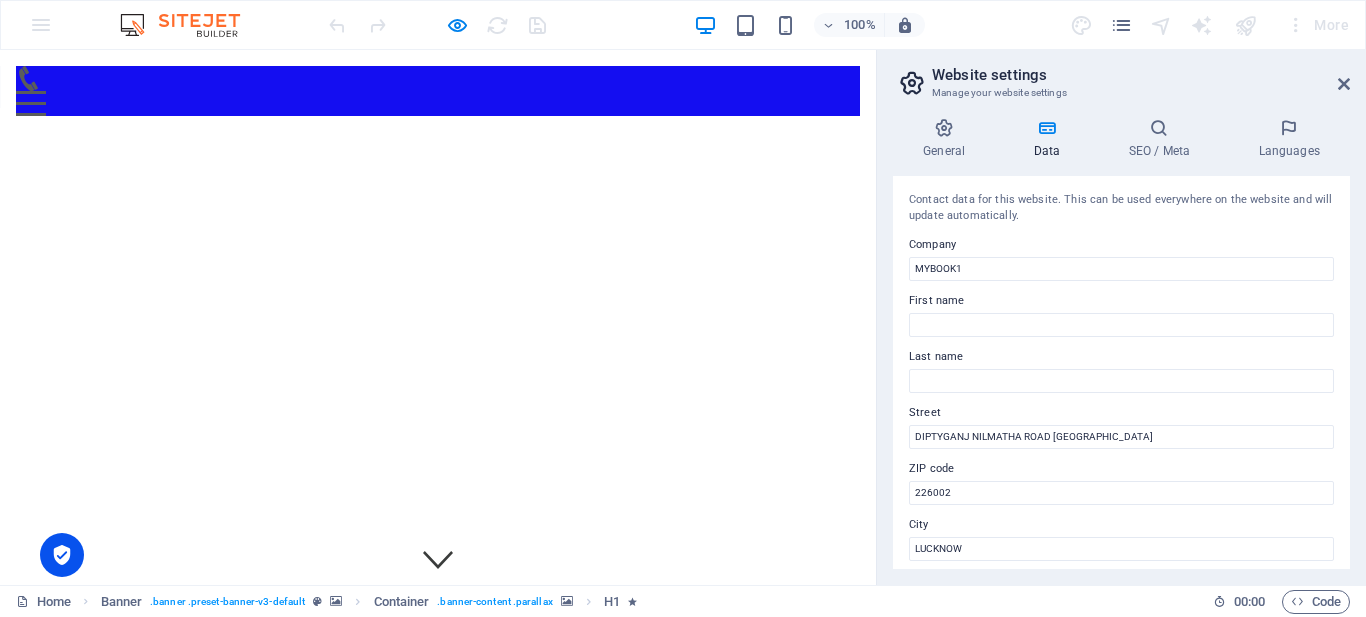 click on "MYBOOK1" at bounding box center [438, 1154] 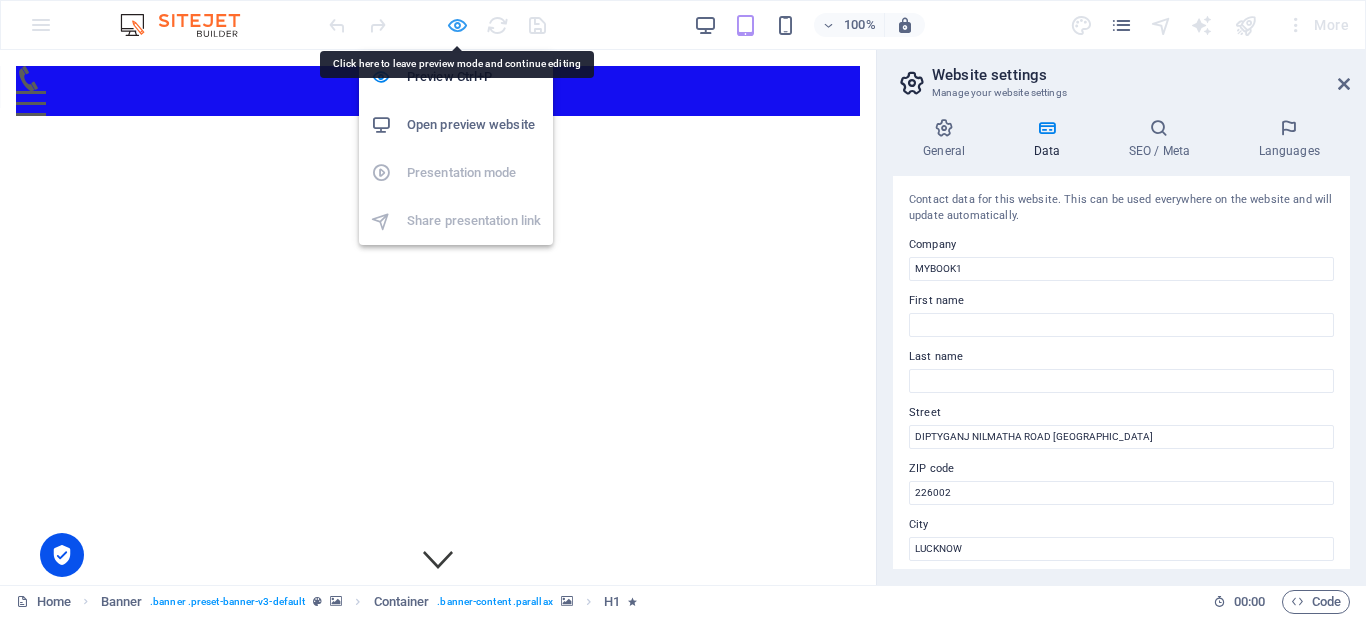 click at bounding box center (457, 25) 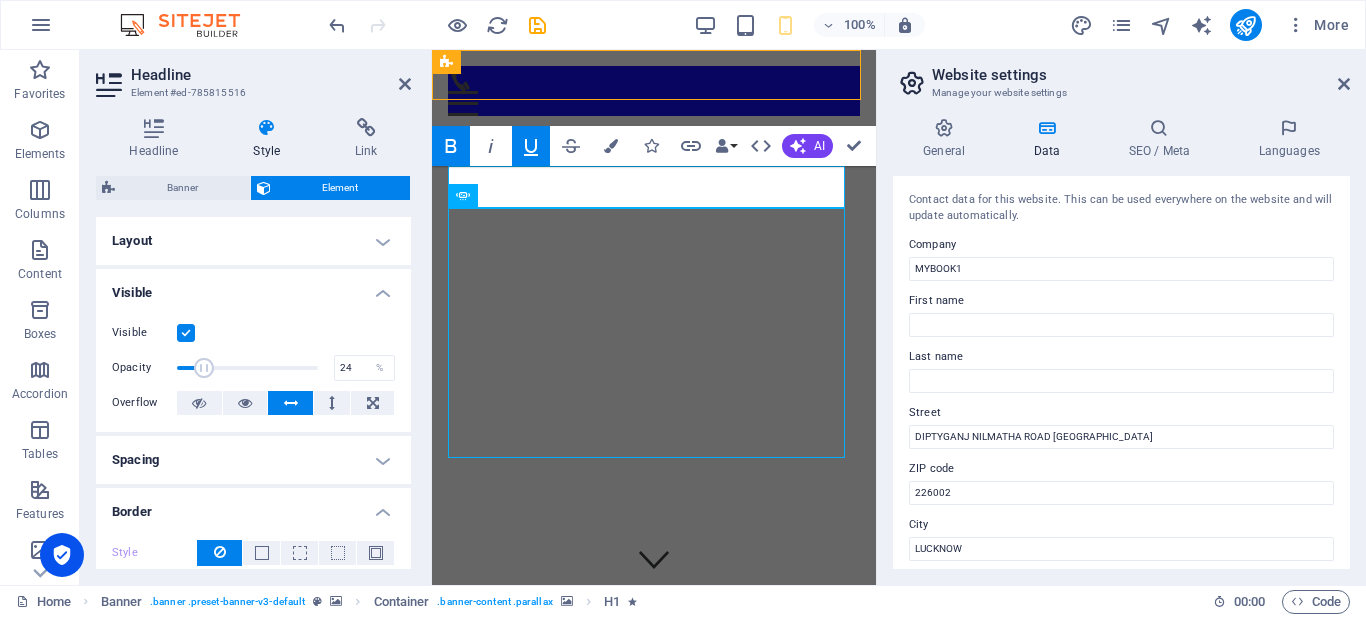 type on "26" 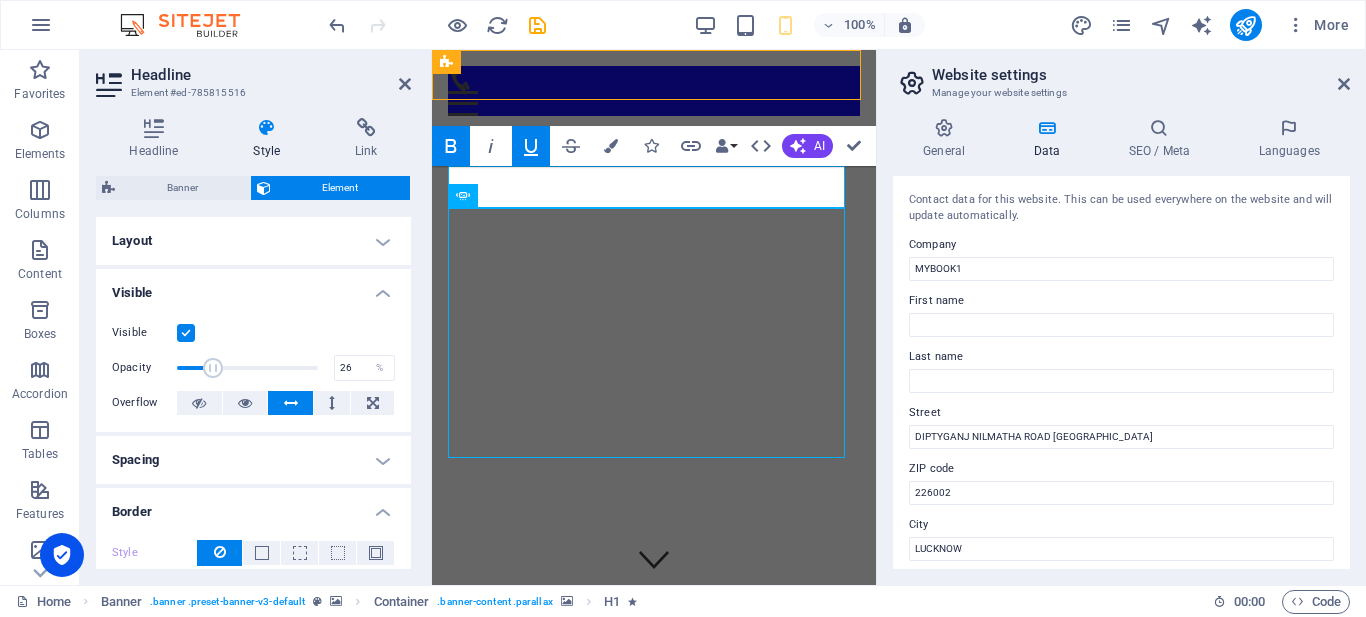 drag, startPoint x: 307, startPoint y: 367, endPoint x: 212, endPoint y: 374, distance: 95.257545 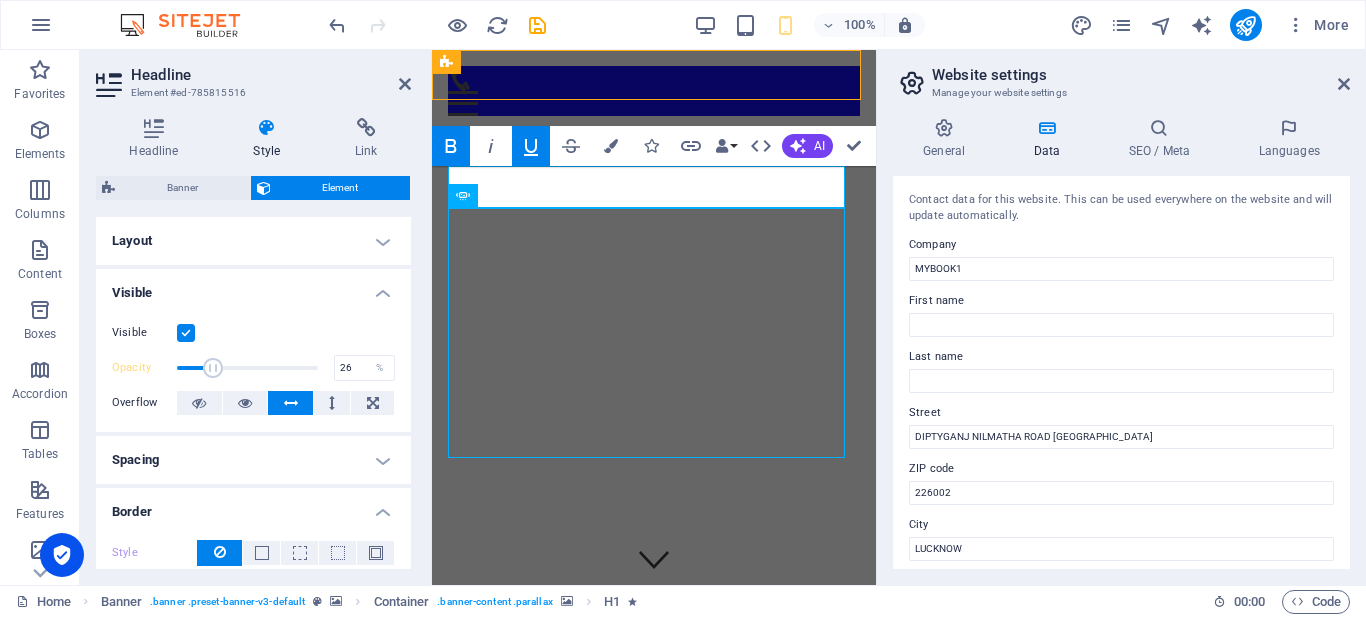 click on "Visible Opacity 26 % Overflow" at bounding box center [253, 368] 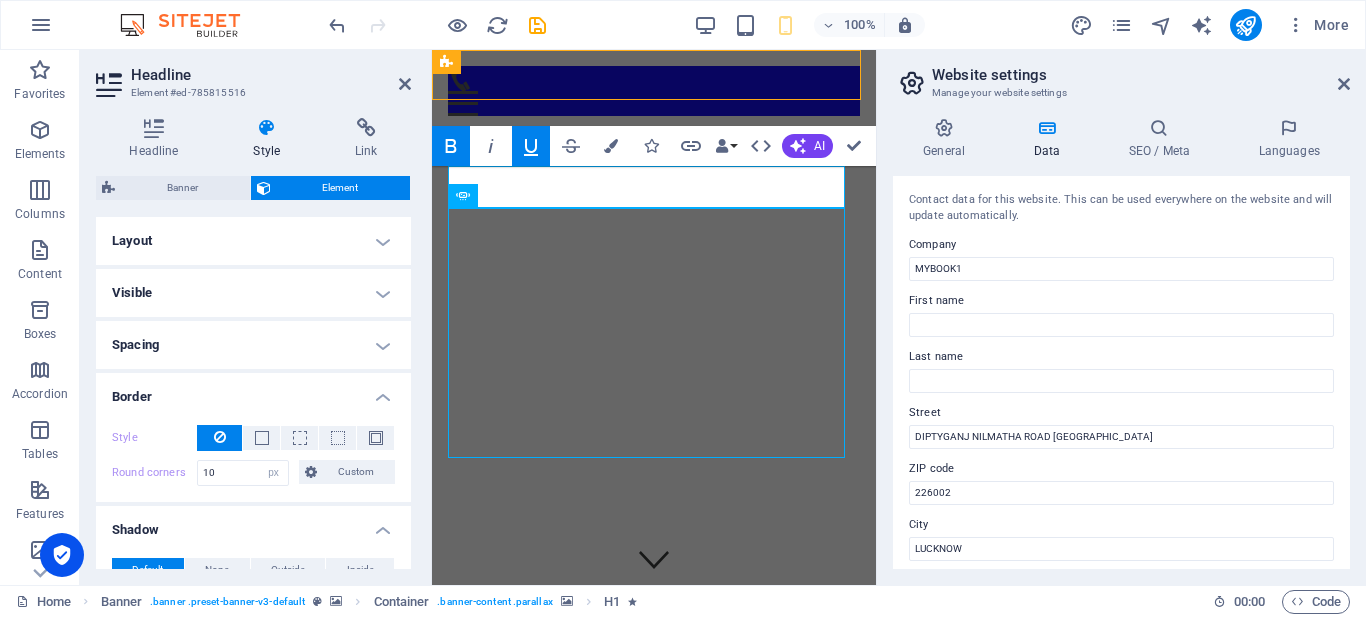 click on "Visible" at bounding box center [253, 293] 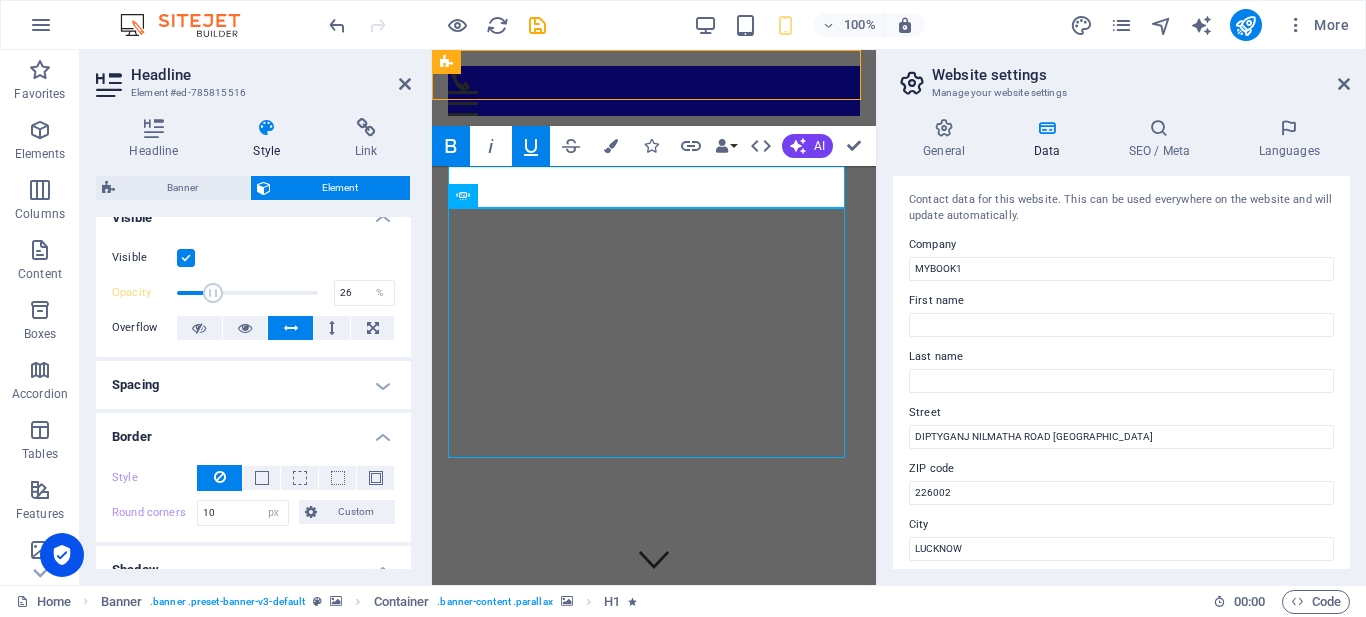 scroll, scrollTop: 100, scrollLeft: 0, axis: vertical 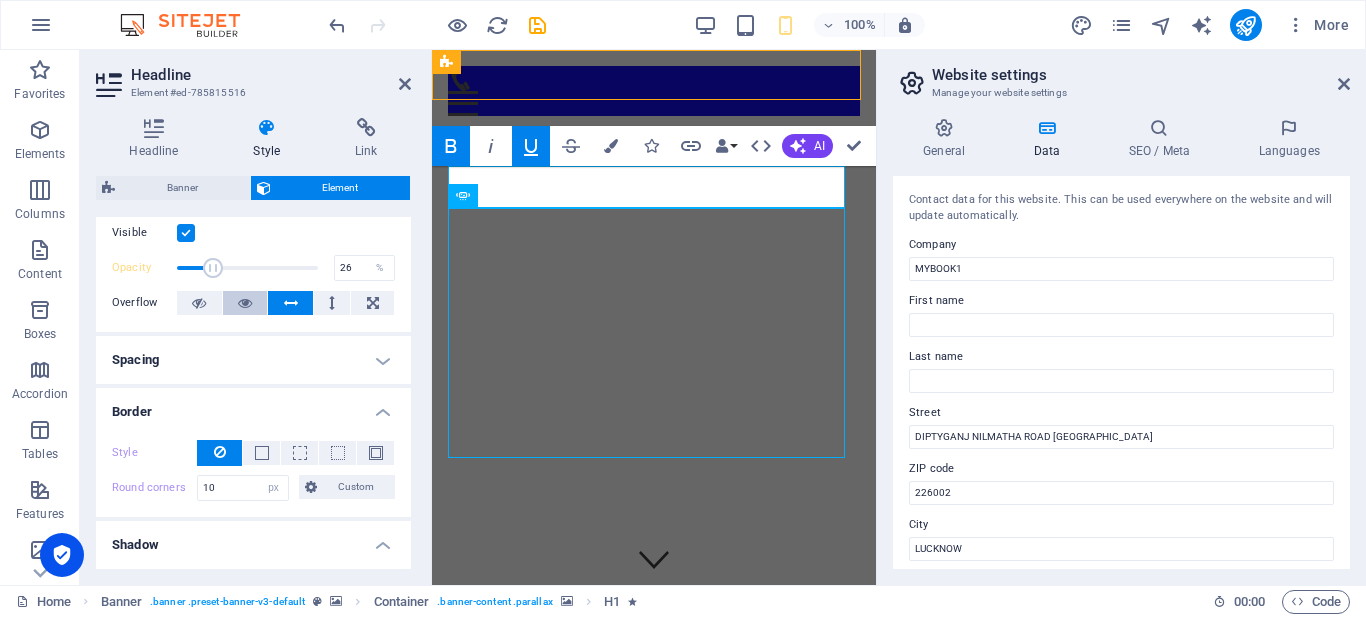 click at bounding box center [245, 303] 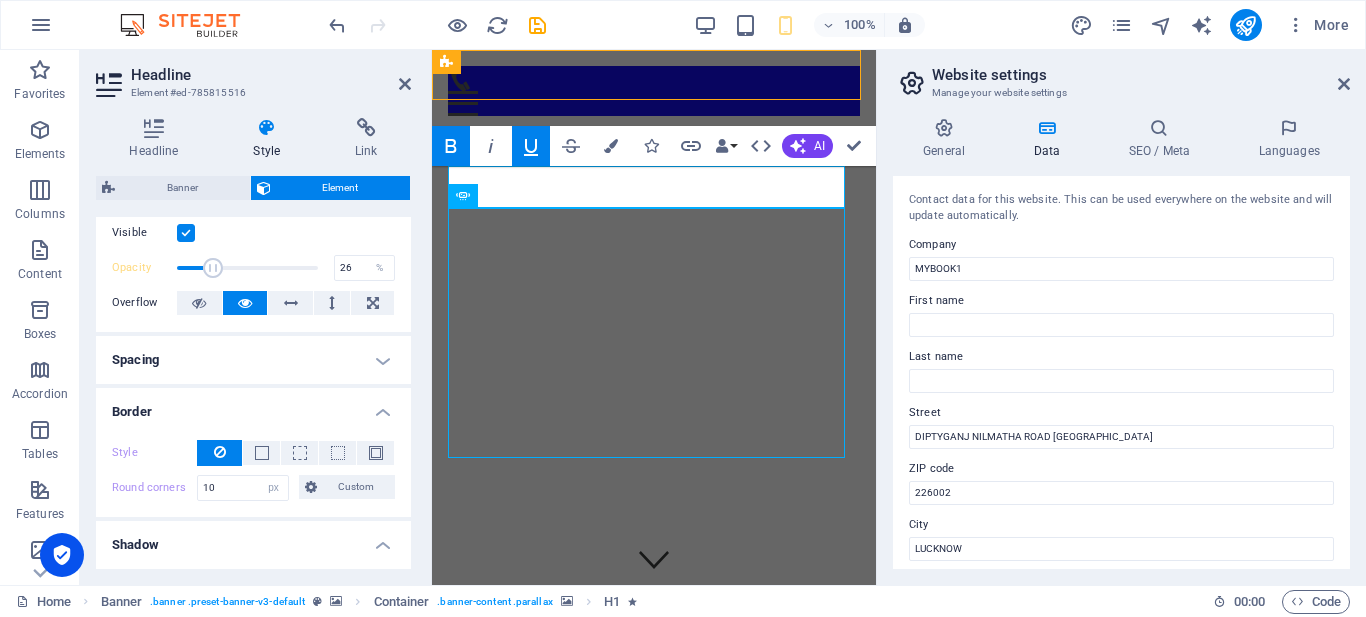 click on "Spacing" at bounding box center (253, 360) 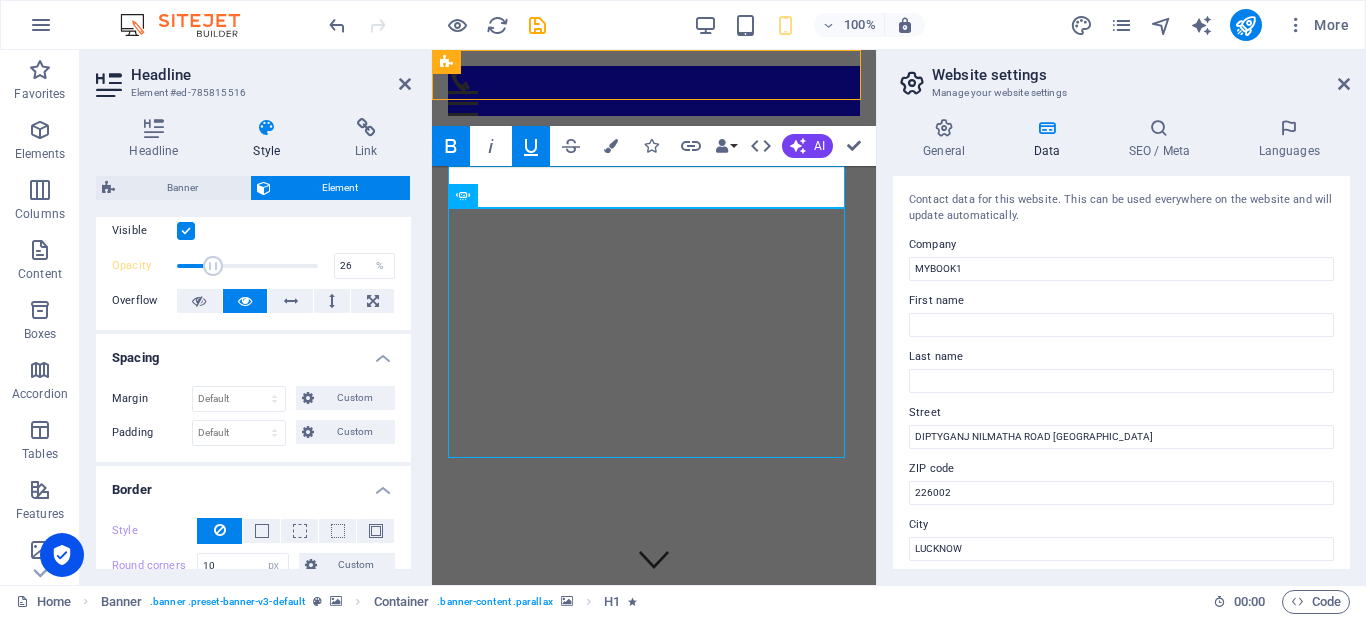 scroll, scrollTop: 100, scrollLeft: 0, axis: vertical 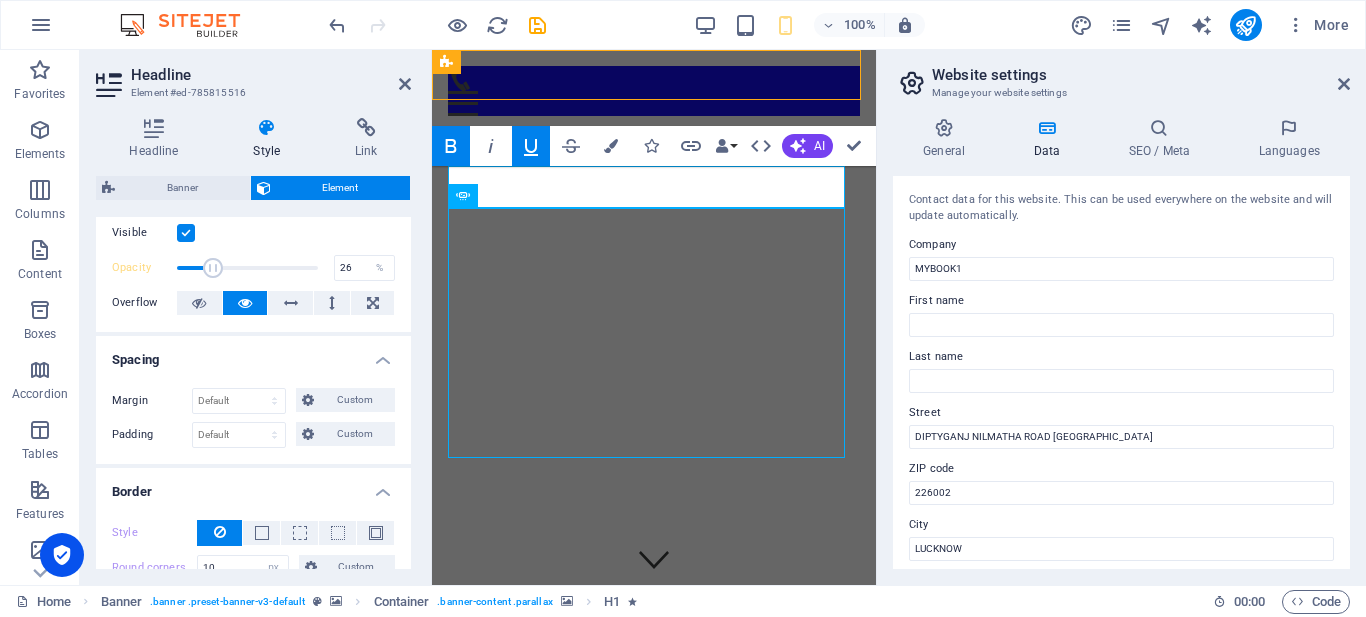 click on "Spacing" at bounding box center (253, 354) 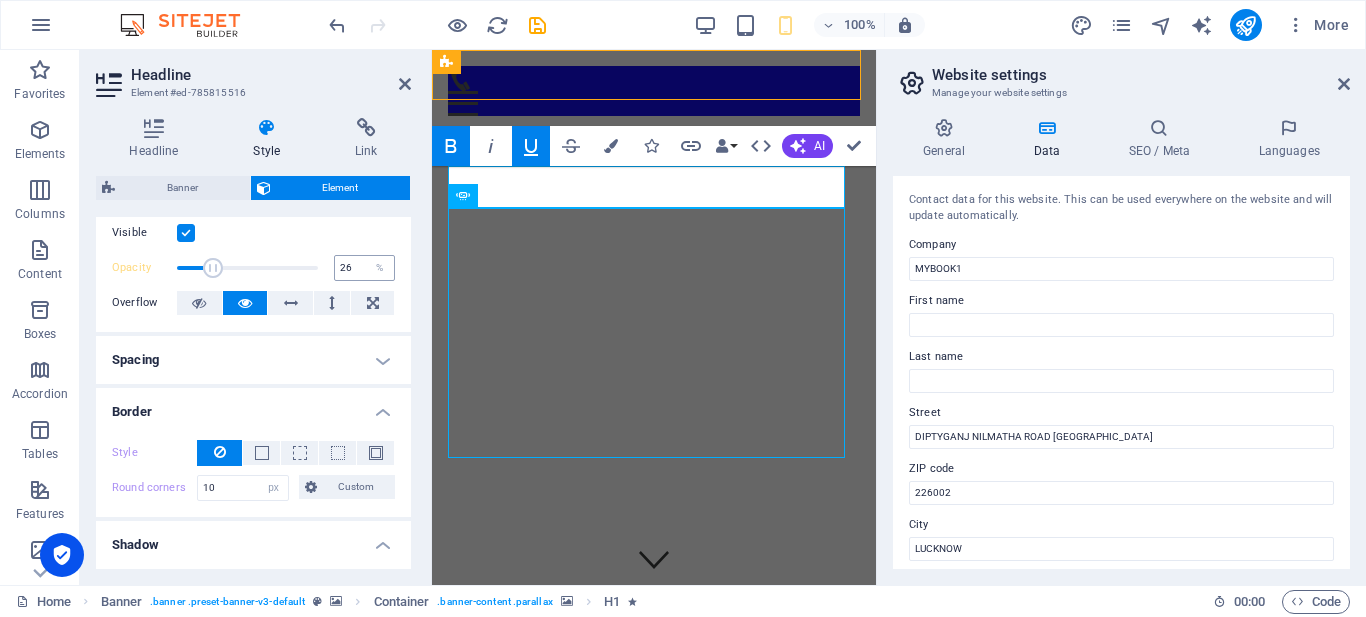 scroll, scrollTop: 0, scrollLeft: 0, axis: both 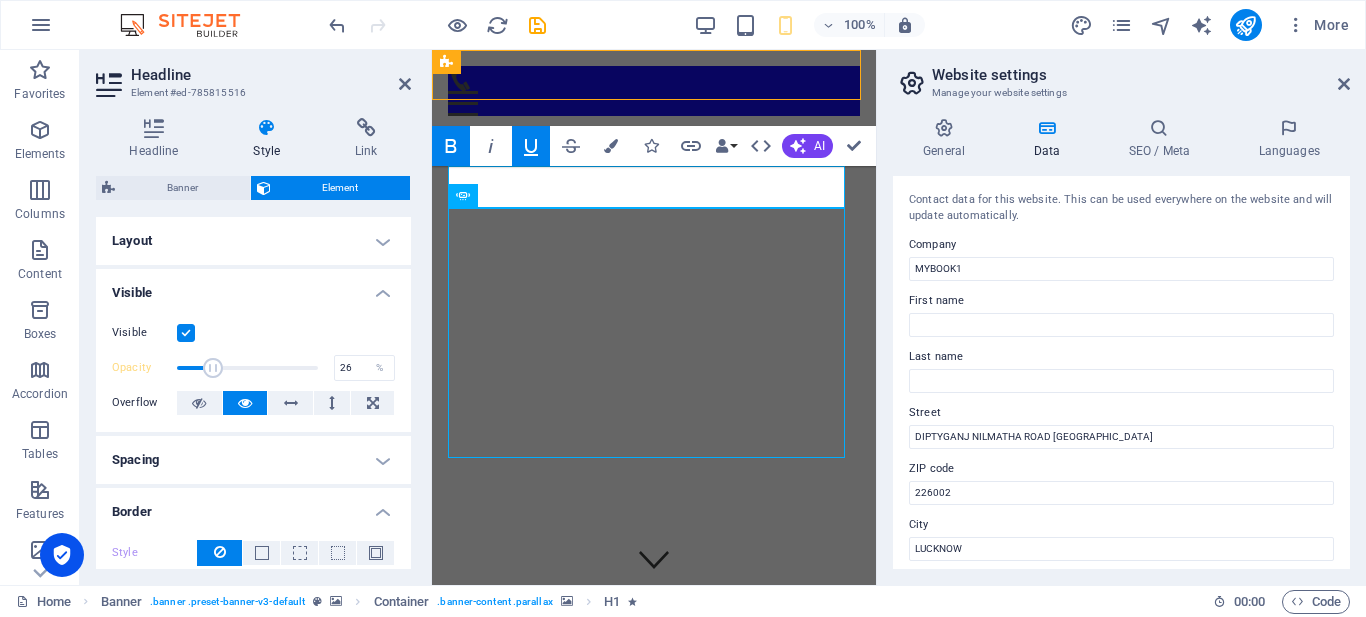 click on "Visible" at bounding box center (253, 287) 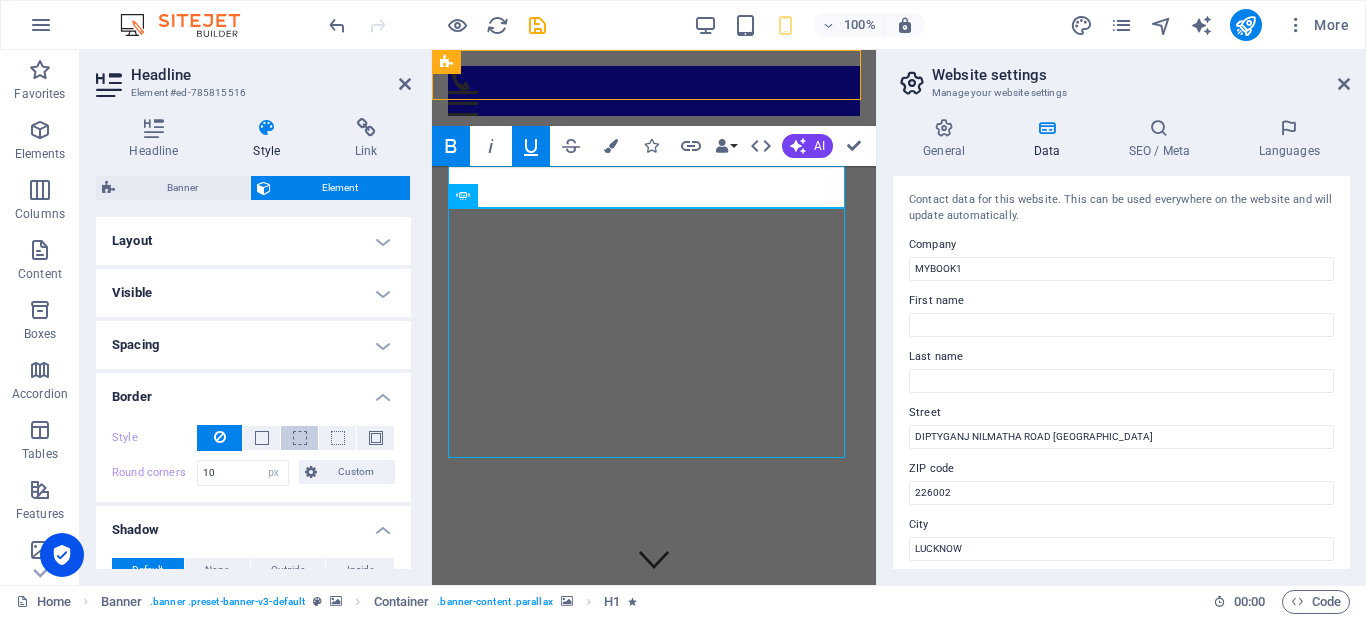 click at bounding box center (300, 438) 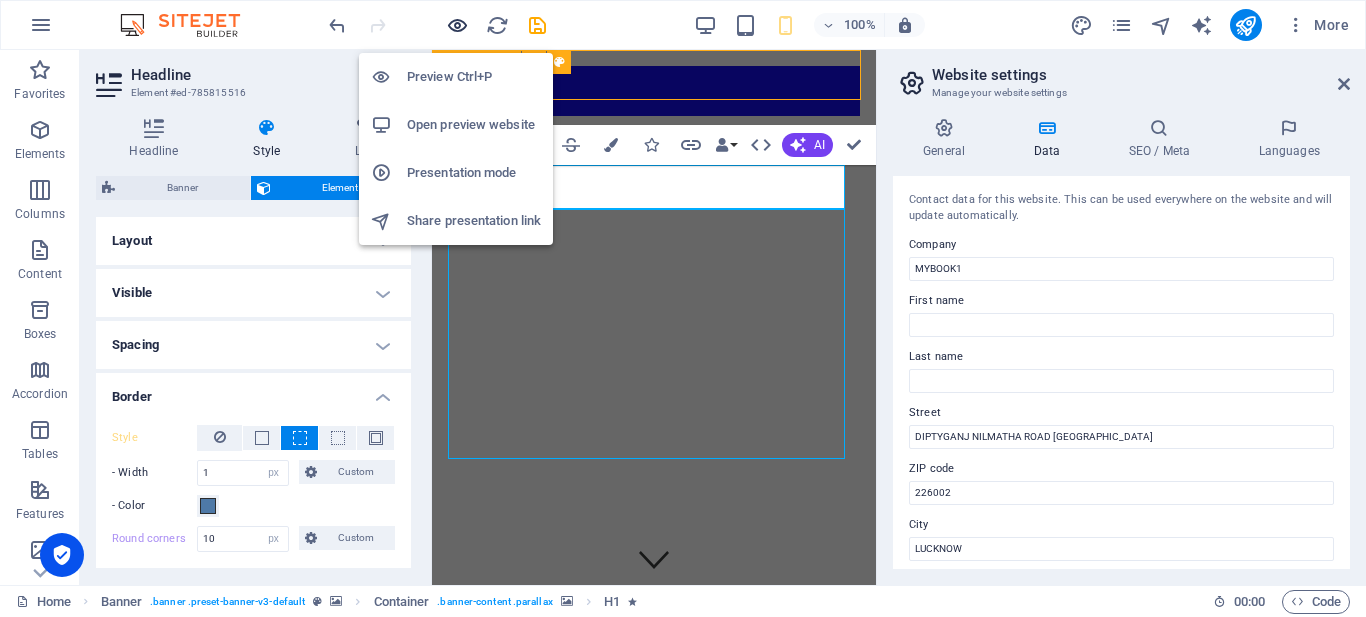 click at bounding box center (457, 25) 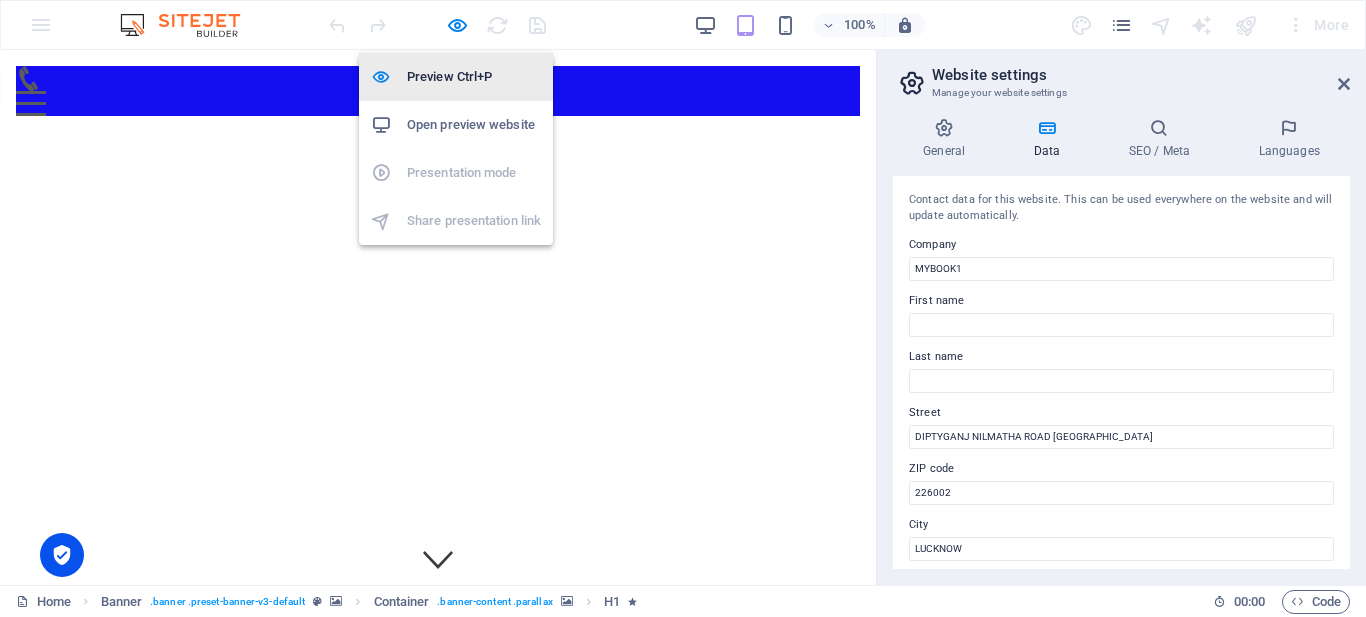 drag, startPoint x: 453, startPoint y: 65, endPoint x: 6, endPoint y: 154, distance: 455.77408 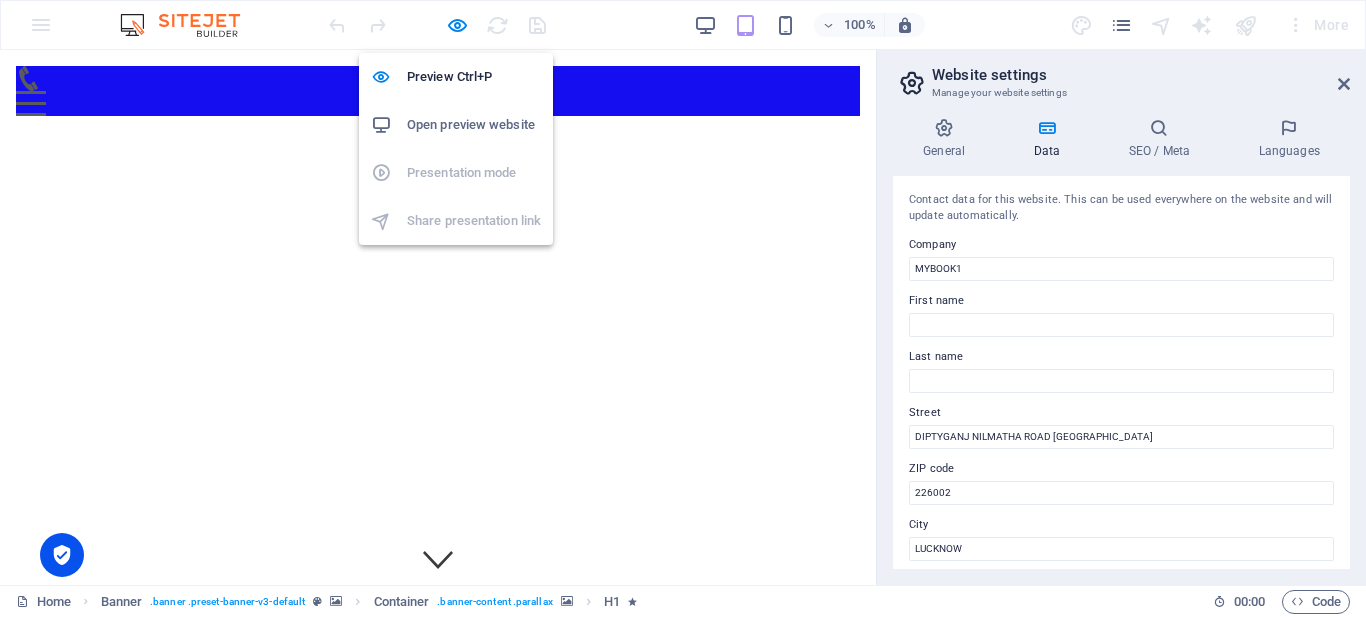 select on "px" 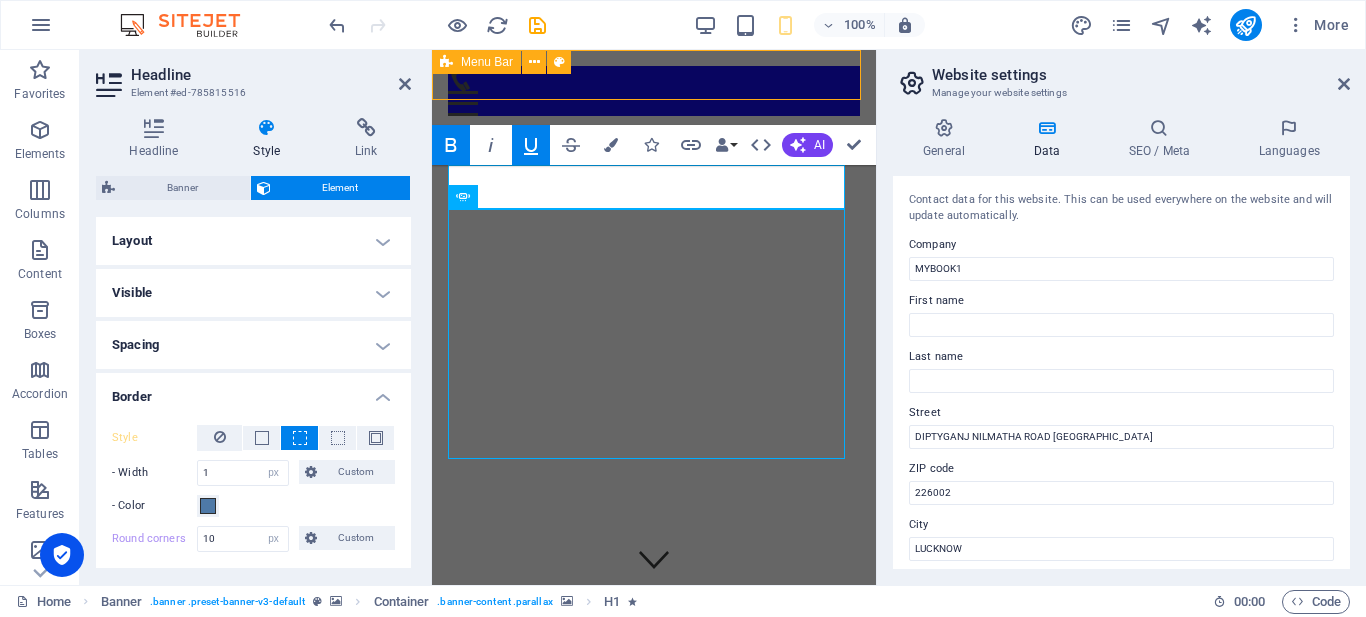 scroll, scrollTop: 100, scrollLeft: 0, axis: vertical 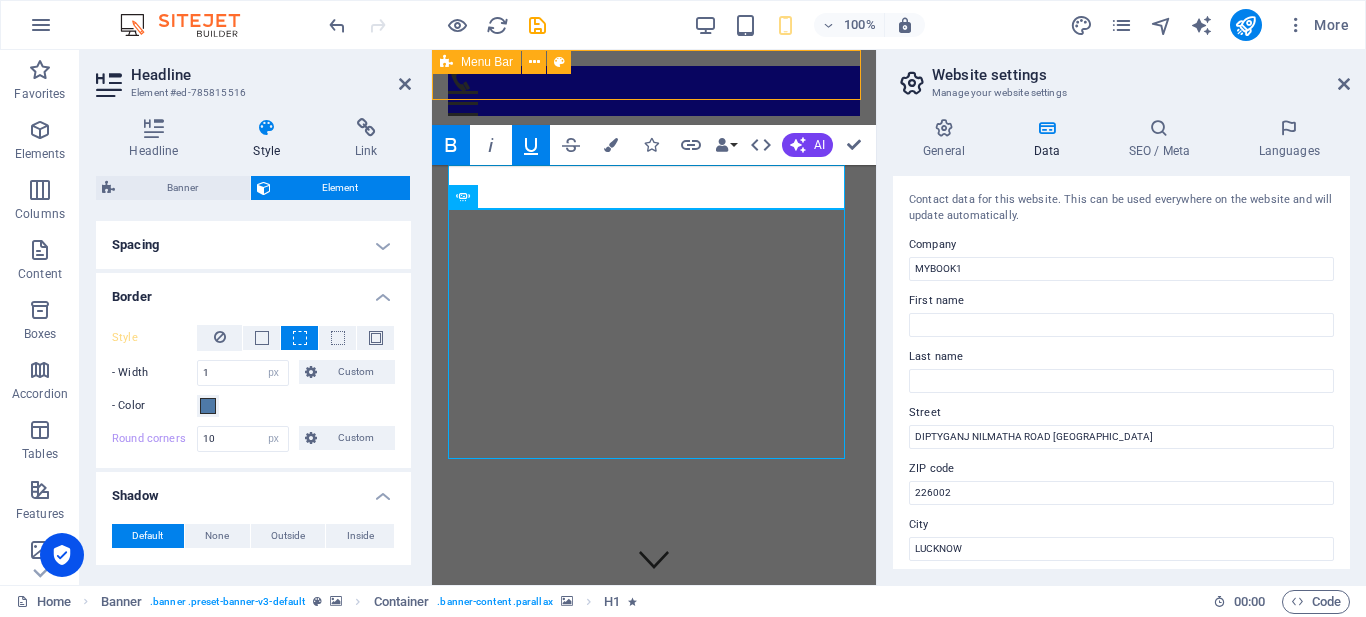 click on "Border" at bounding box center (253, 291) 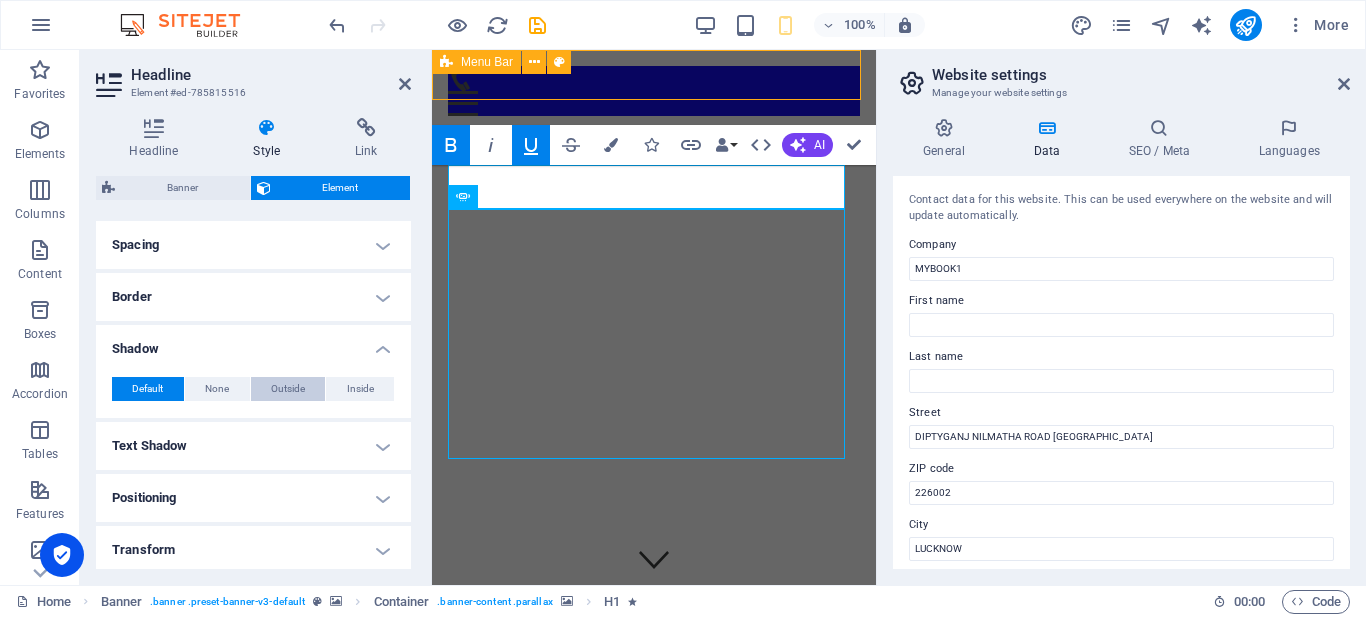 click on "Outside" at bounding box center (288, 389) 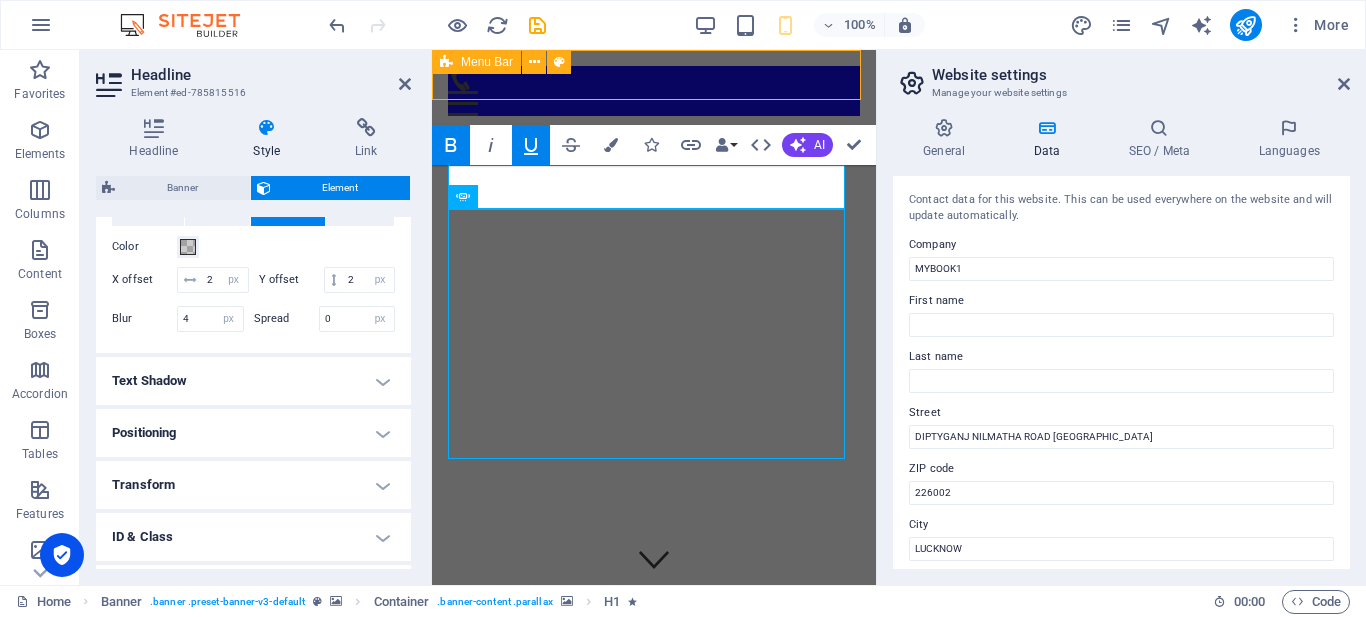 scroll, scrollTop: 300, scrollLeft: 0, axis: vertical 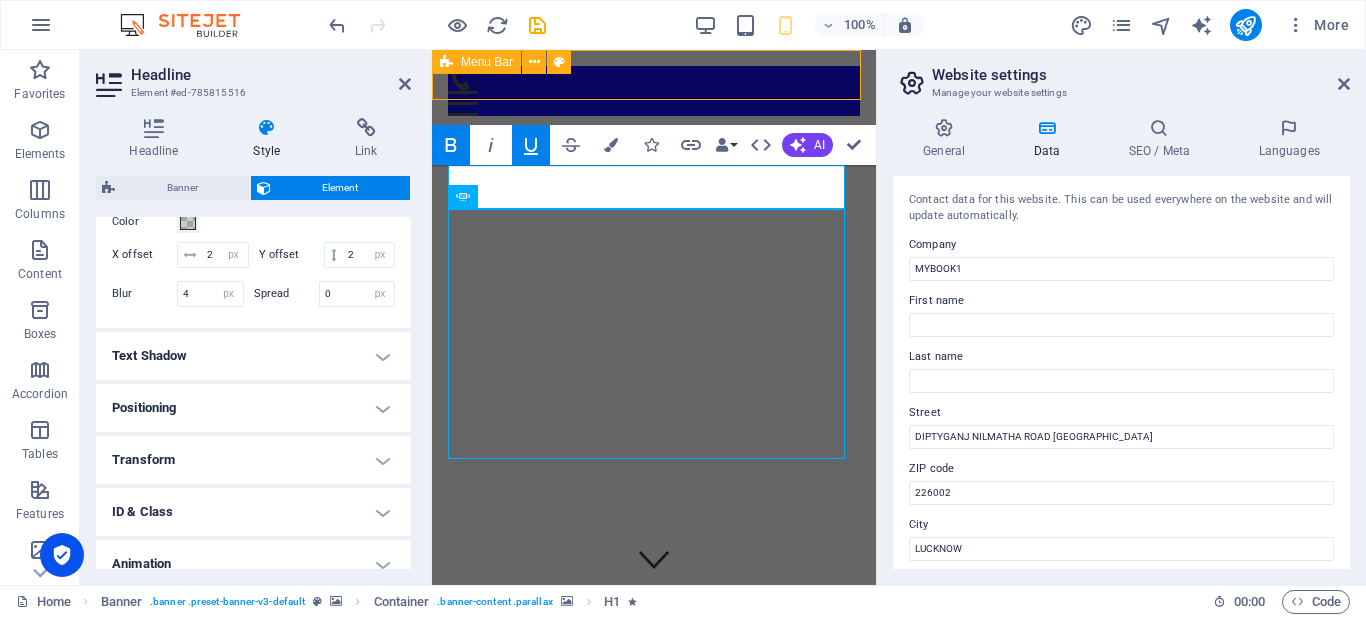 click on "Text Shadow" at bounding box center (253, 356) 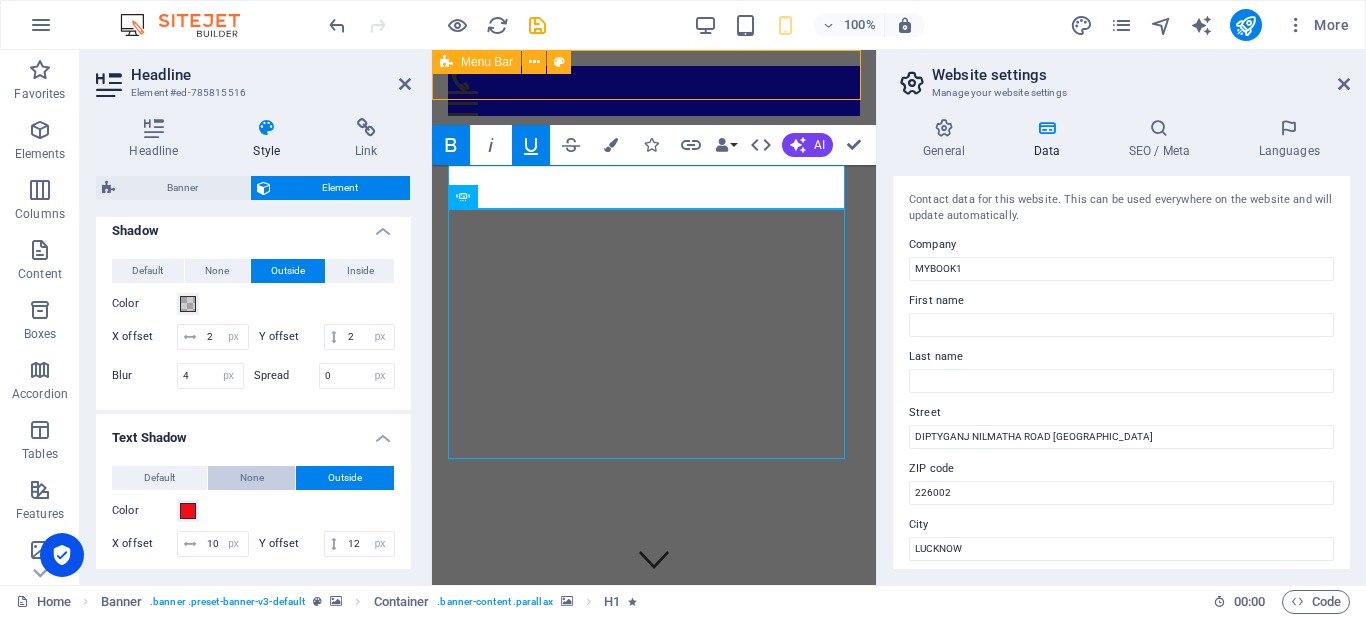 scroll, scrollTop: 200, scrollLeft: 0, axis: vertical 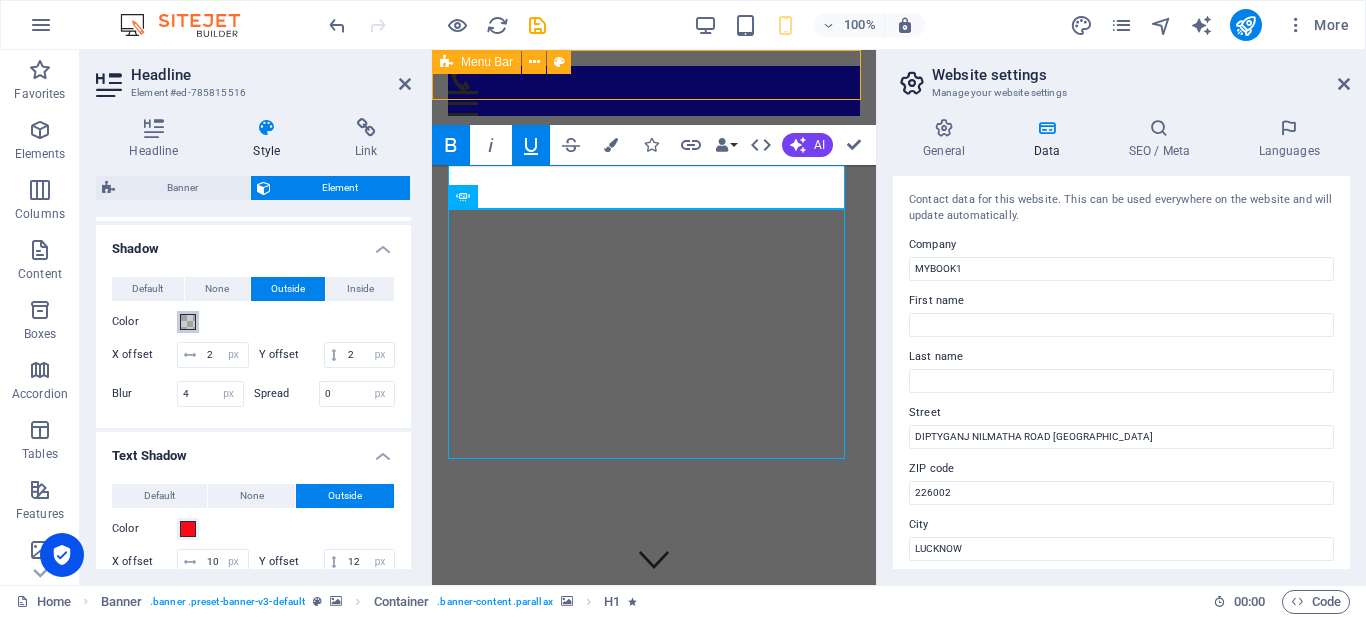 click at bounding box center (188, 322) 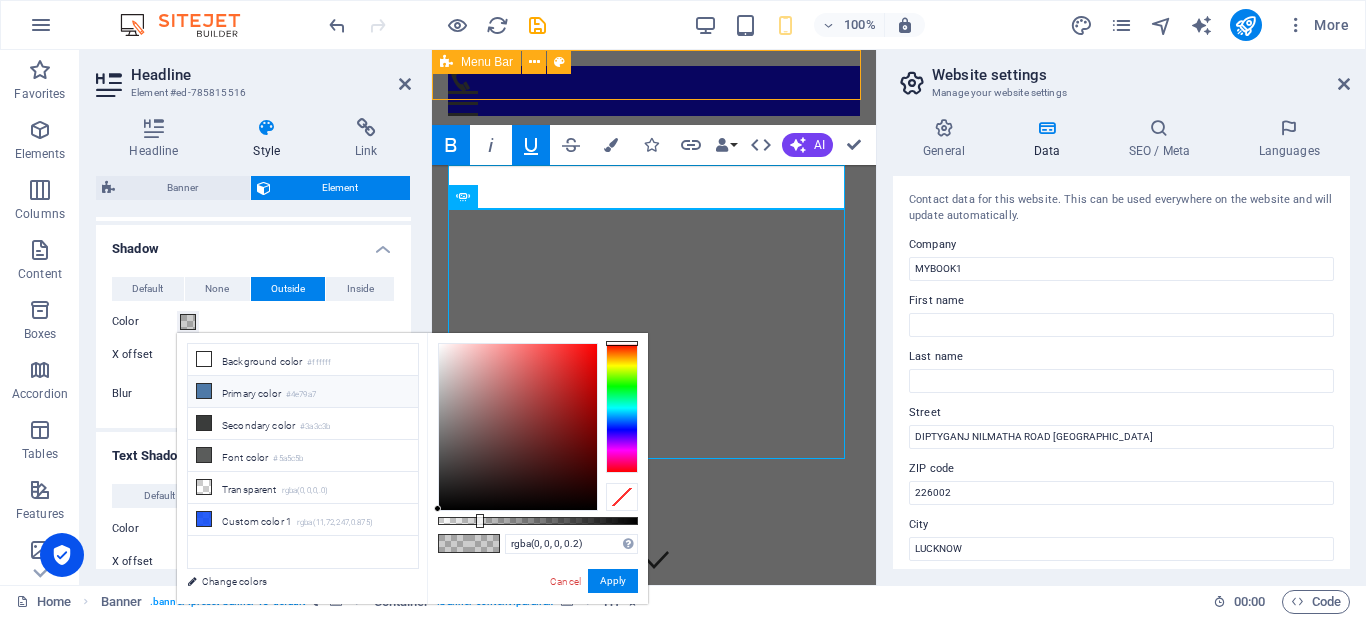 click at bounding box center [204, 391] 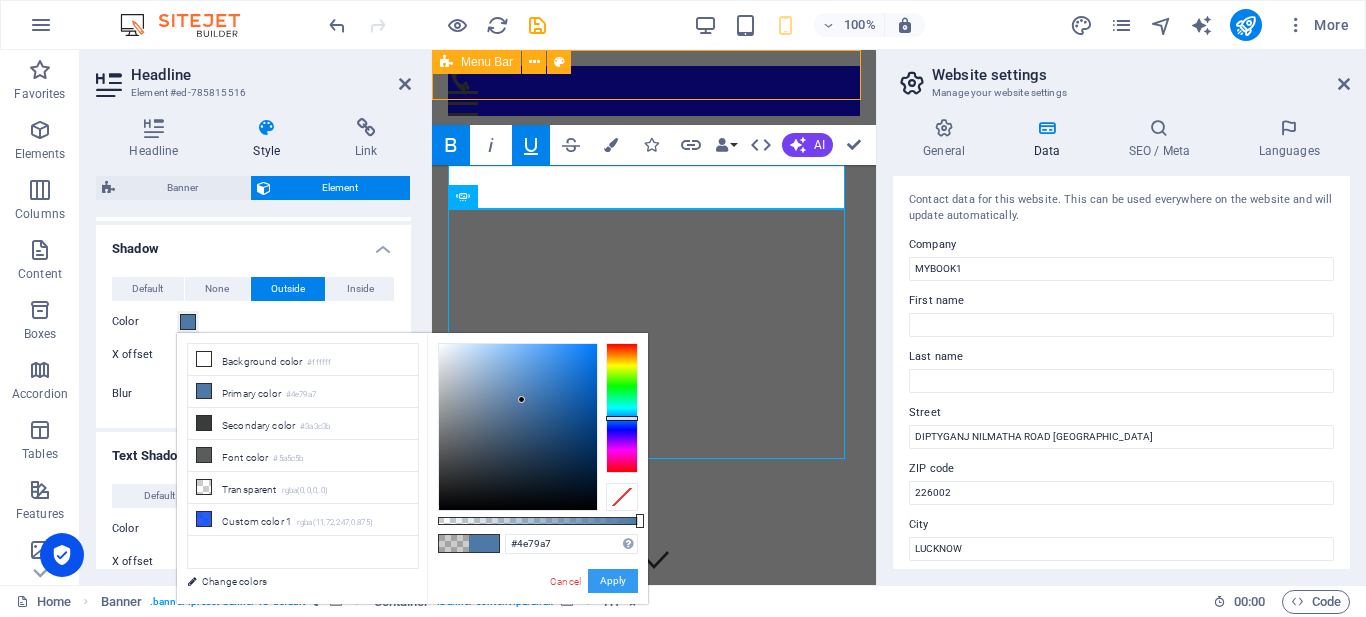 click on "Apply" at bounding box center (613, 581) 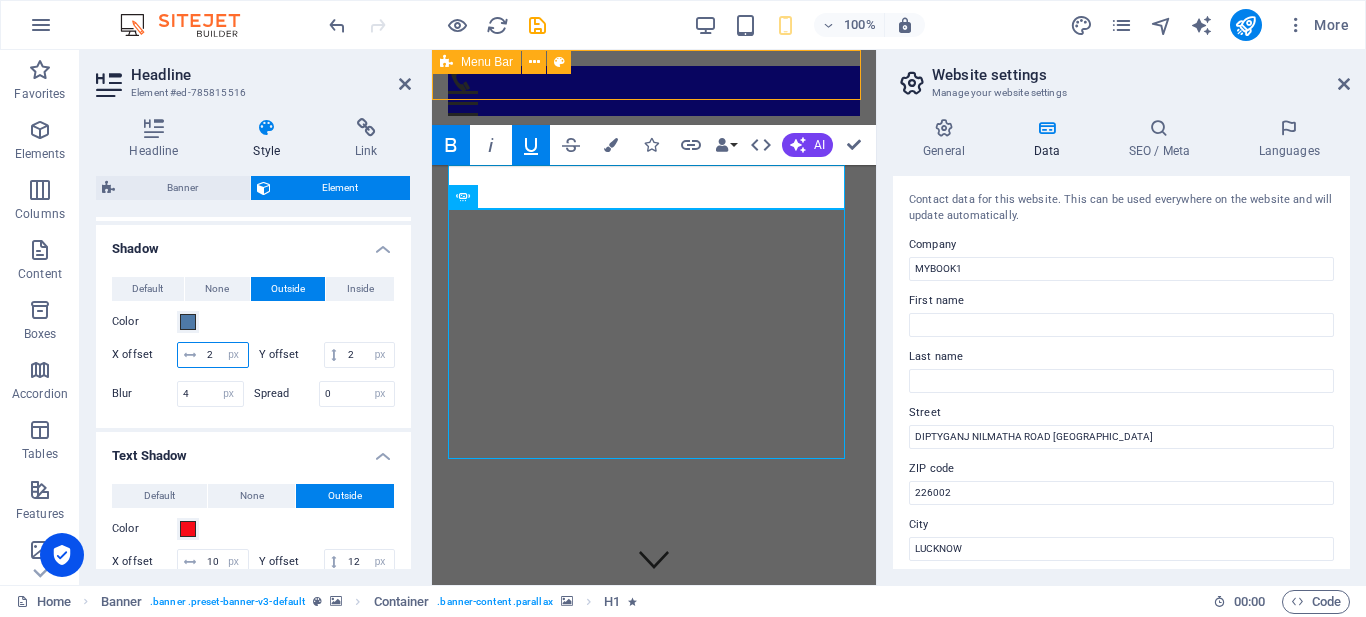 click on "2" at bounding box center (225, 355) 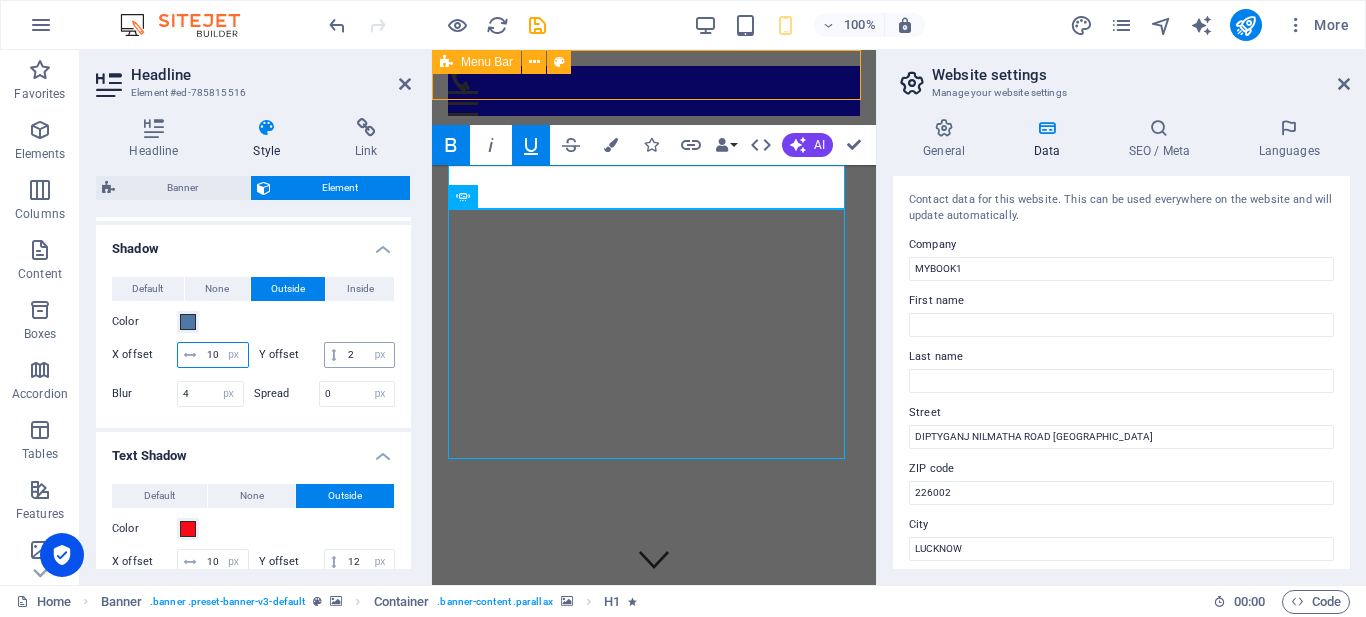 type on "10" 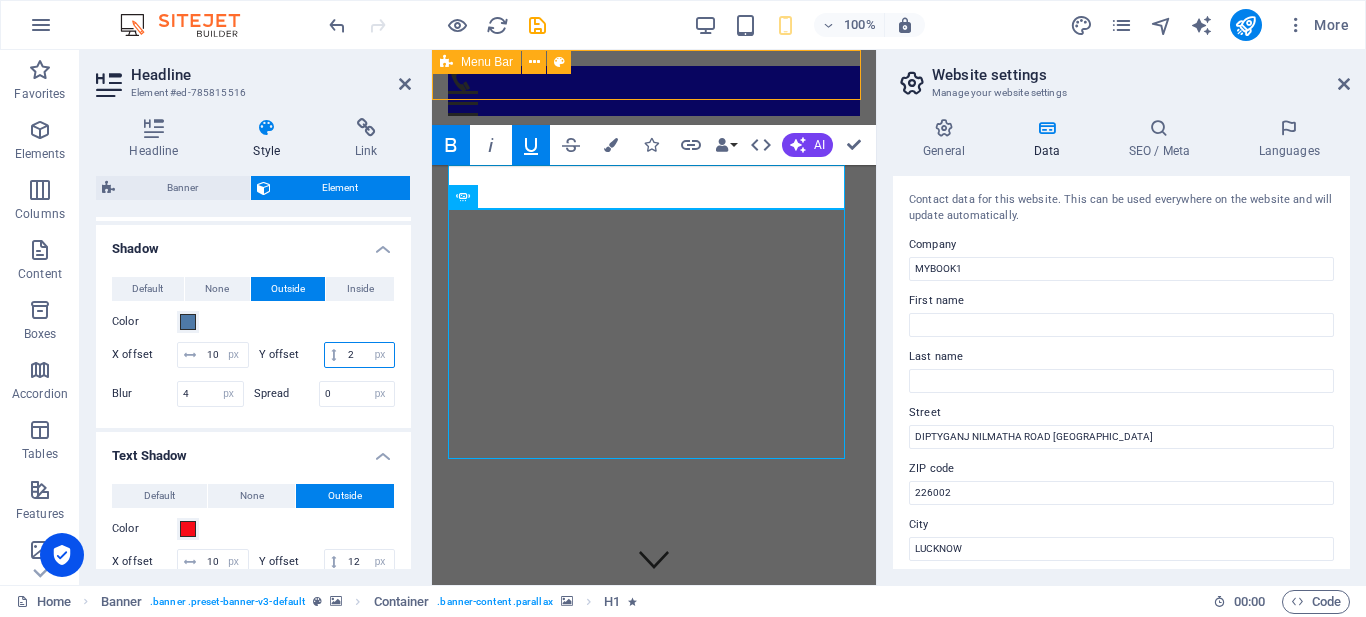 click on "2" at bounding box center [368, 355] 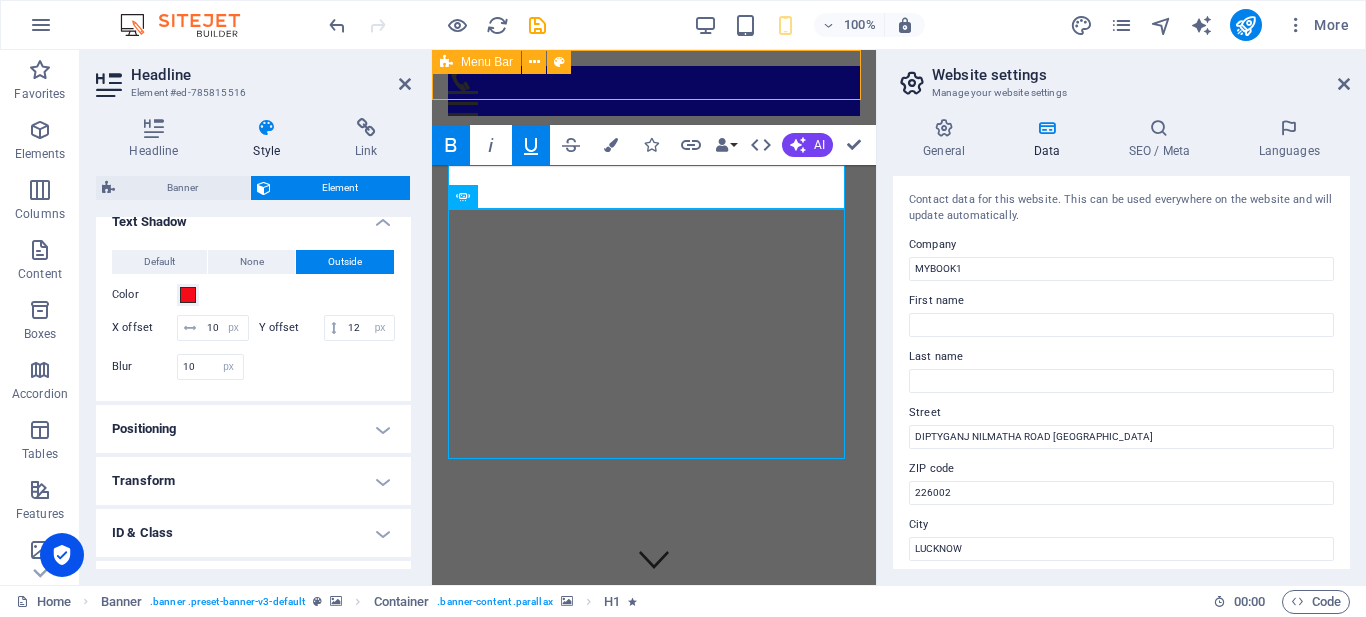 scroll, scrollTop: 300, scrollLeft: 0, axis: vertical 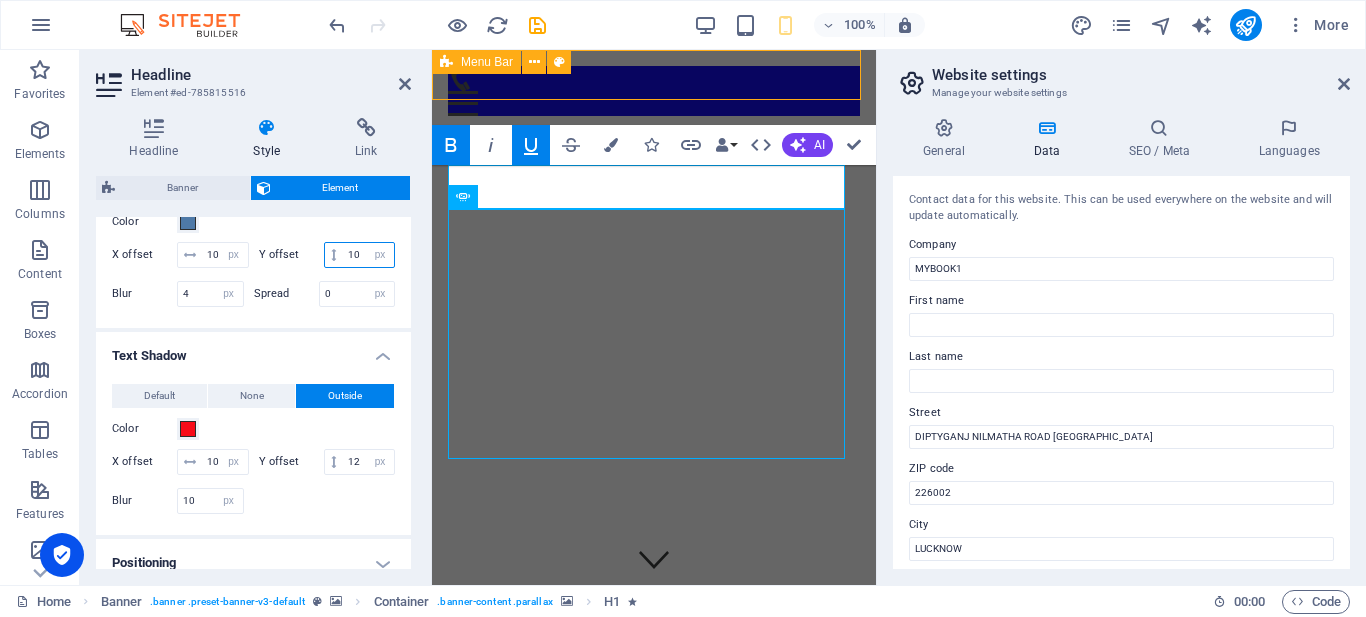 type on "10" 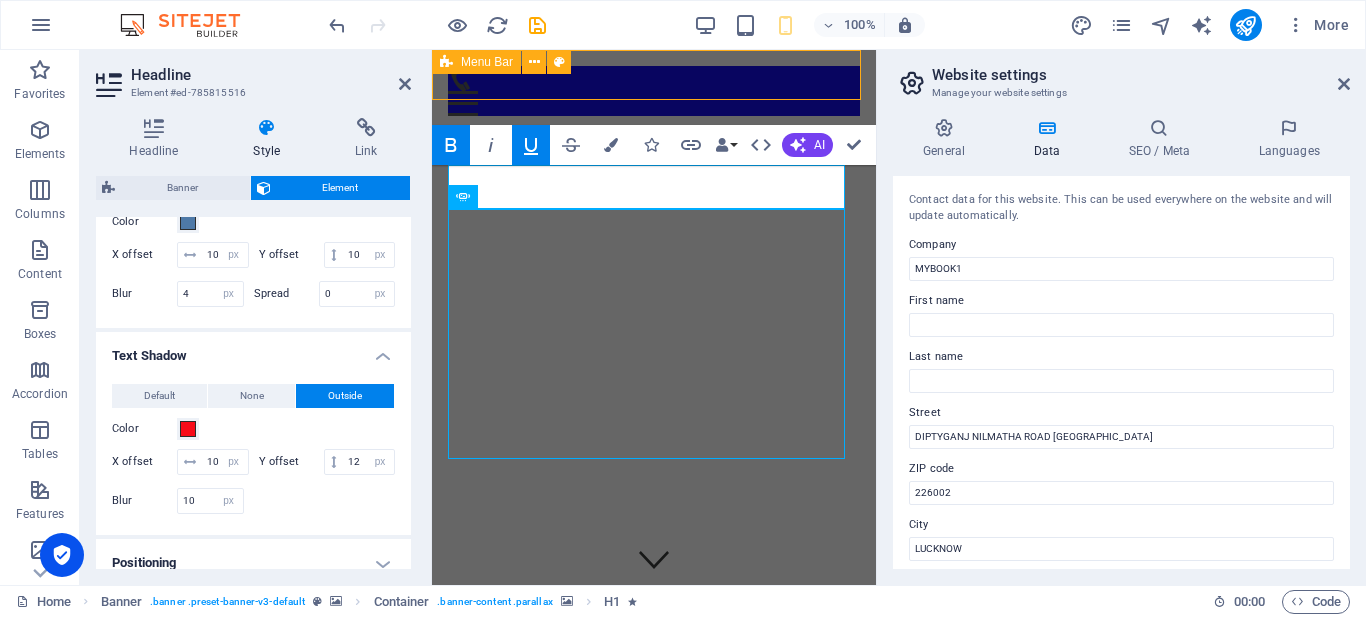 click on "Text Shadow" at bounding box center (253, 350) 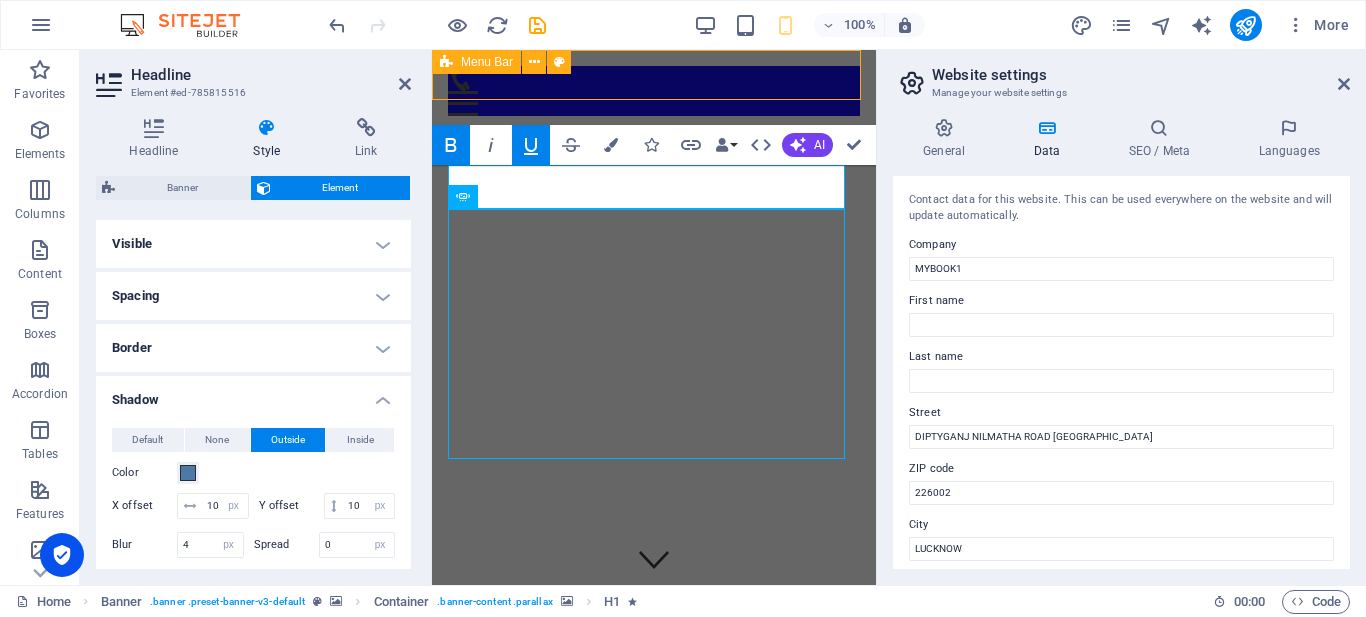 scroll, scrollTop: 0, scrollLeft: 0, axis: both 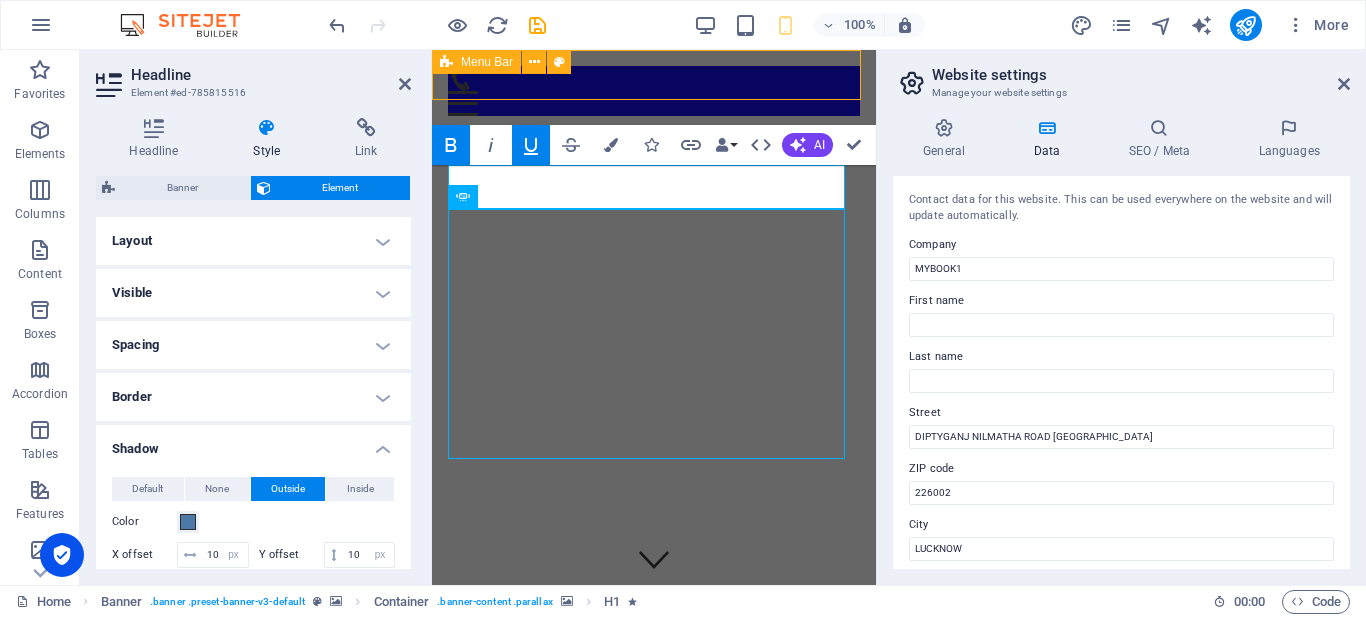 click on "Shadow" at bounding box center [253, 443] 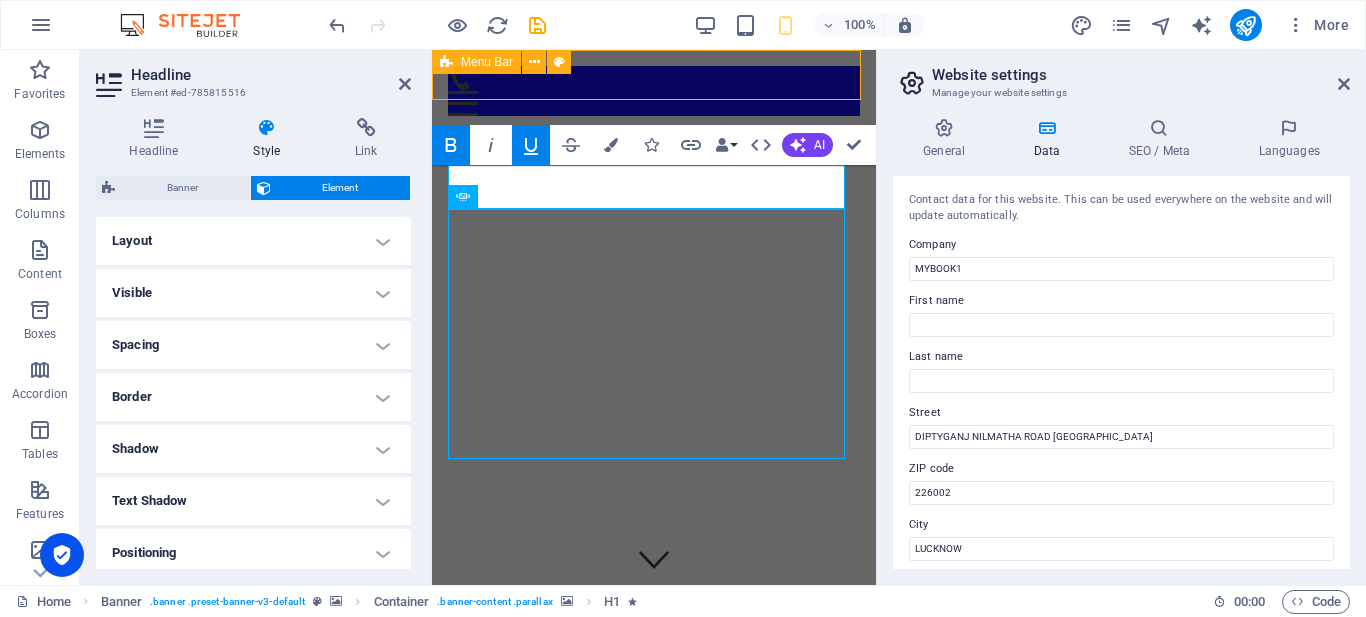 scroll, scrollTop: 216, scrollLeft: 0, axis: vertical 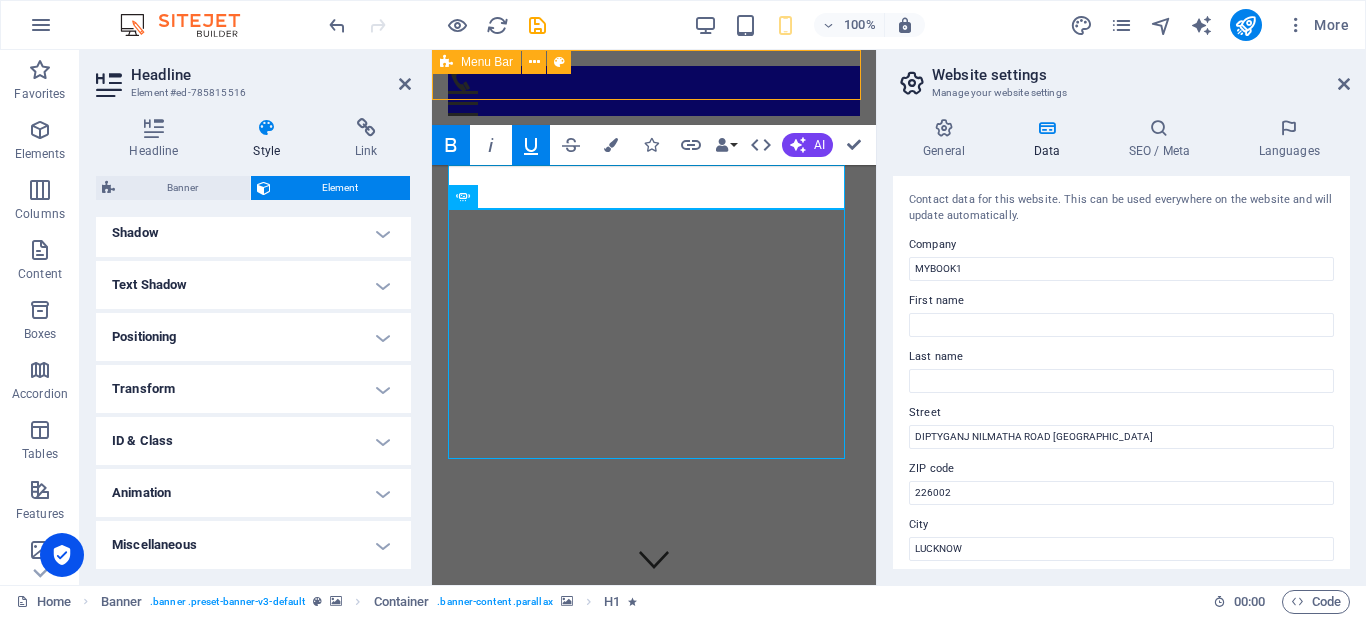 click on "ID & Class" at bounding box center (253, 441) 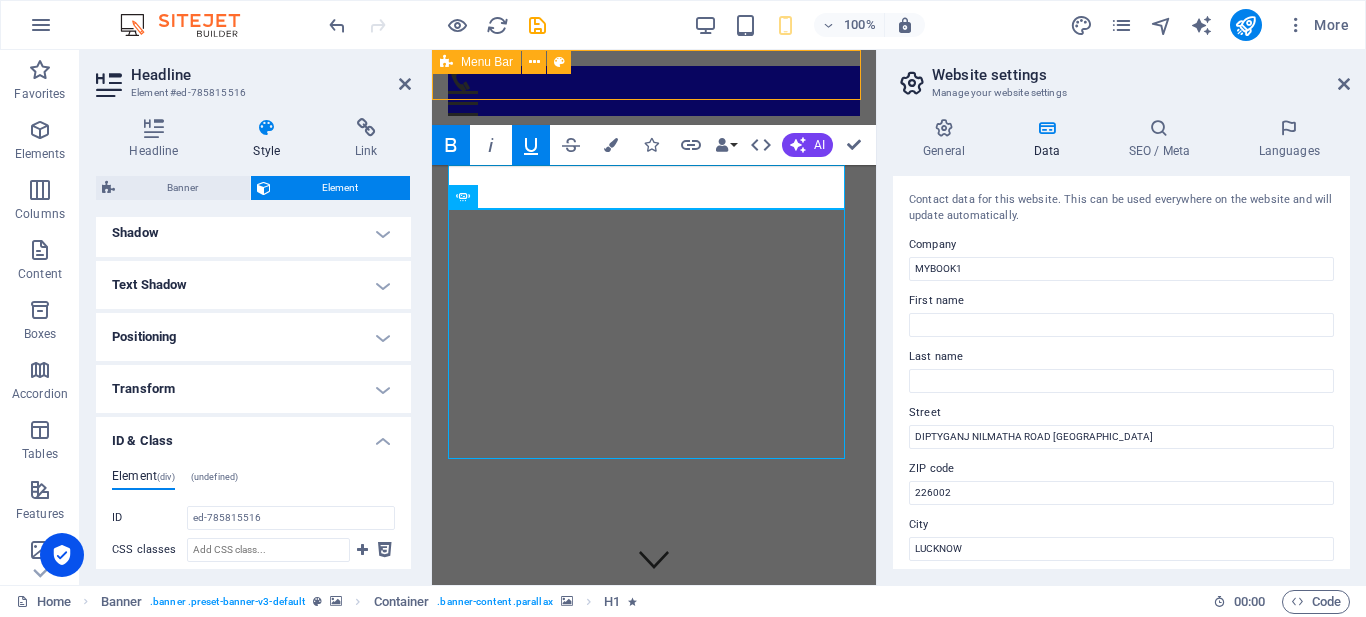 click on "ID & Class" at bounding box center [253, 435] 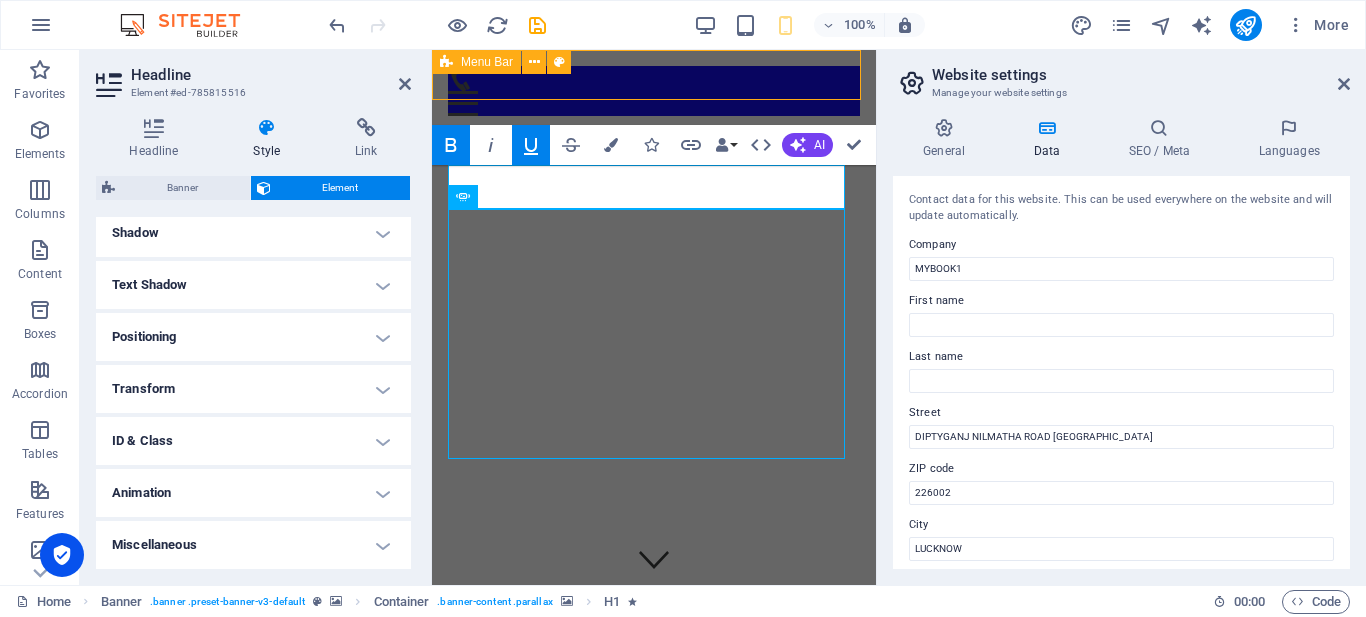 click on "Animation" at bounding box center (253, 493) 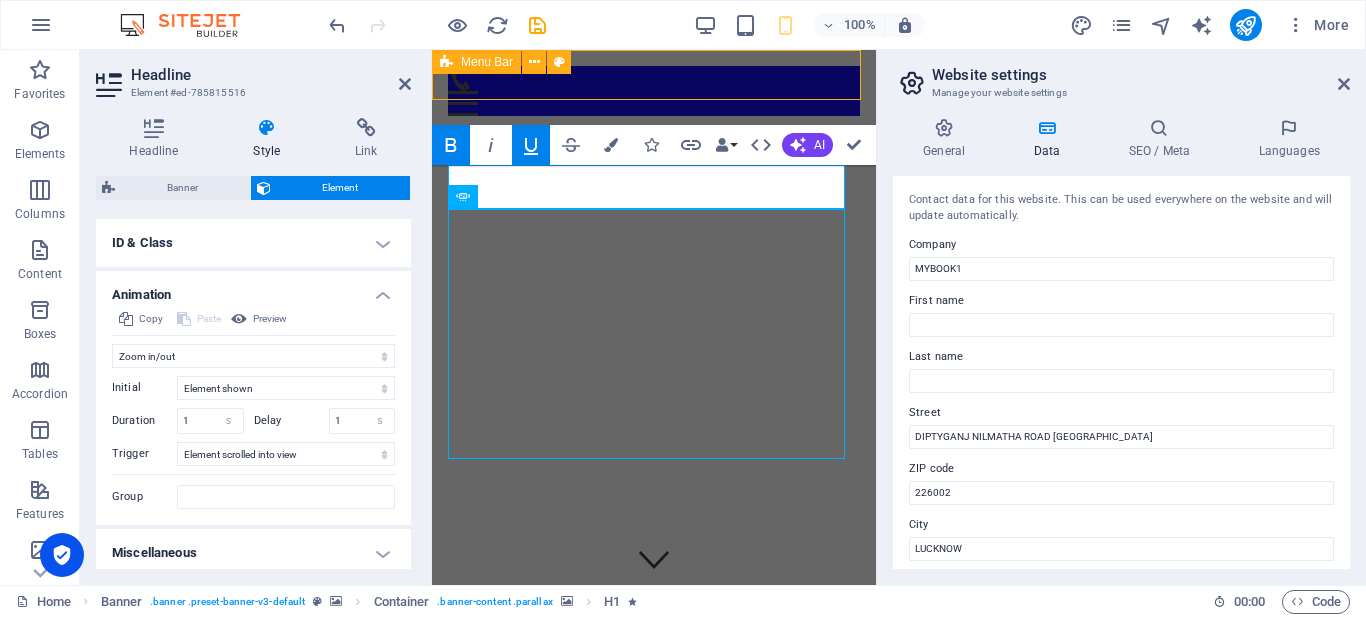 scroll, scrollTop: 416, scrollLeft: 0, axis: vertical 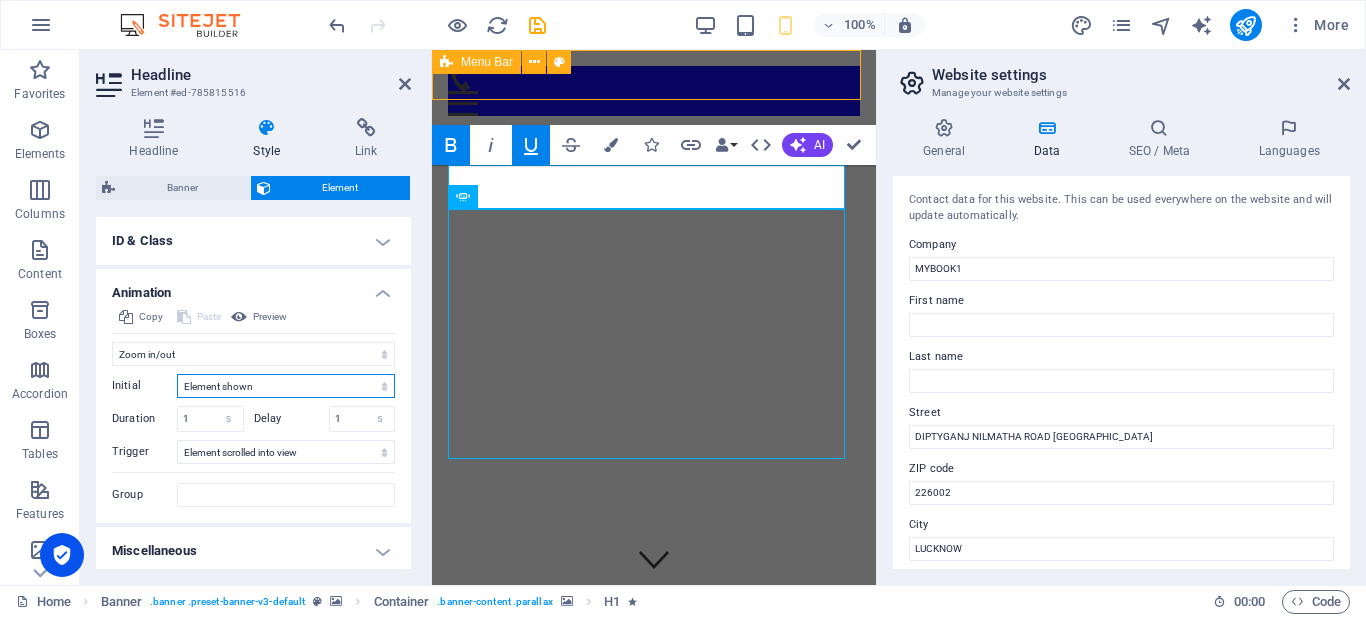 click on "Element hidden Element shown" at bounding box center [286, 386] 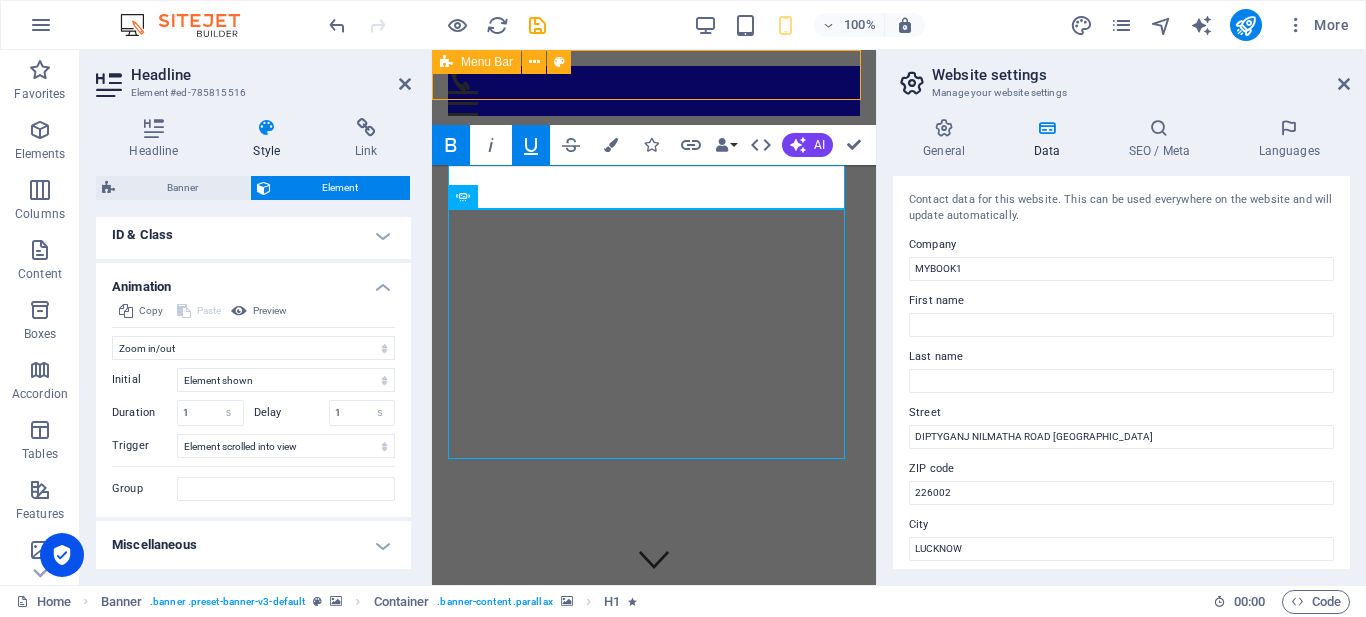 click on "Animation" at bounding box center [253, 281] 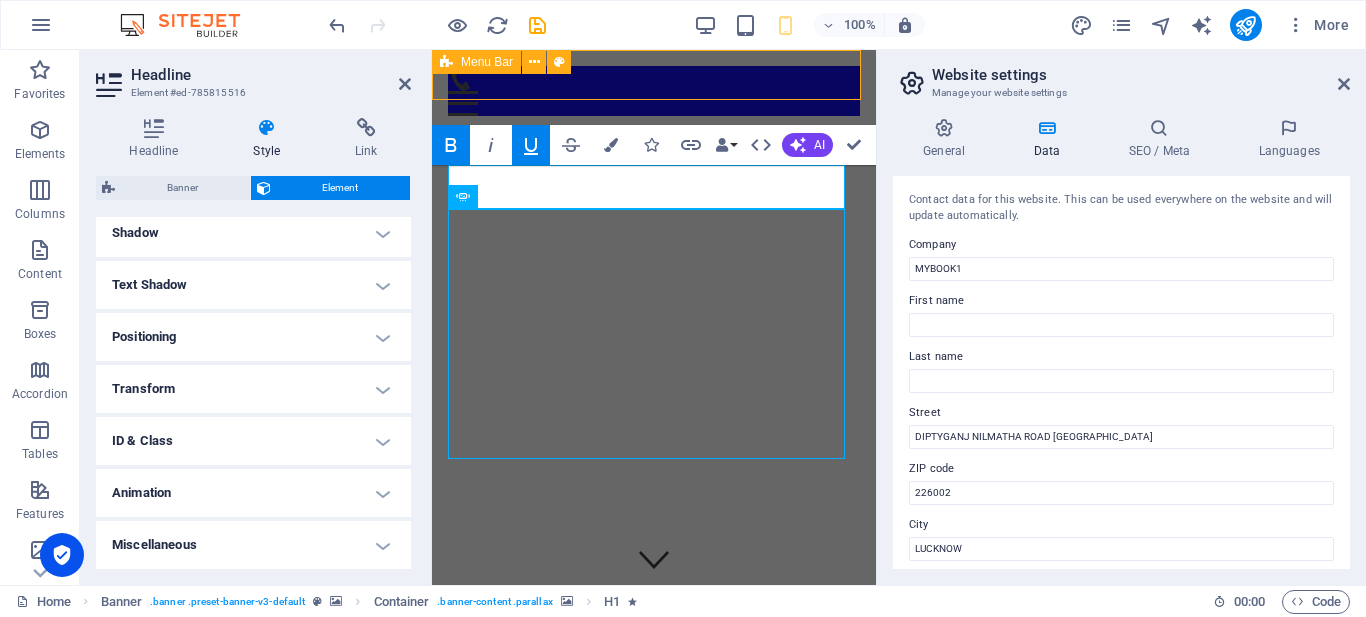 scroll, scrollTop: 216, scrollLeft: 0, axis: vertical 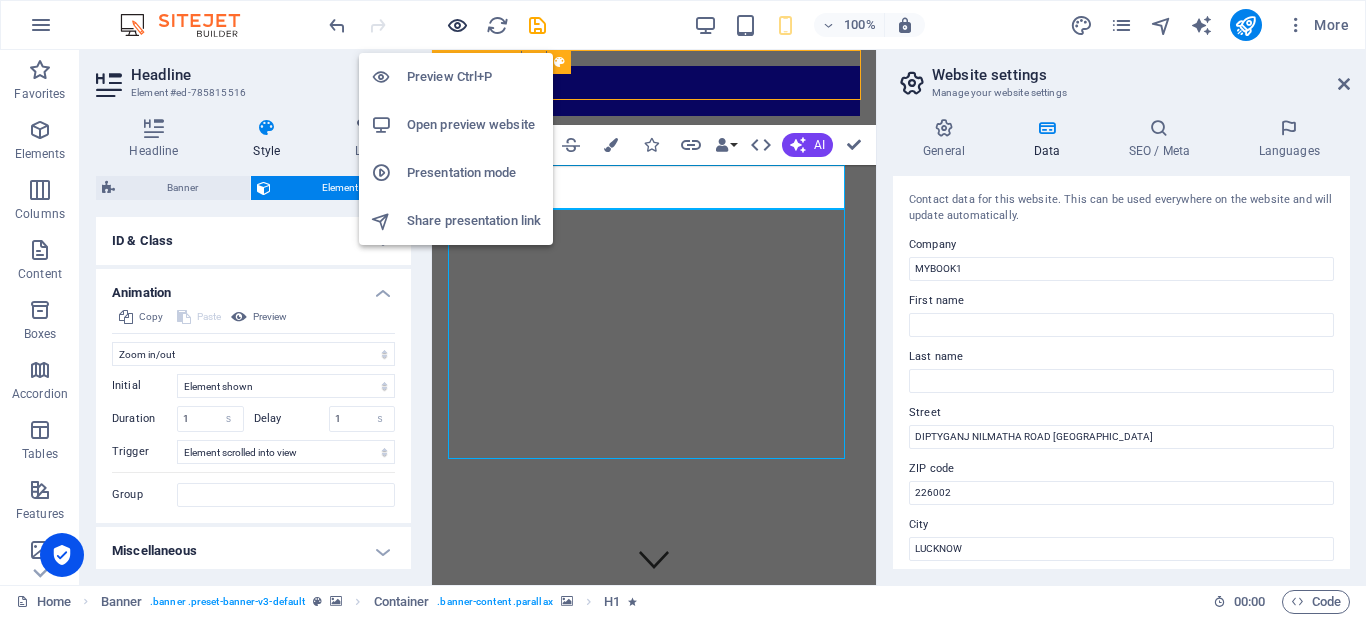 click at bounding box center [457, 25] 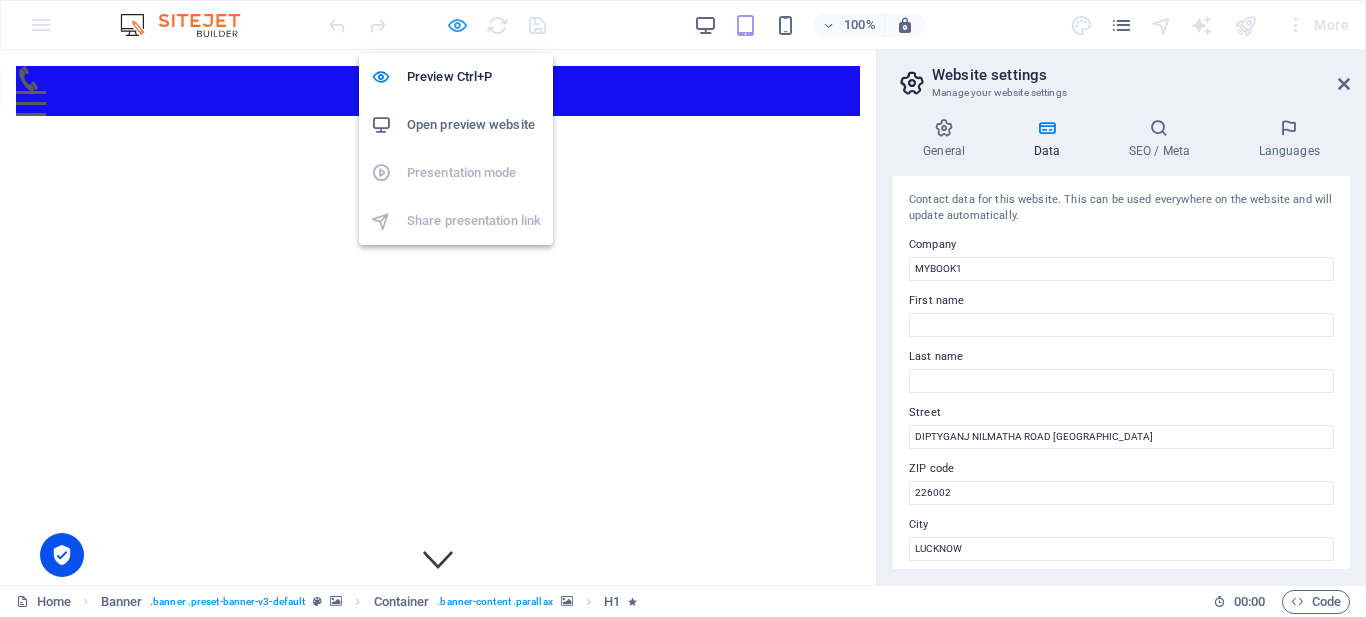 drag, startPoint x: 457, startPoint y: 28, endPoint x: 524, endPoint y: 4, distance: 71.168816 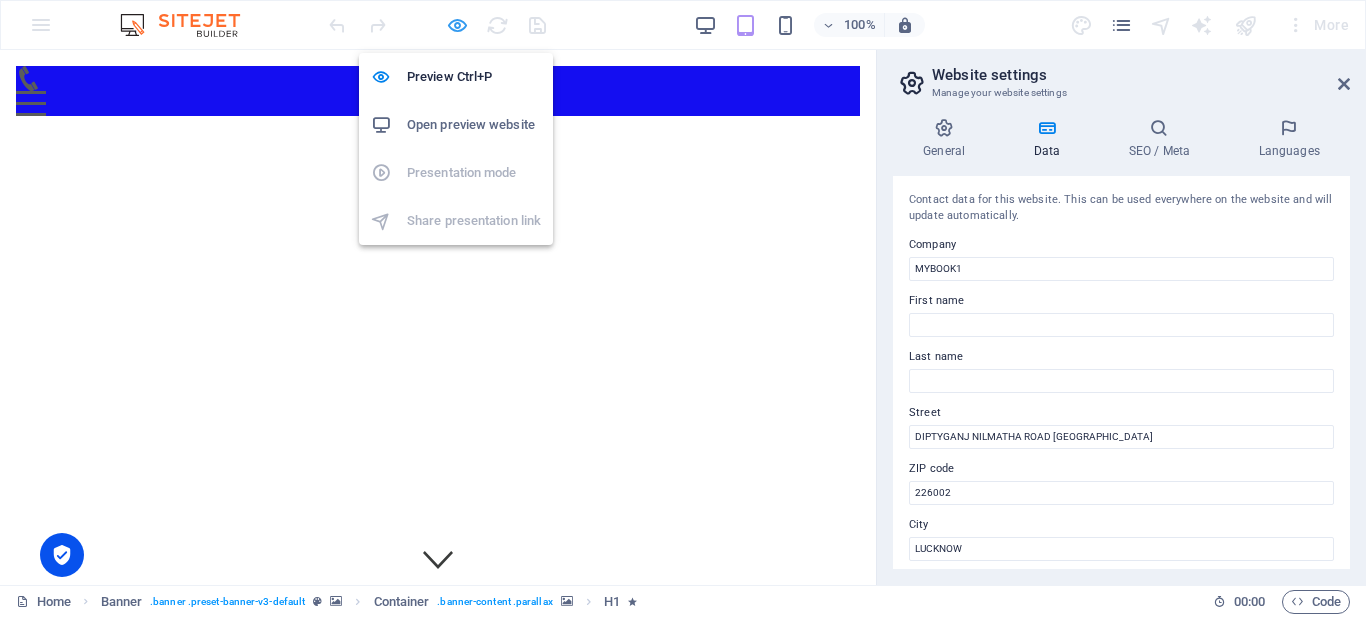 select on "shrink" 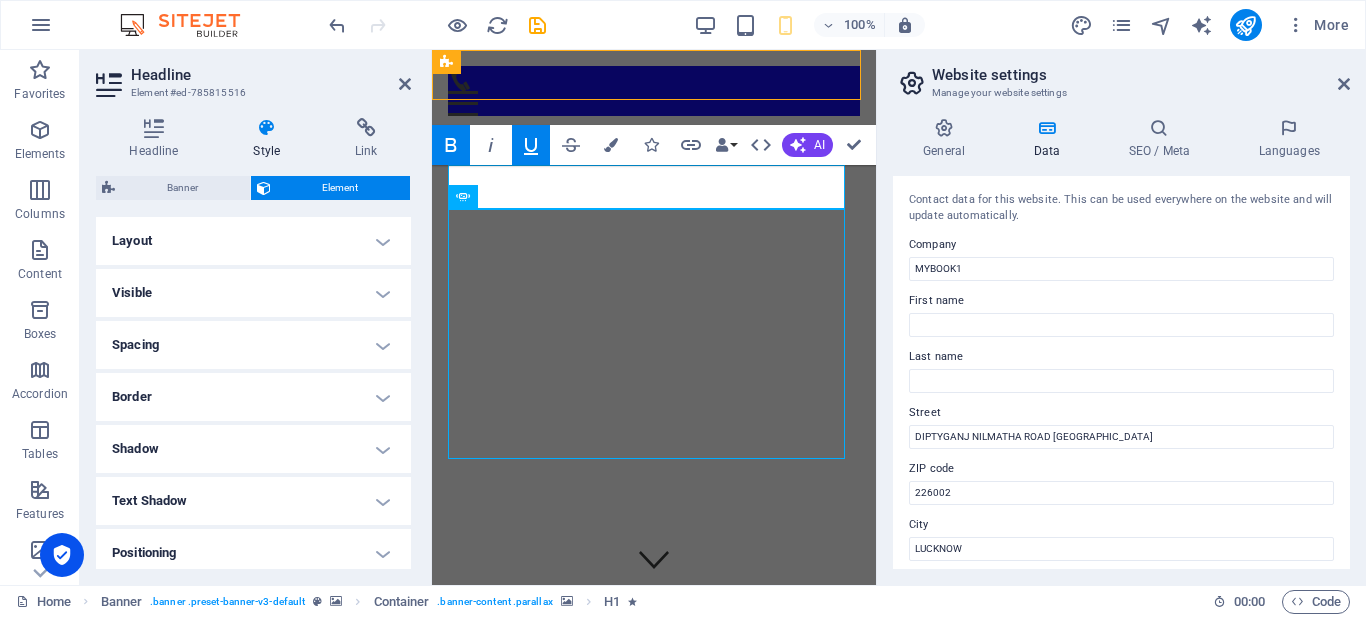 click at bounding box center [537, 25] 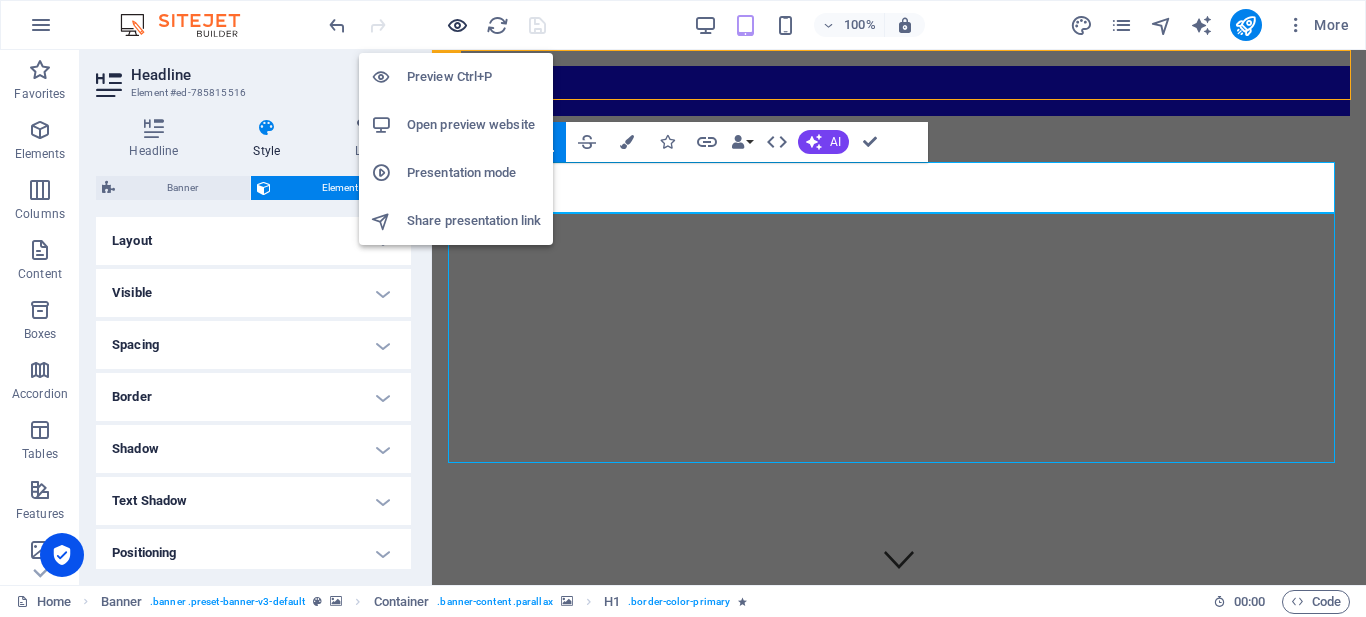 click at bounding box center (457, 25) 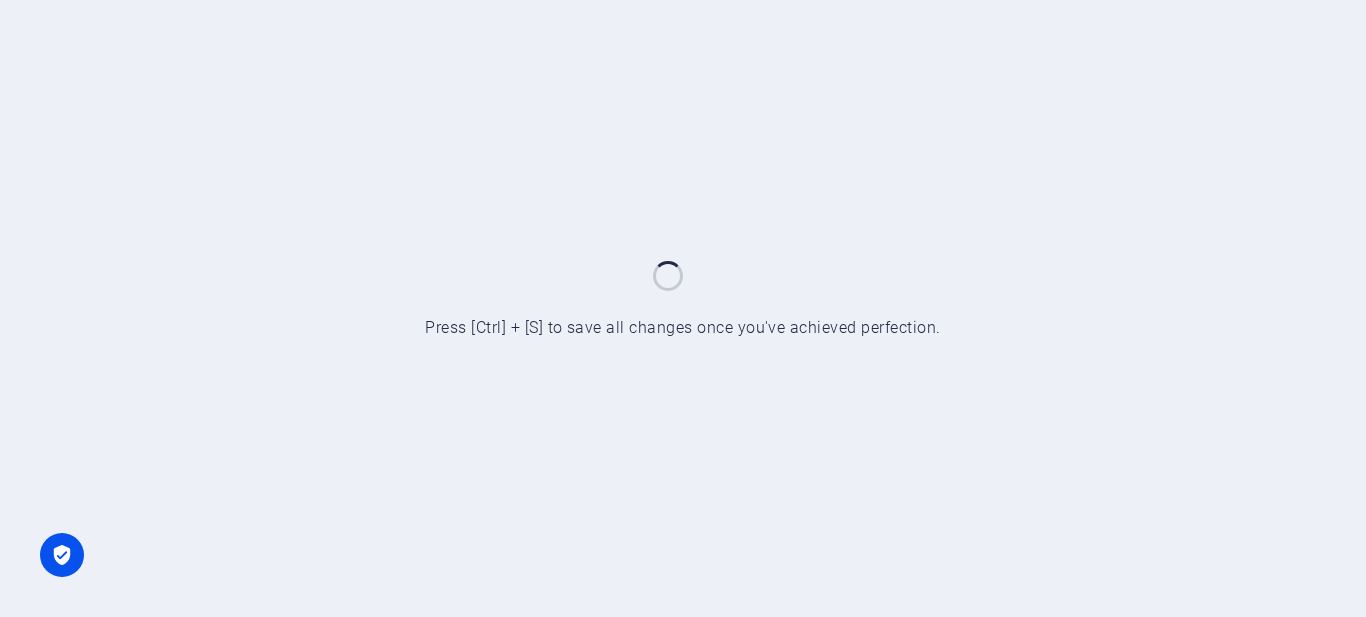 scroll, scrollTop: 0, scrollLeft: 0, axis: both 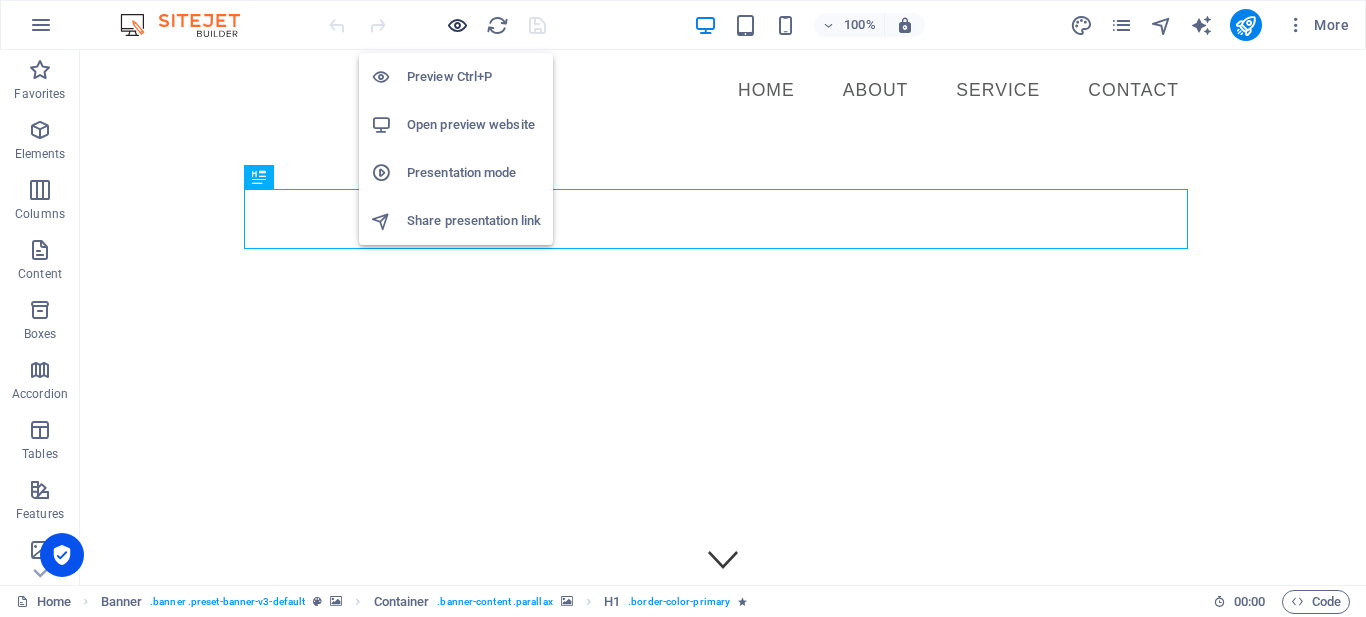 click at bounding box center (457, 25) 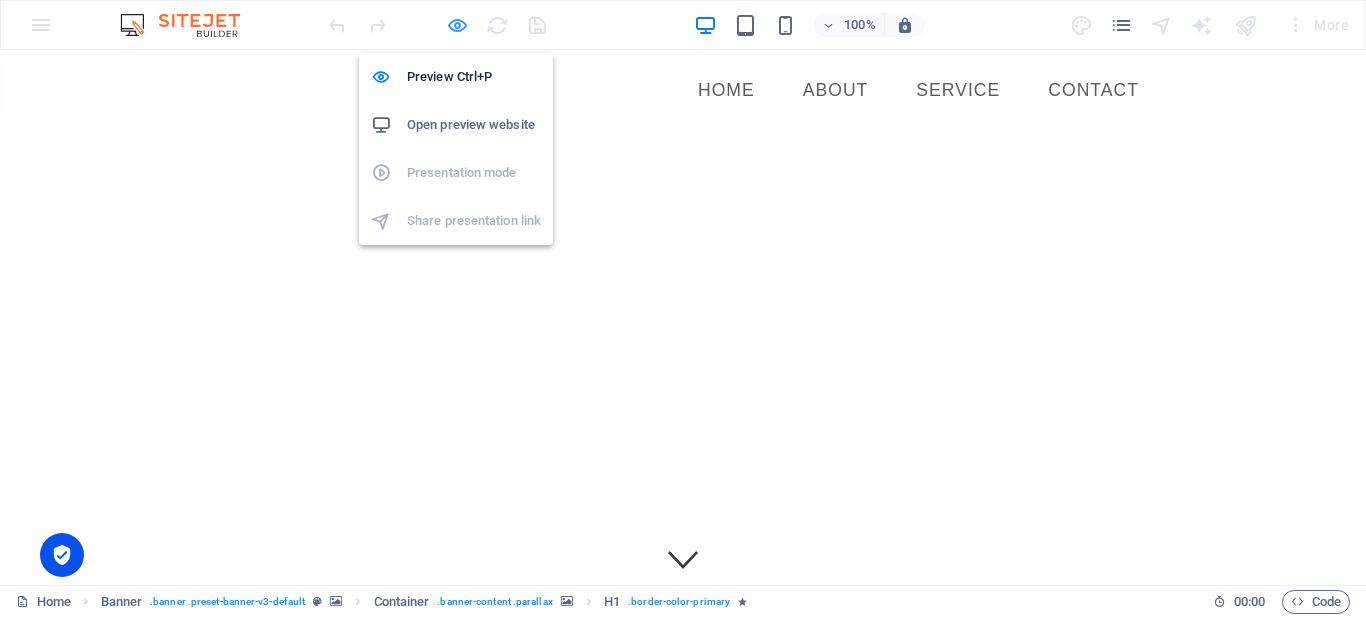 click at bounding box center (457, 25) 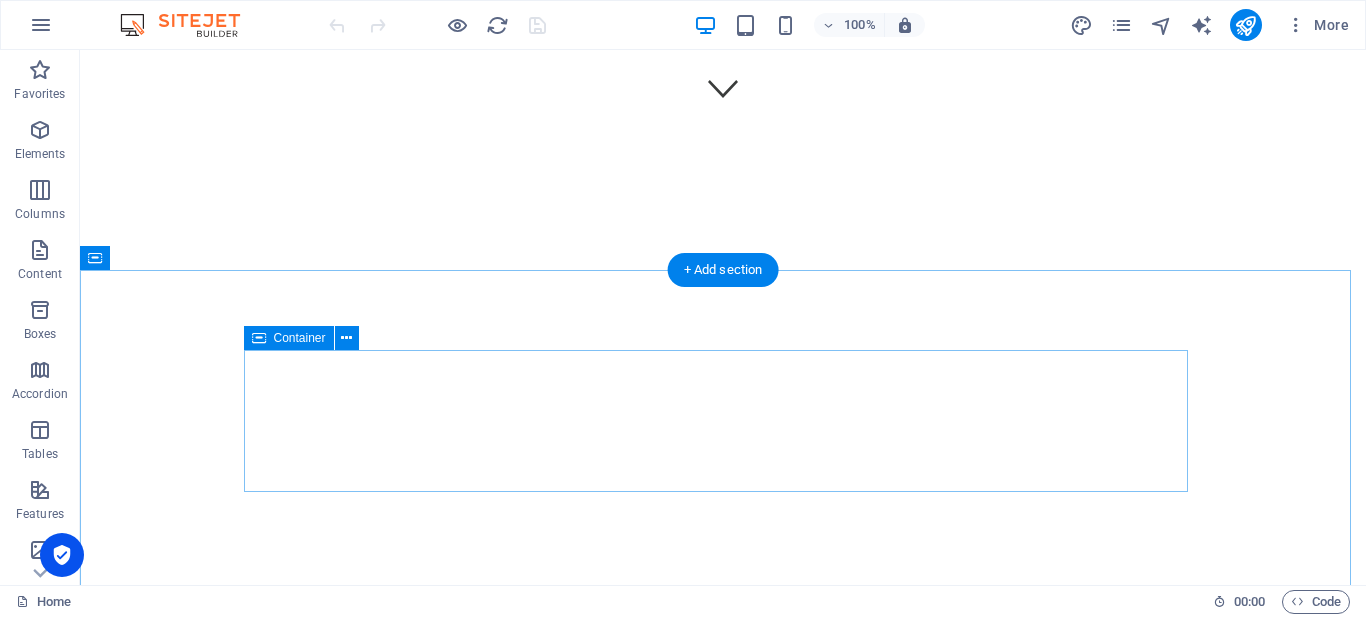 scroll, scrollTop: 472, scrollLeft: 0, axis: vertical 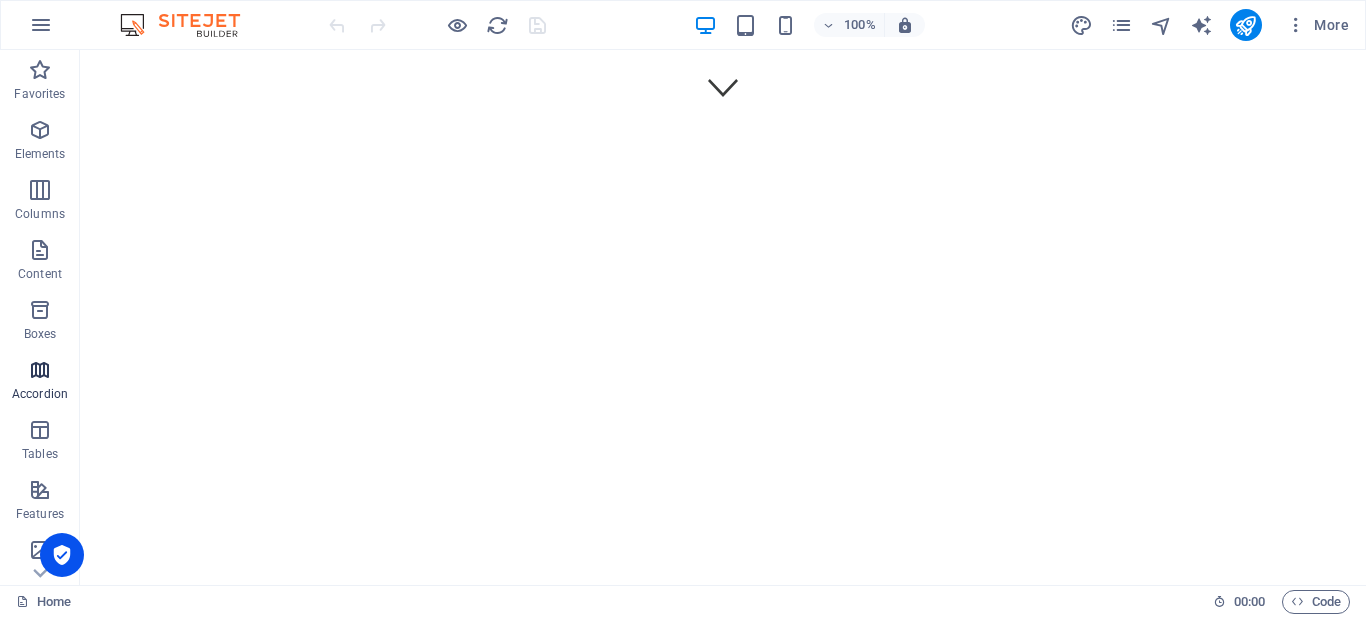click on "Accordion" at bounding box center (40, 382) 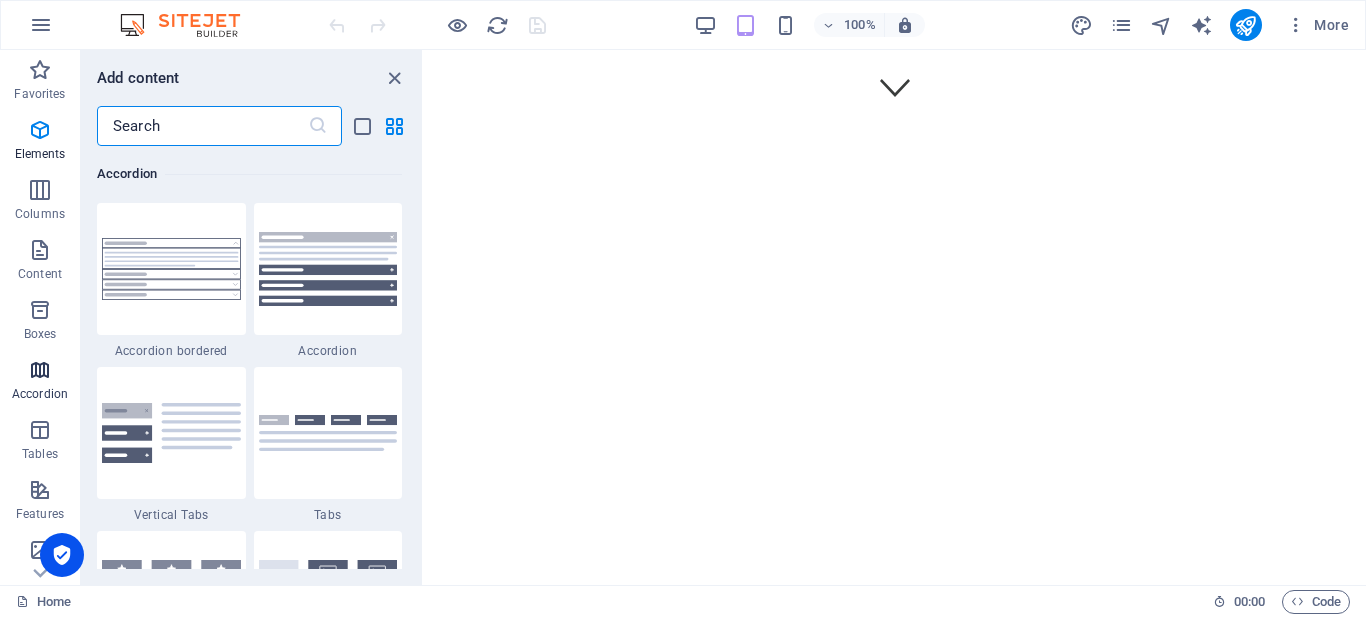 scroll, scrollTop: 6385, scrollLeft: 0, axis: vertical 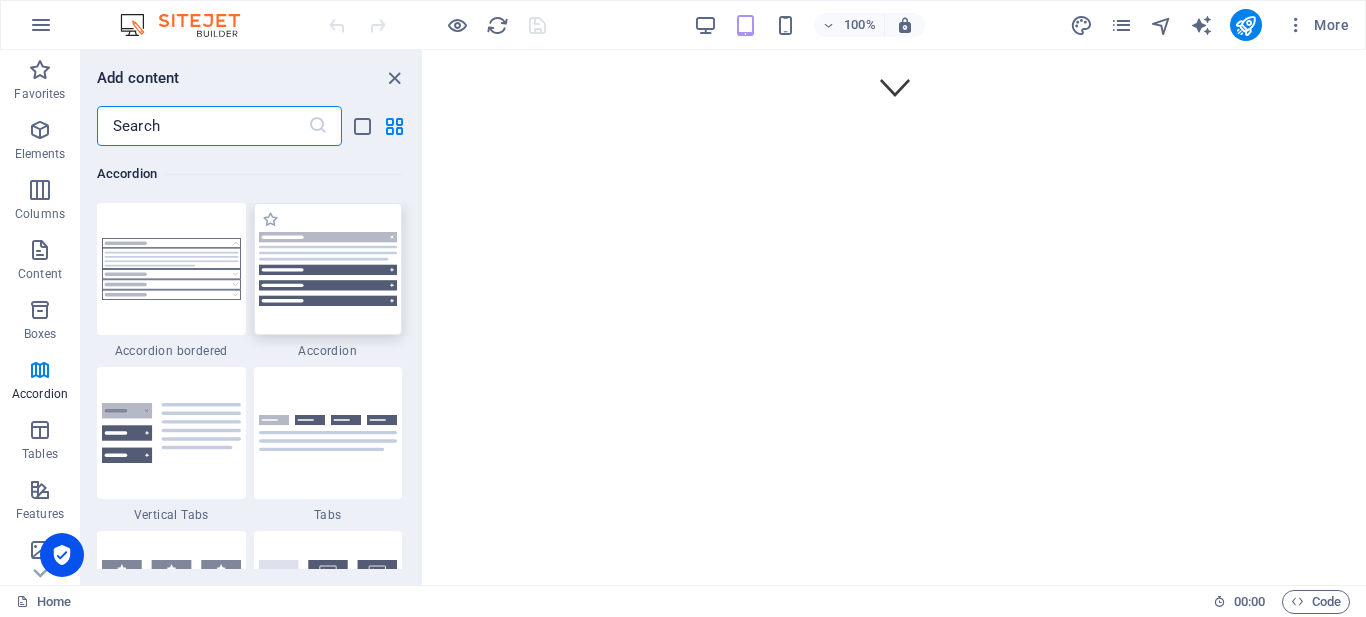 click at bounding box center (328, 269) 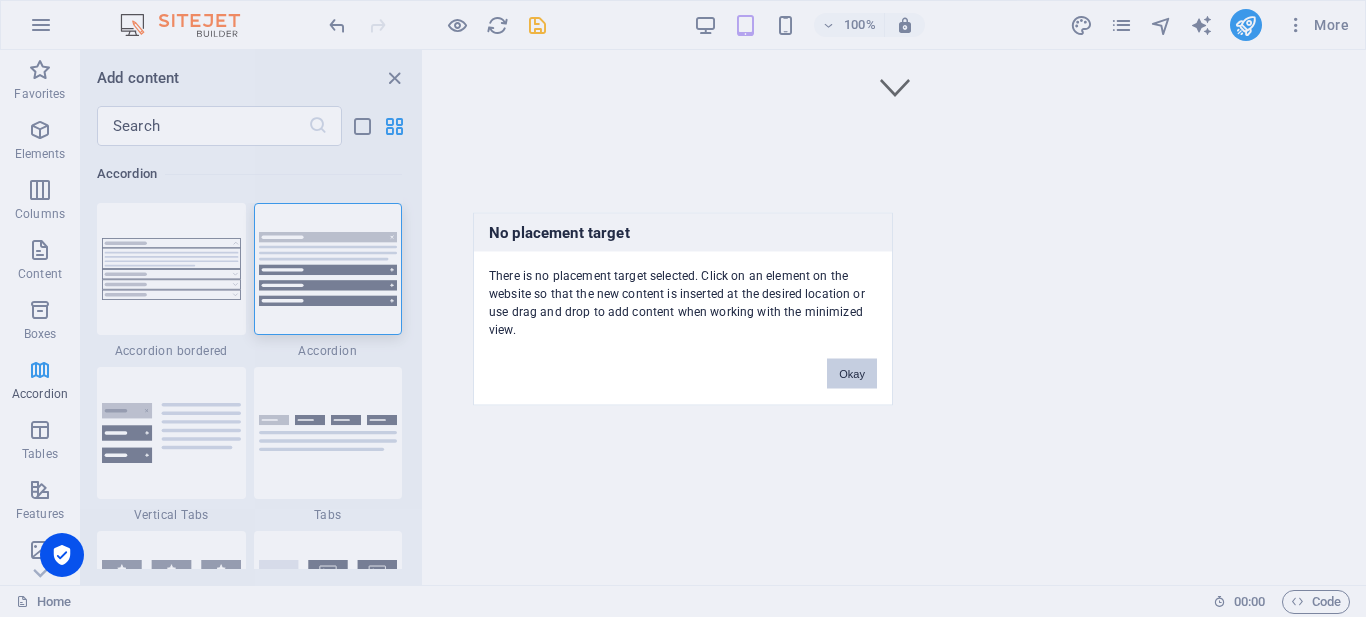 click on "Okay" at bounding box center (852, 373) 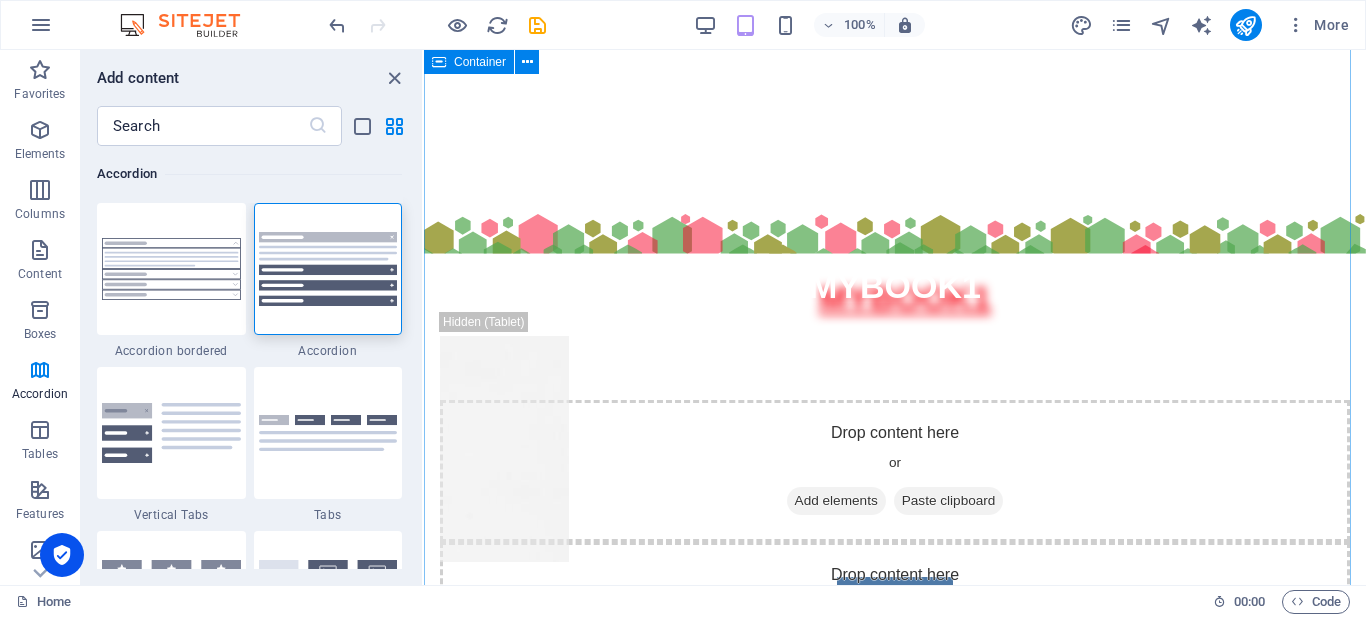scroll, scrollTop: 972, scrollLeft: 0, axis: vertical 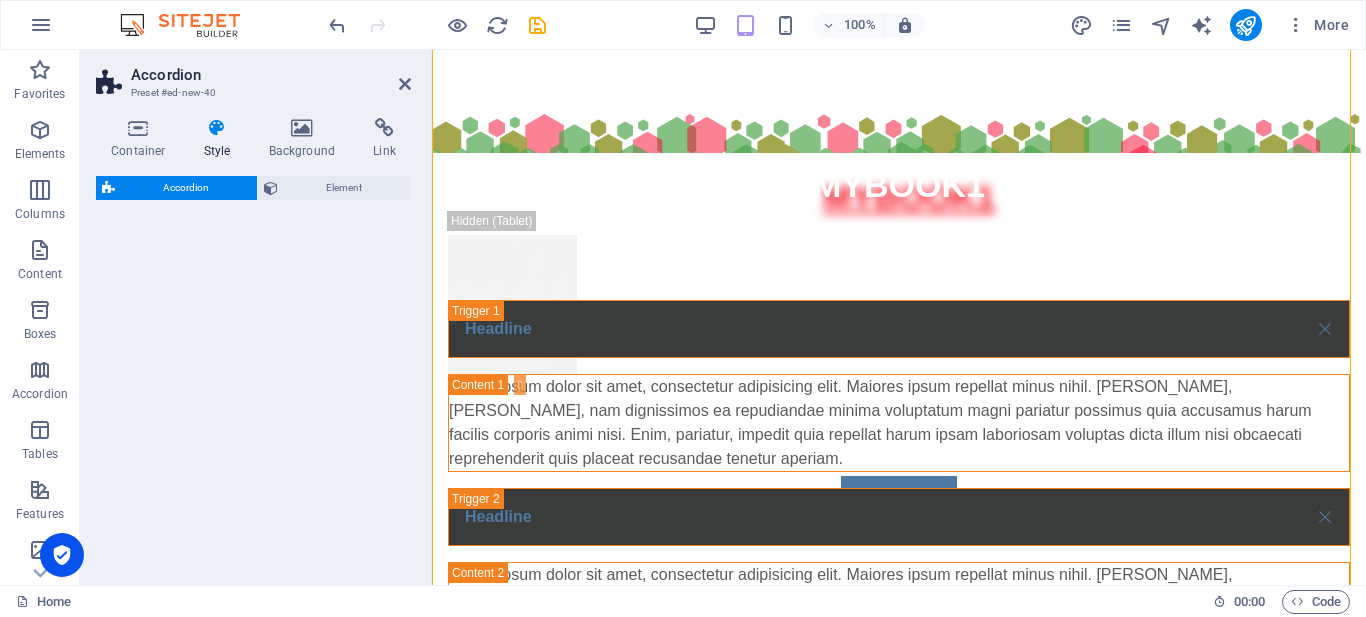 select on "rem" 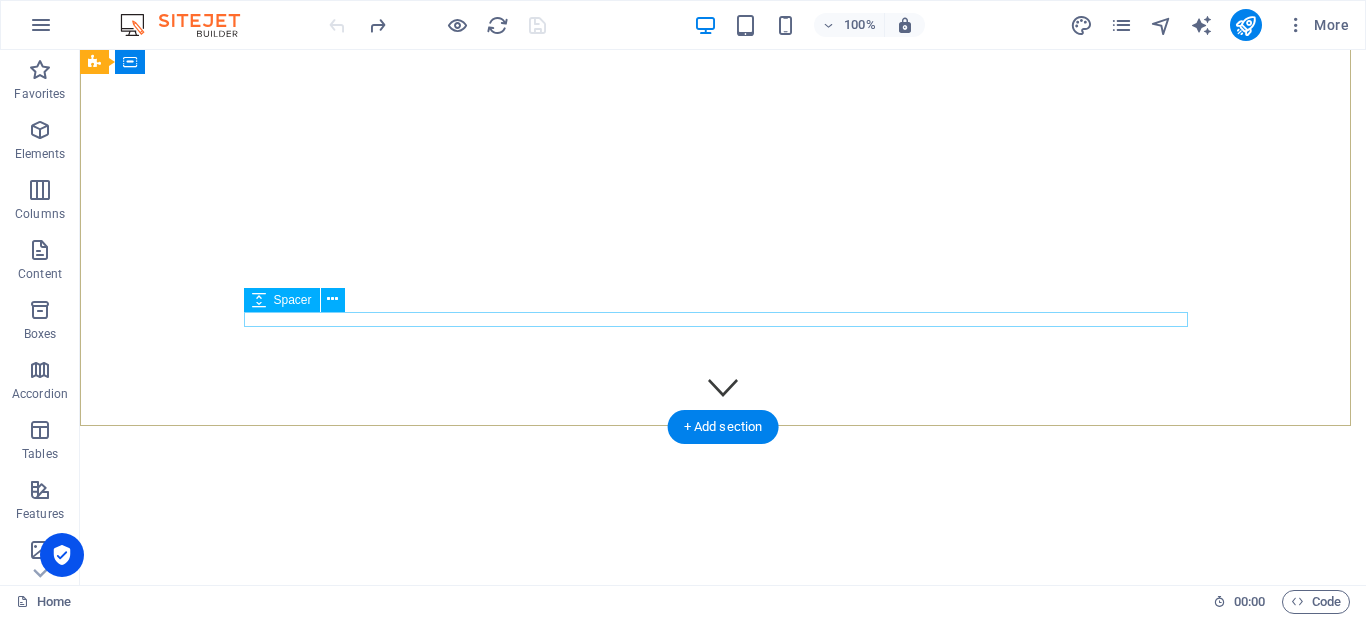 scroll, scrollTop: 472, scrollLeft: 0, axis: vertical 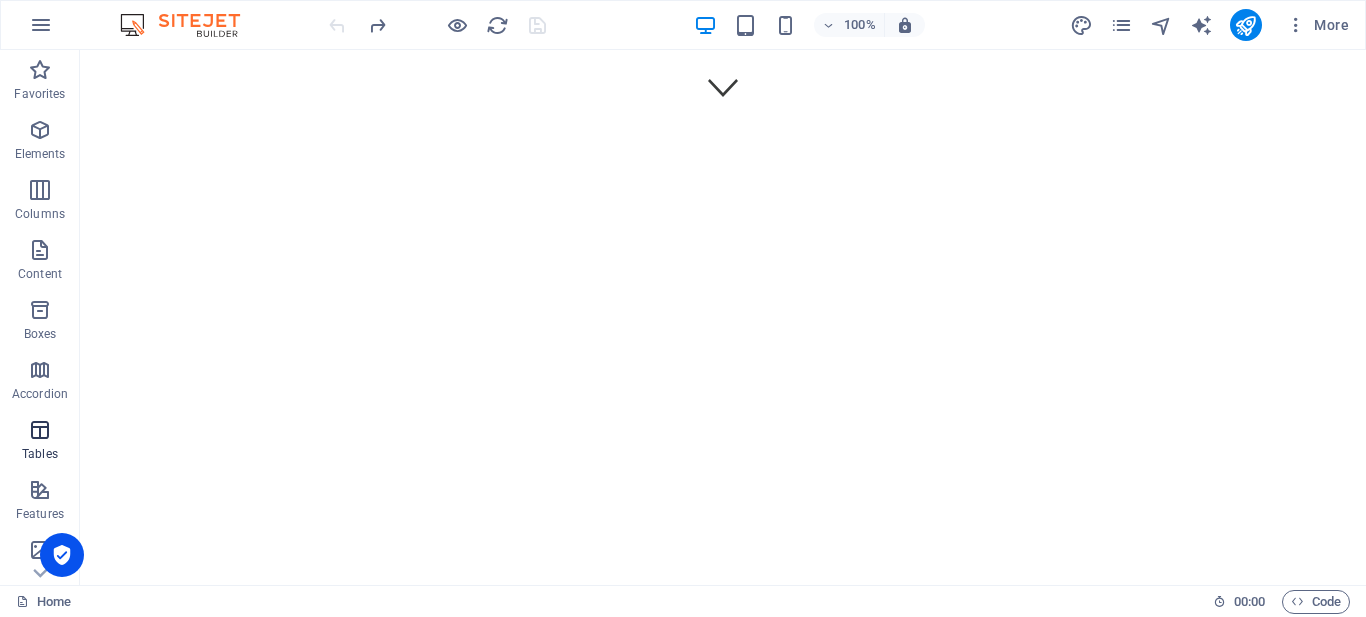 click on "Tables" at bounding box center (40, 454) 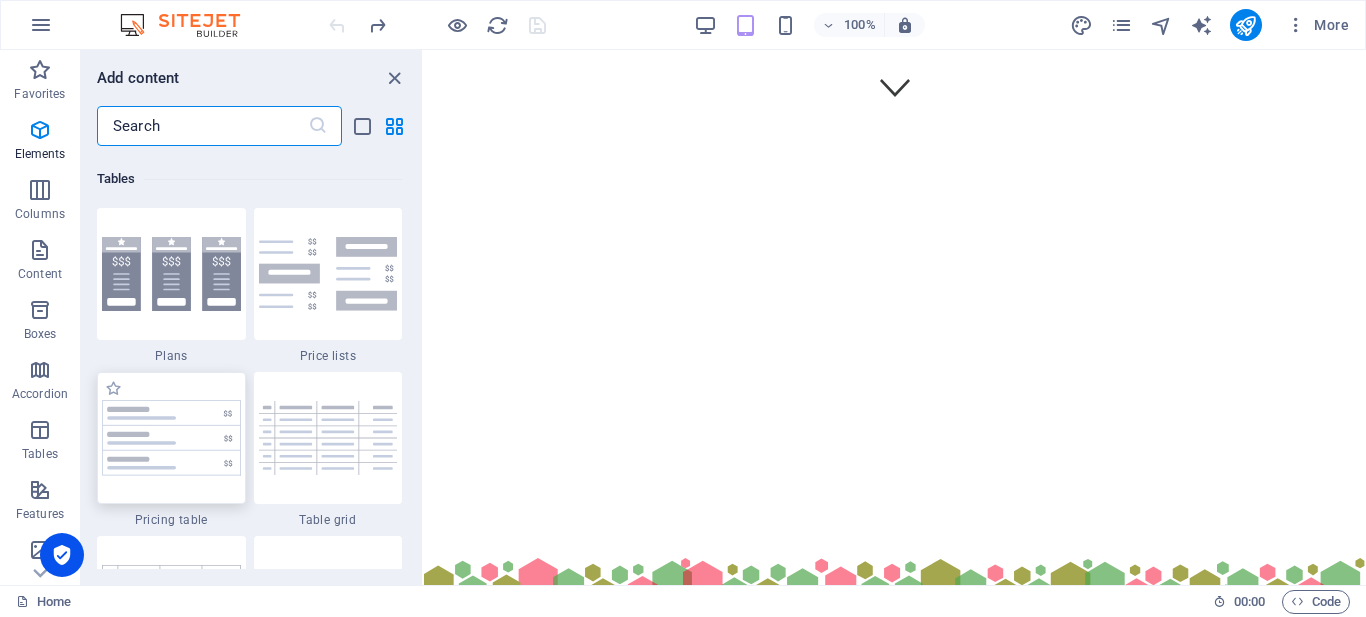 scroll, scrollTop: 6926, scrollLeft: 0, axis: vertical 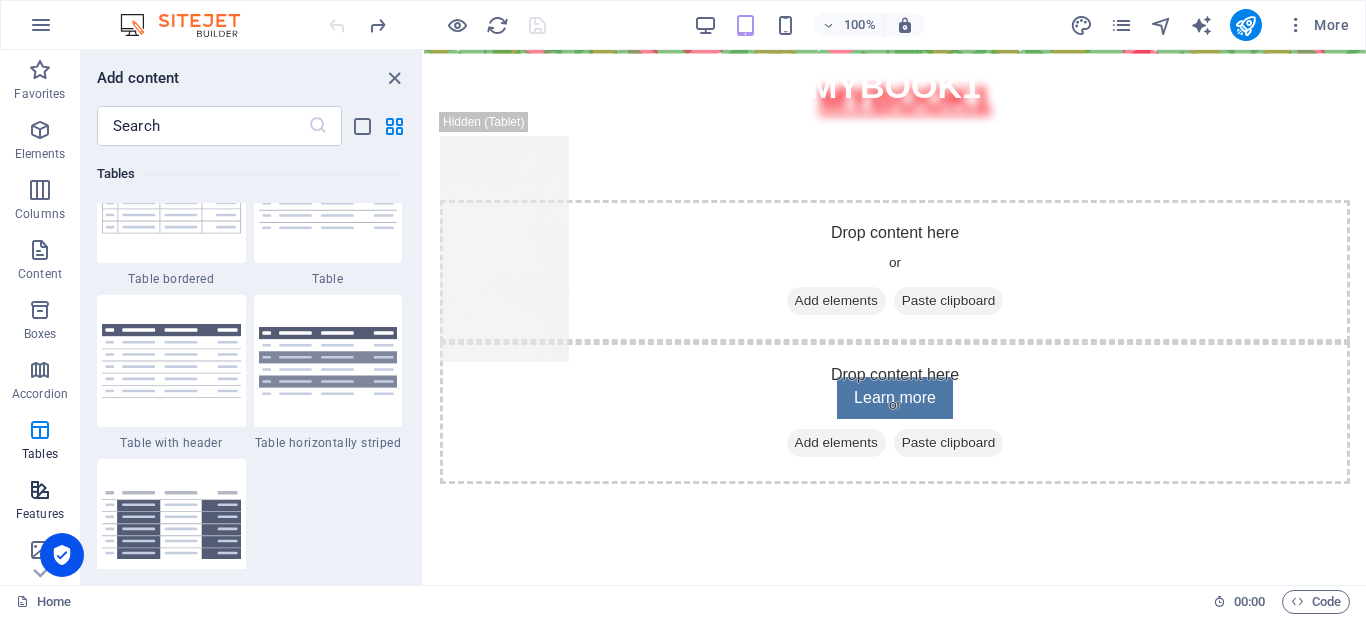 click on "Features" at bounding box center [40, 502] 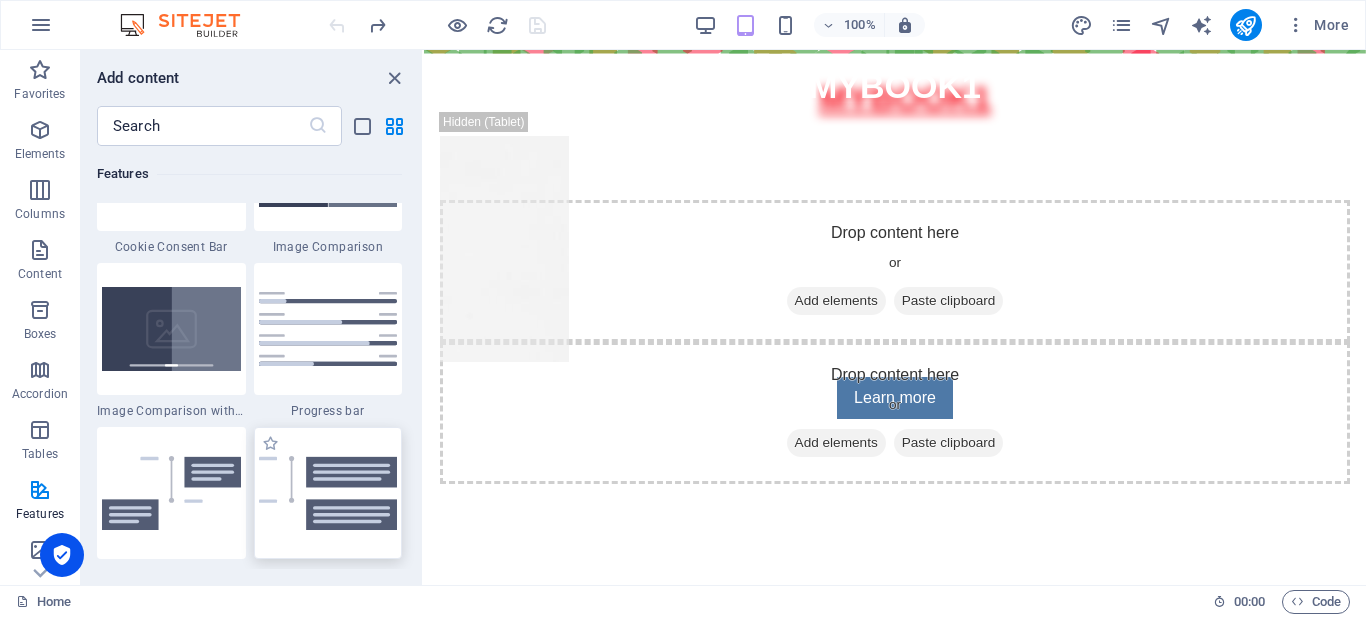 scroll, scrollTop: 8195, scrollLeft: 0, axis: vertical 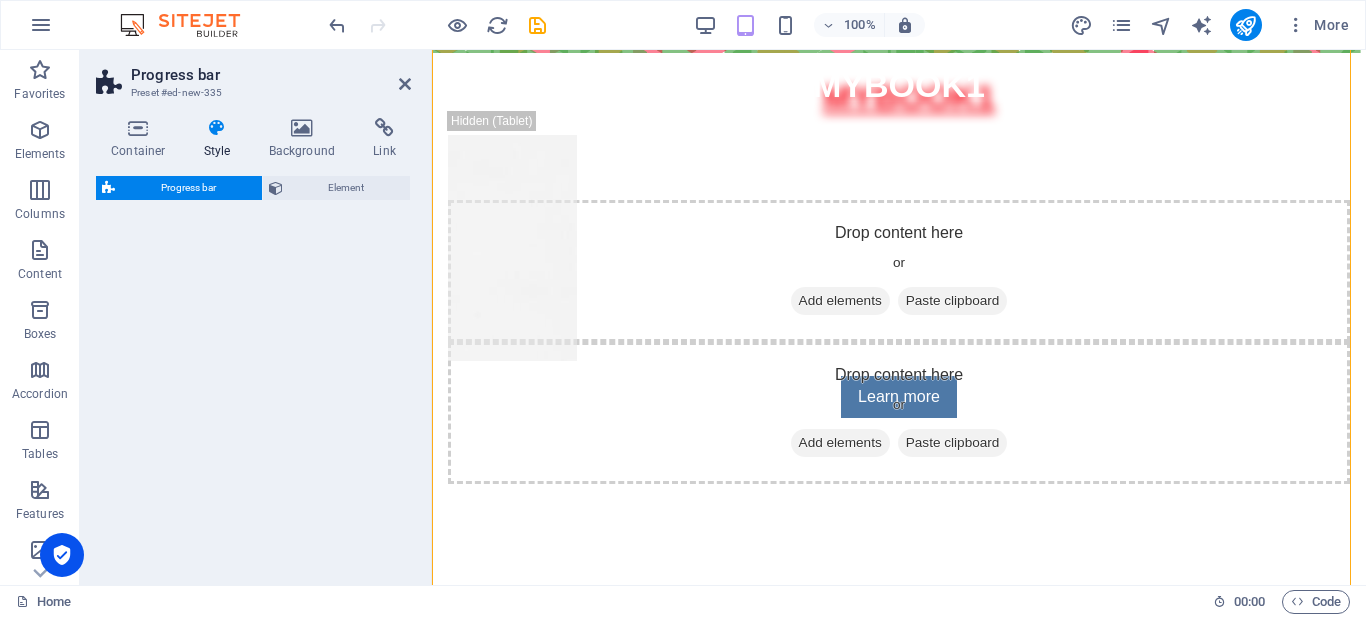 select on "rem" 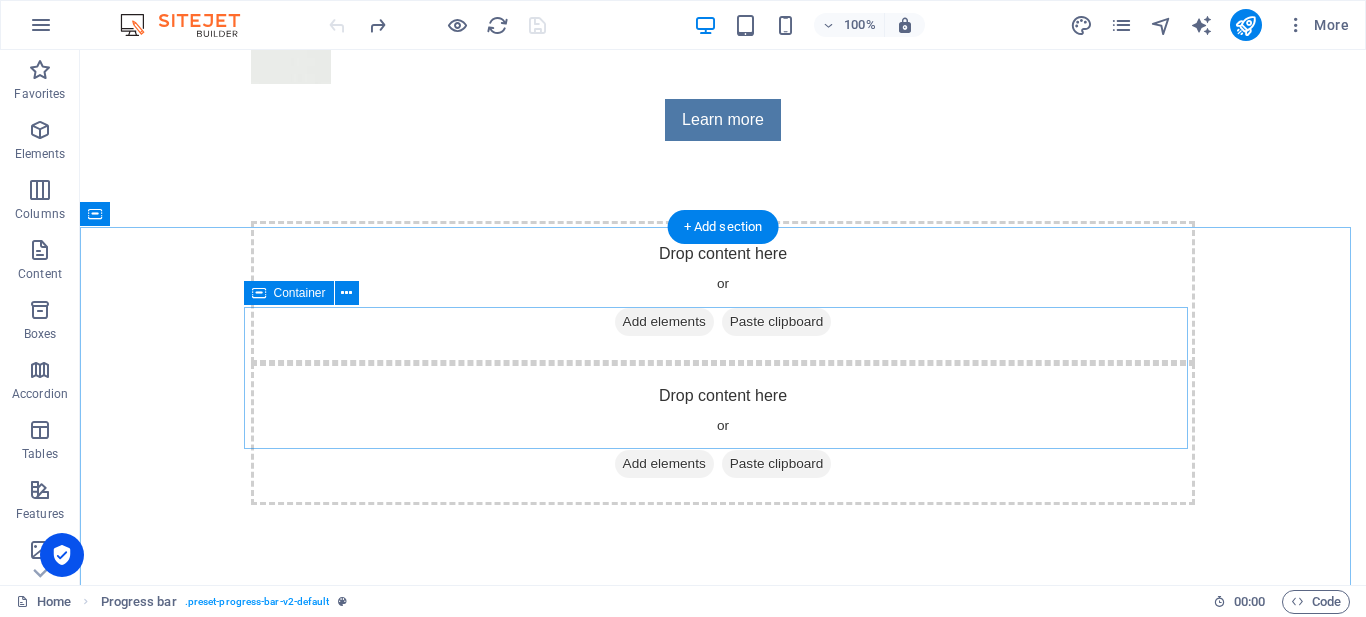 scroll, scrollTop: 391, scrollLeft: 0, axis: vertical 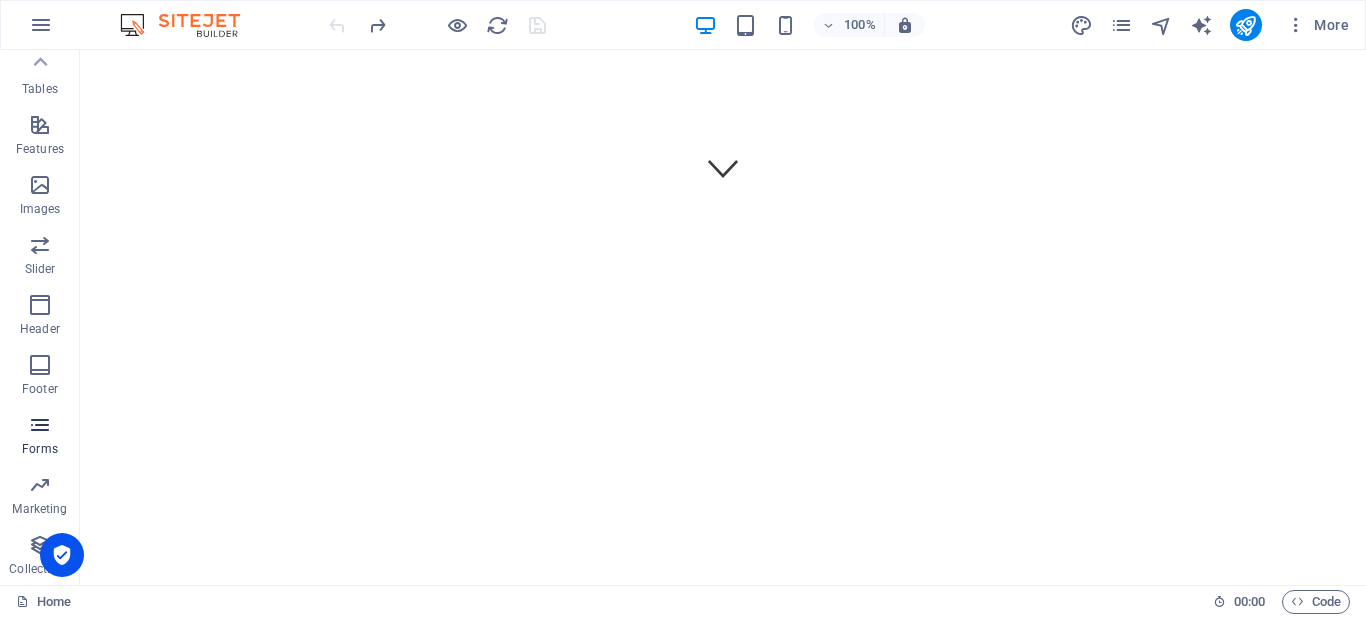 drag, startPoint x: 43, startPoint y: 436, endPoint x: 1, endPoint y: 345, distance: 100.22475 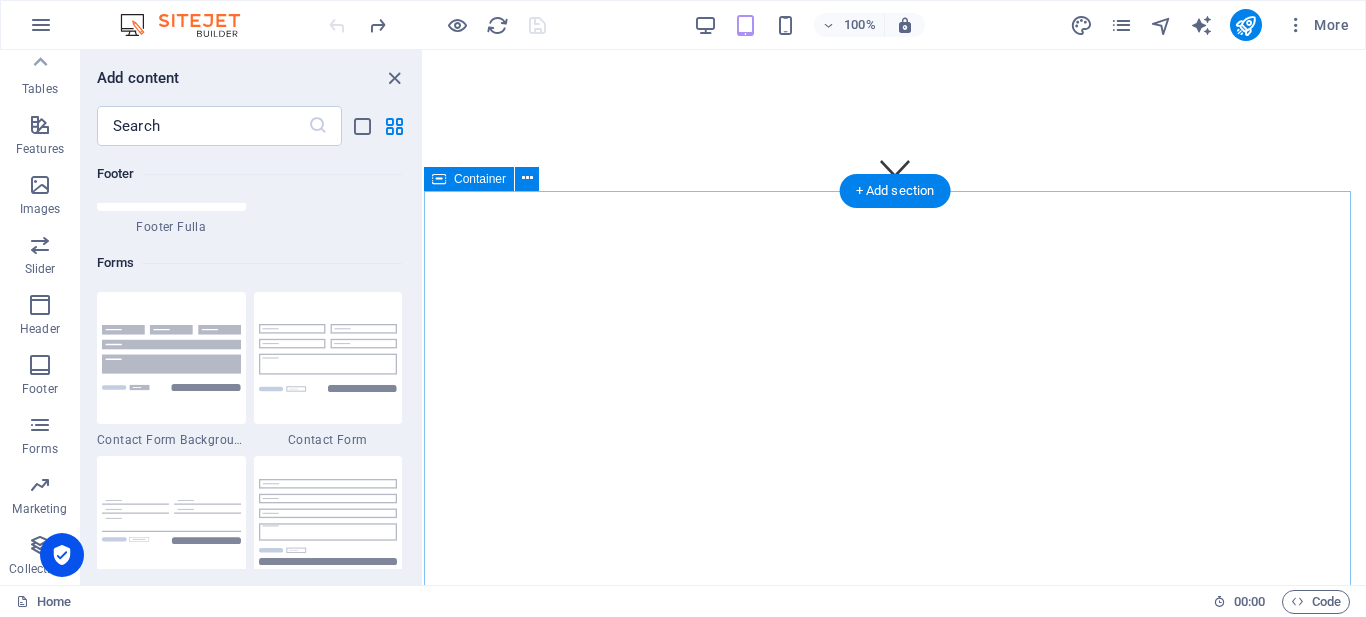 scroll, scrollTop: 14600, scrollLeft: 0, axis: vertical 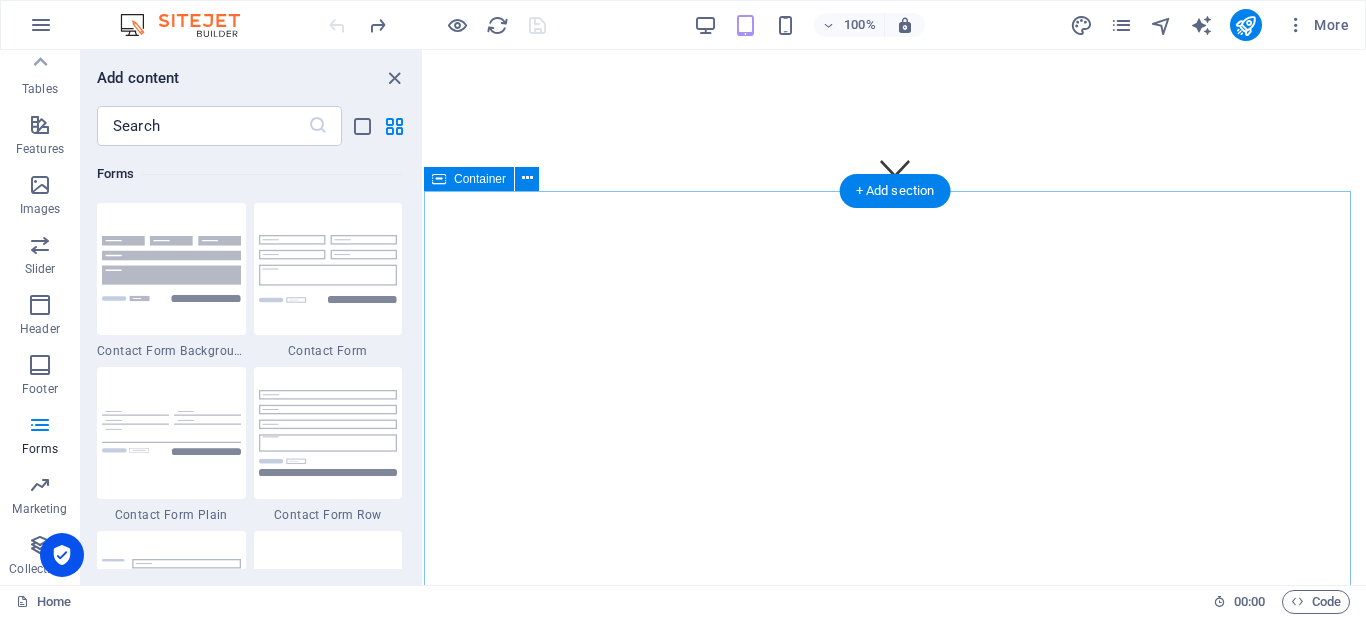 drag, startPoint x: 459, startPoint y: 483, endPoint x: 433, endPoint y: 388, distance: 98.49365 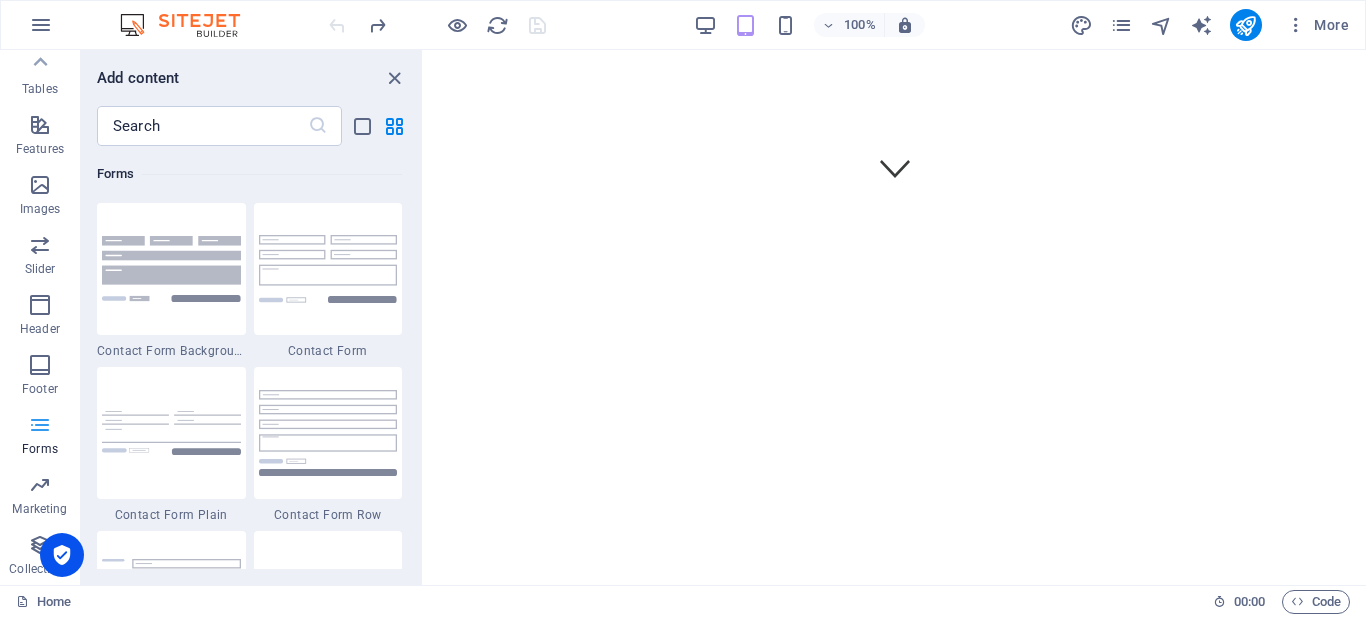 click on "Forms" at bounding box center [40, 437] 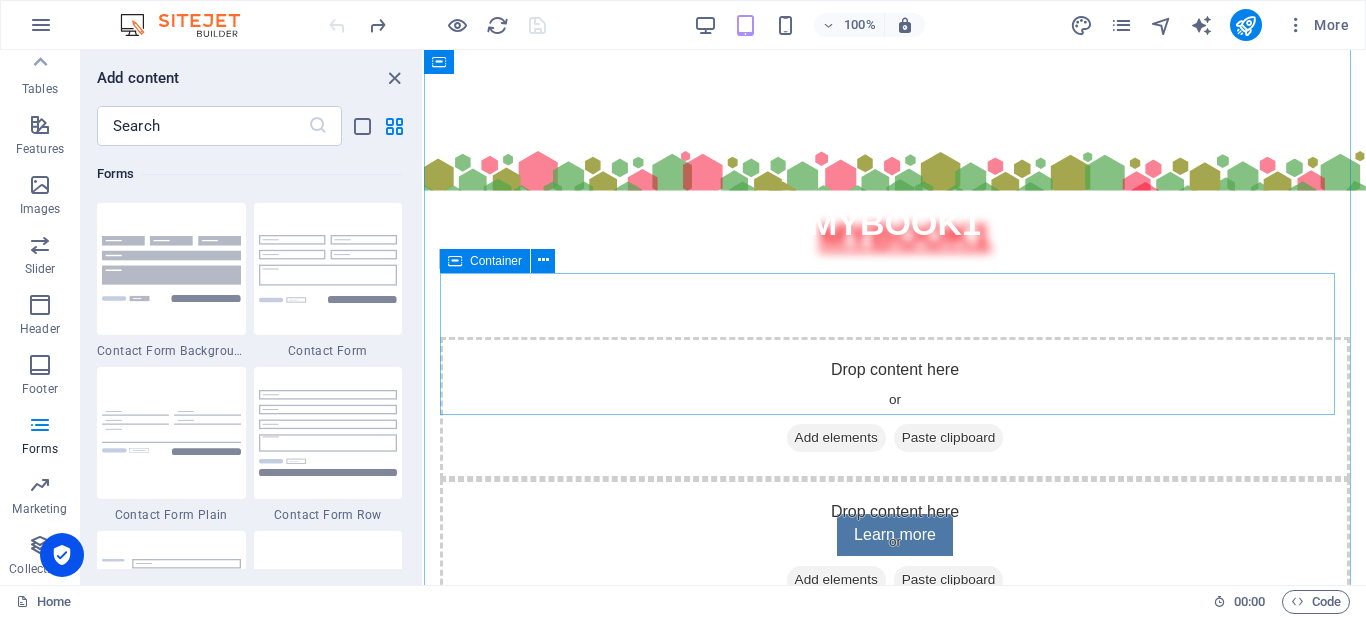 scroll, scrollTop: 1091, scrollLeft: 0, axis: vertical 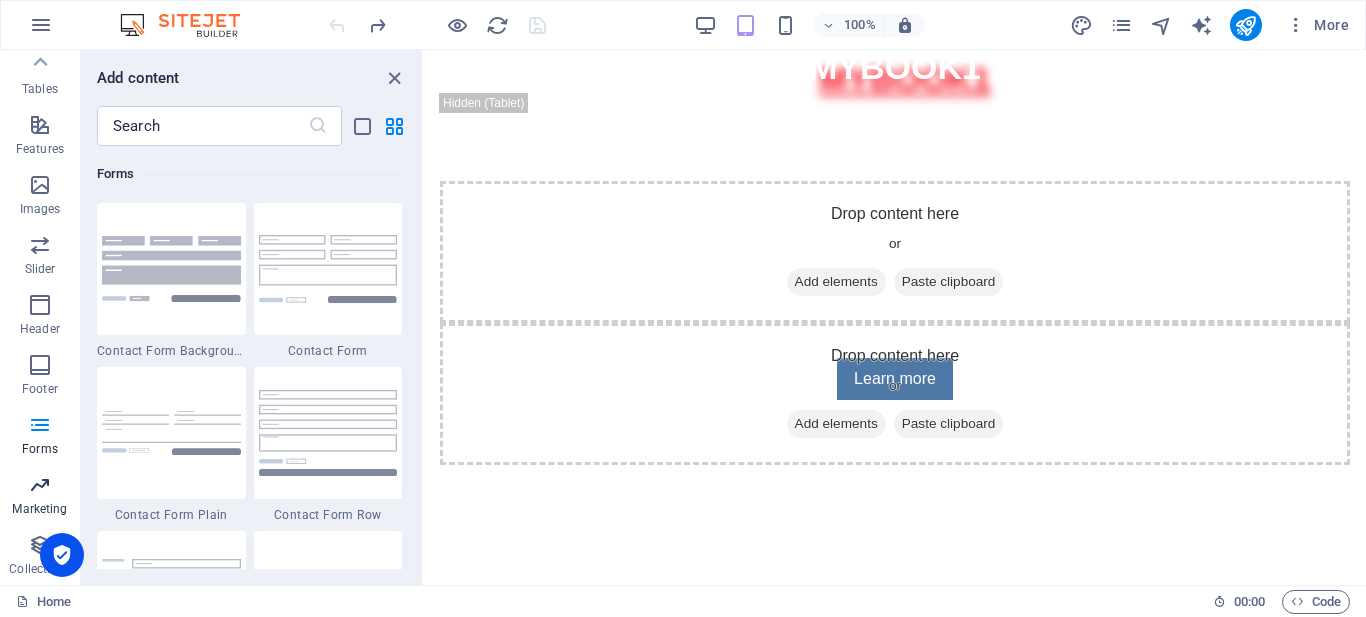 click at bounding box center [40, 485] 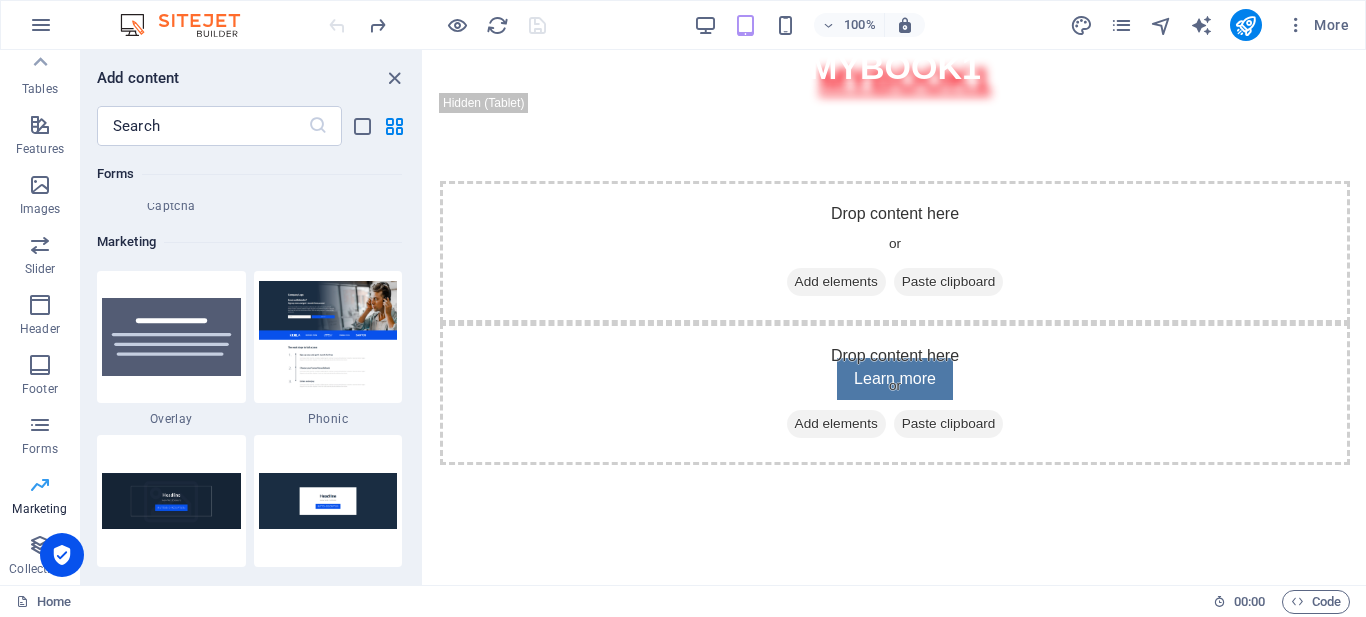 scroll, scrollTop: 16289, scrollLeft: 0, axis: vertical 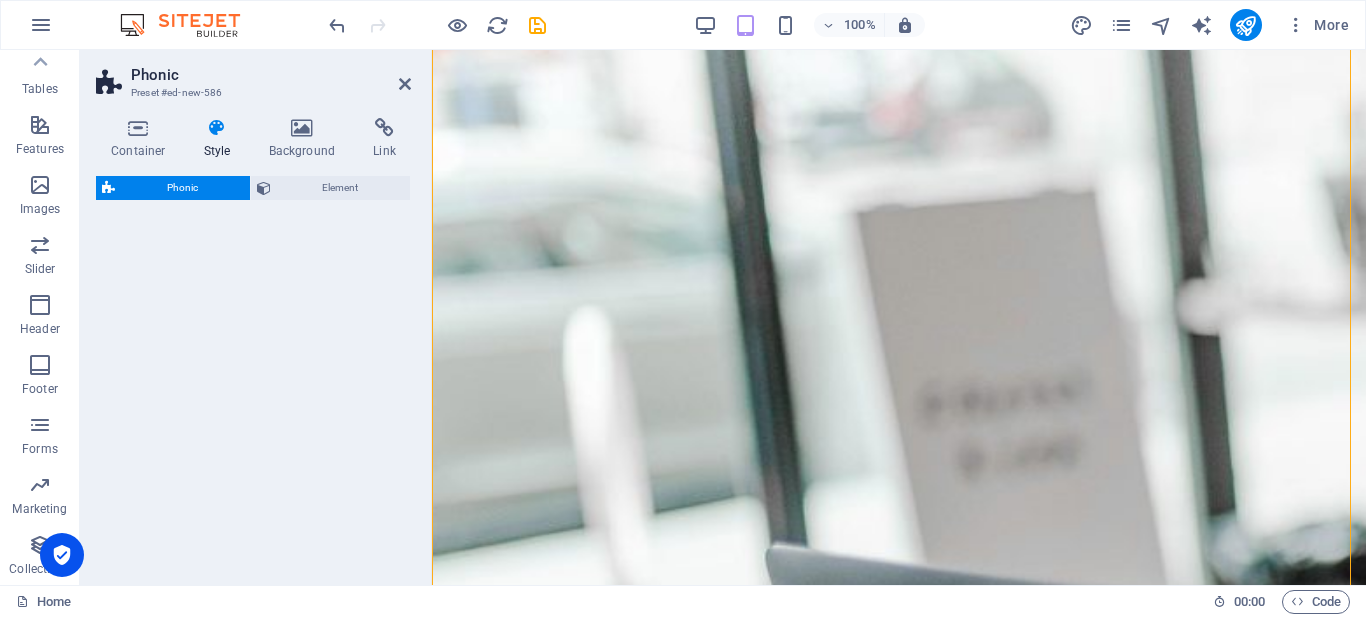select on "%" 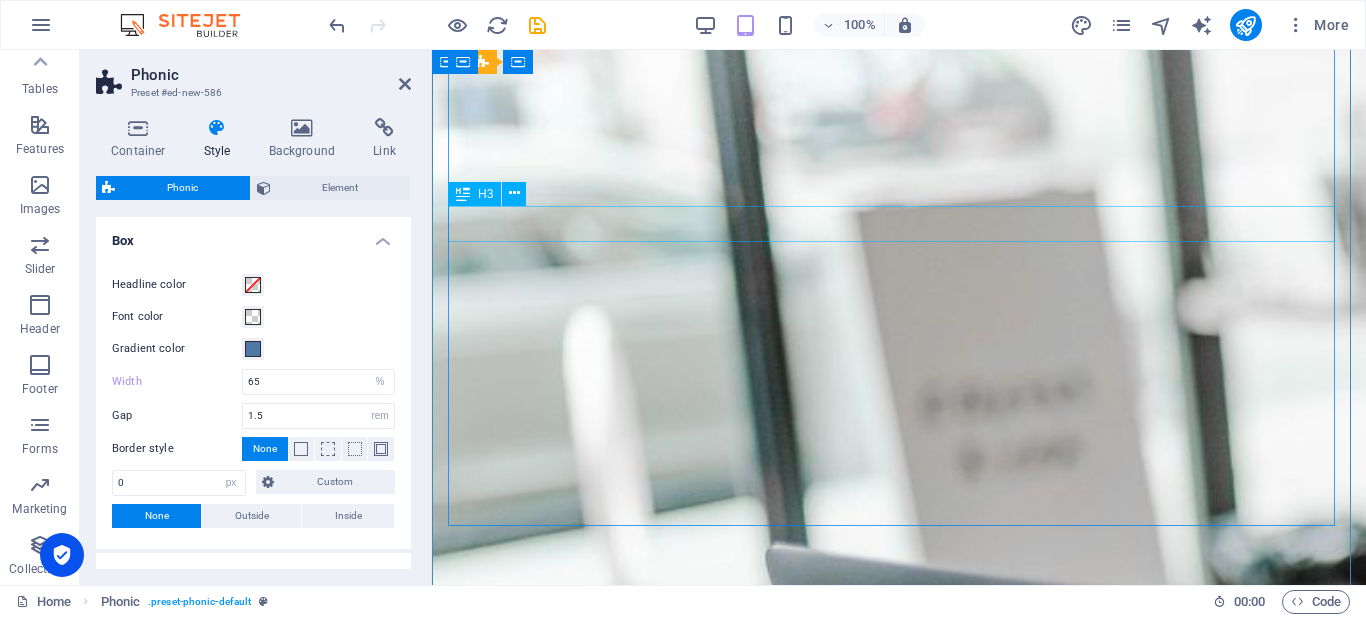 scroll, scrollTop: 1240, scrollLeft: 0, axis: vertical 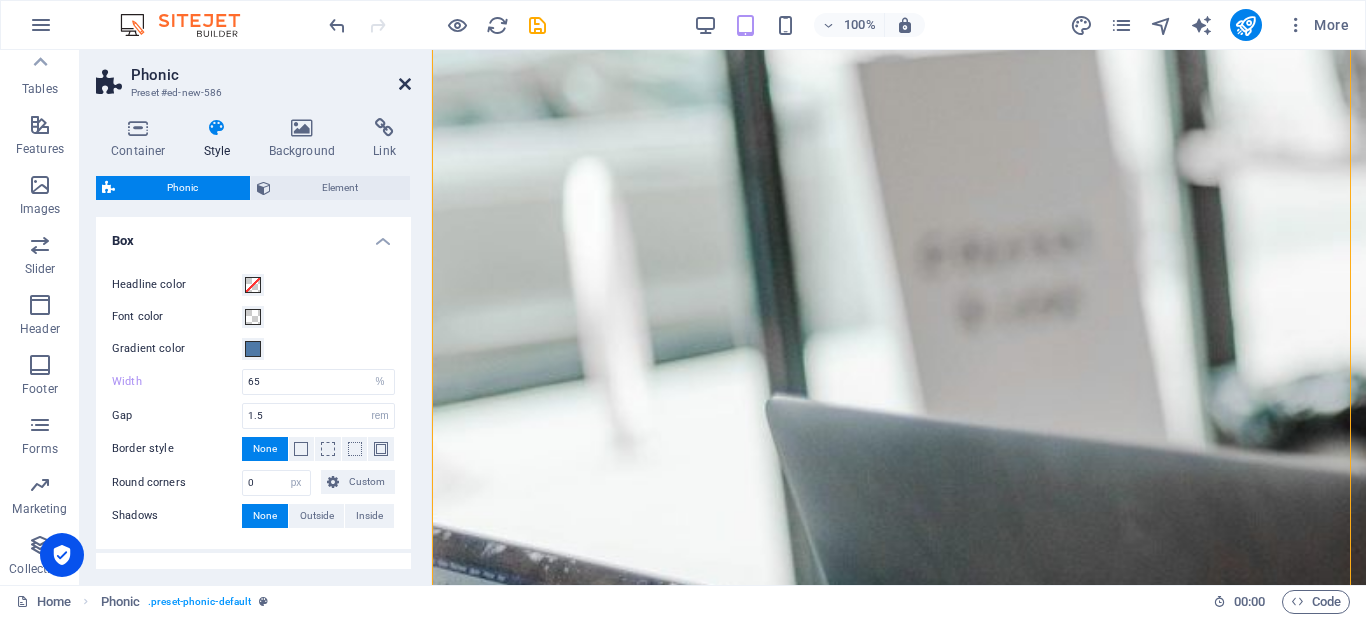 click at bounding box center (405, 84) 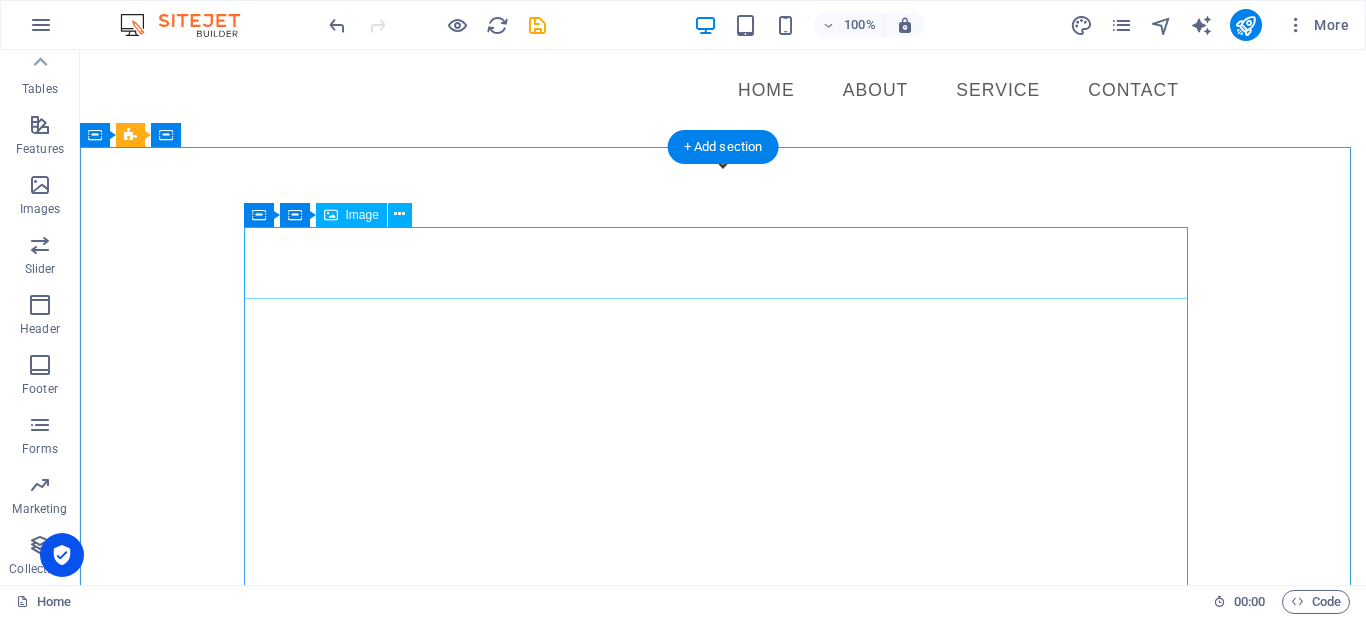 scroll, scrollTop: 300, scrollLeft: 0, axis: vertical 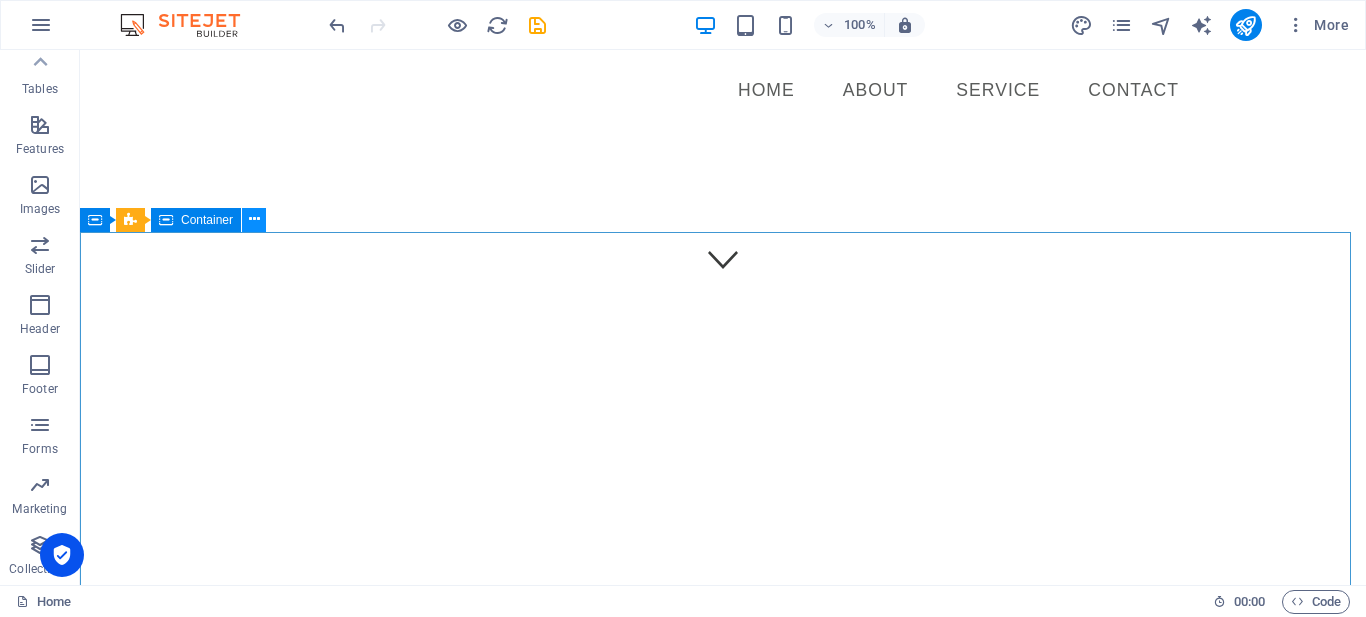 click at bounding box center (254, 219) 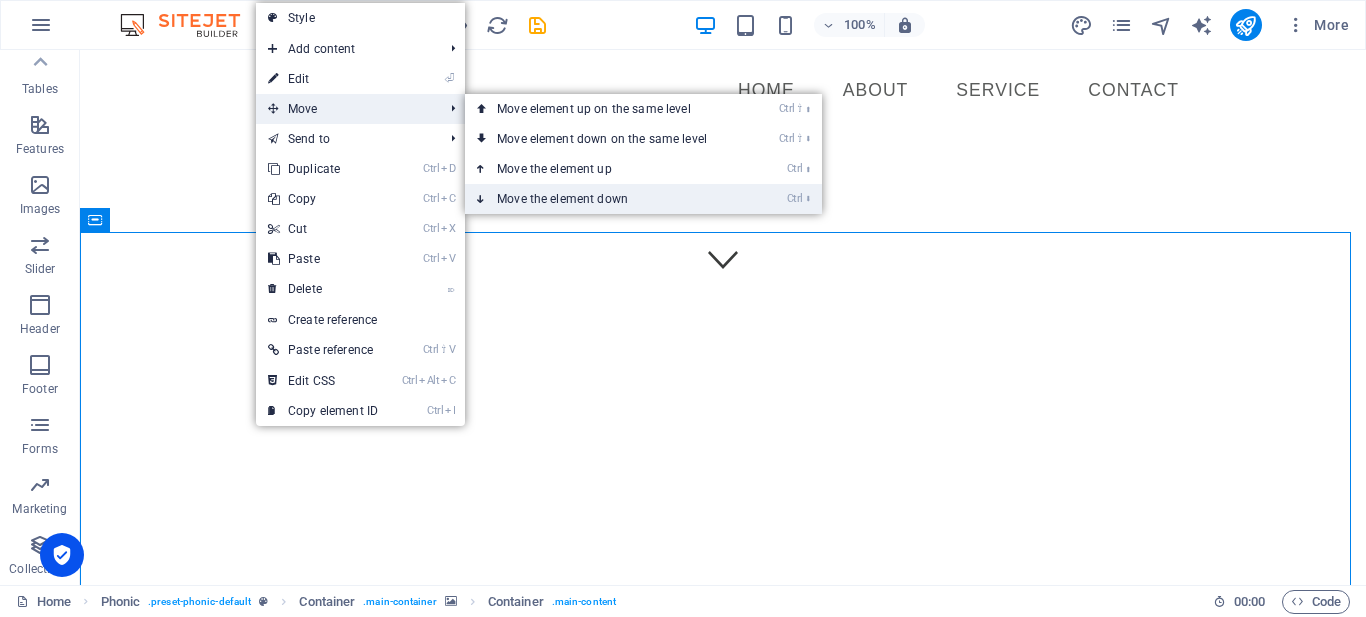 click on "Ctrl ⬇  Move the element down" at bounding box center (606, 199) 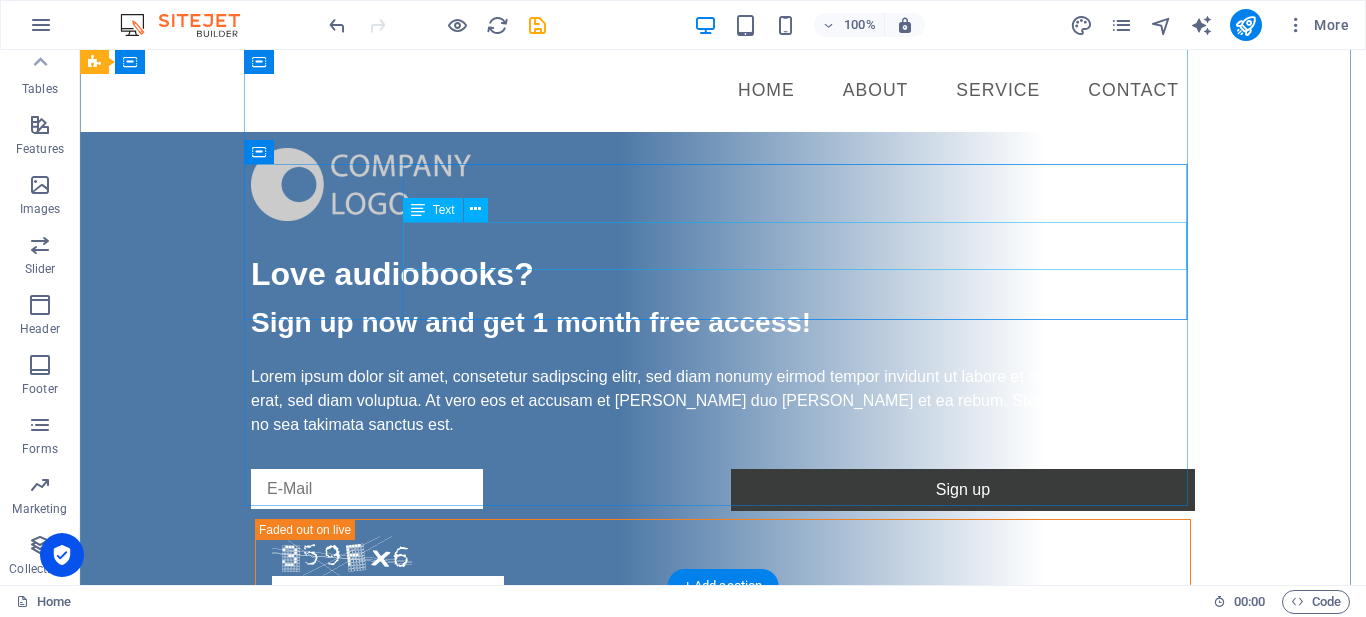 scroll, scrollTop: 1887, scrollLeft: 0, axis: vertical 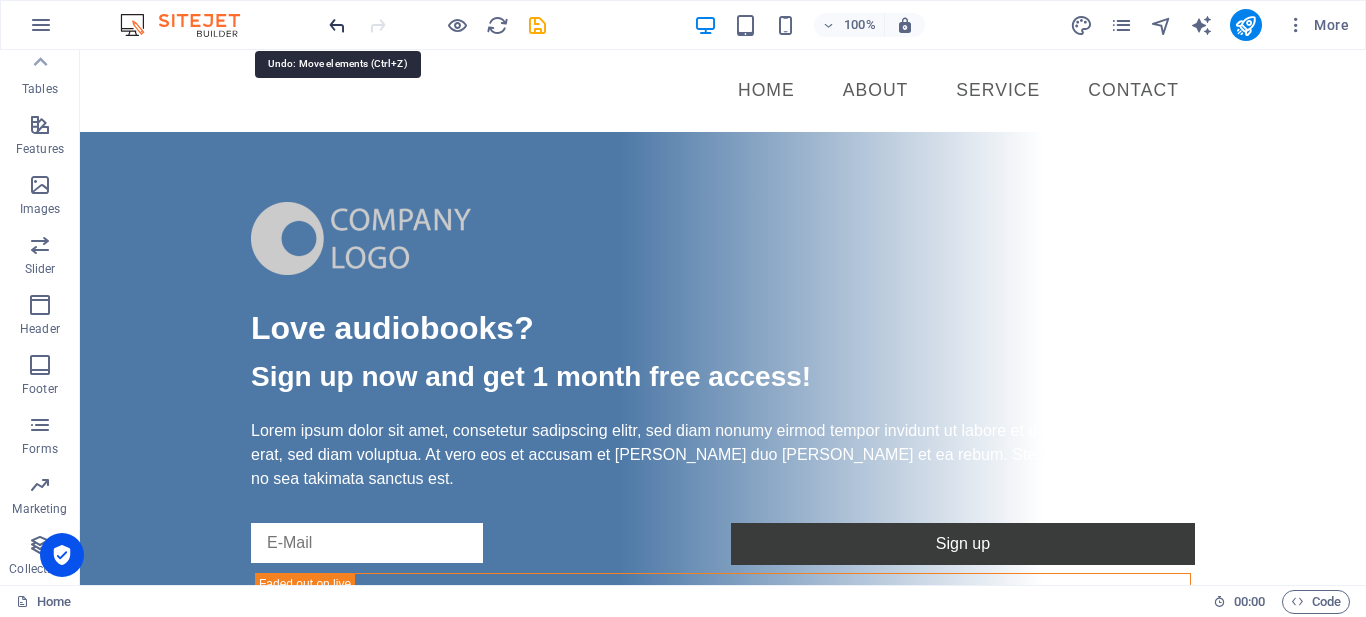 click at bounding box center [337, 25] 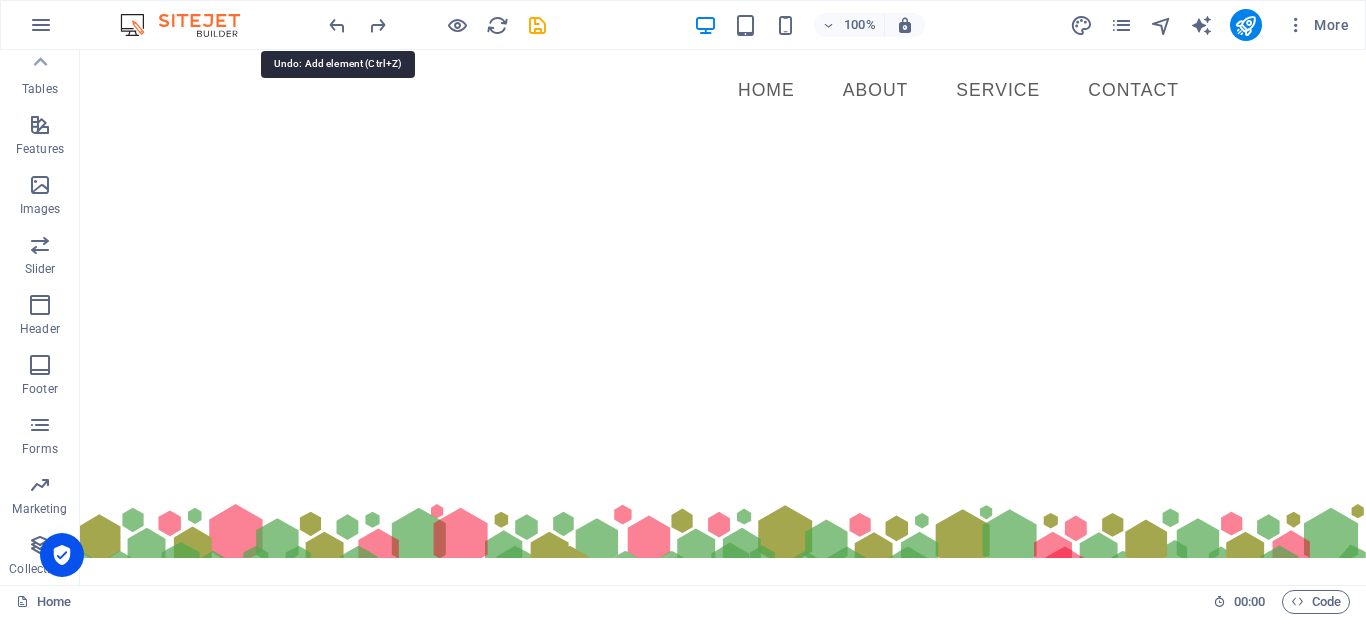 click at bounding box center [337, 25] 